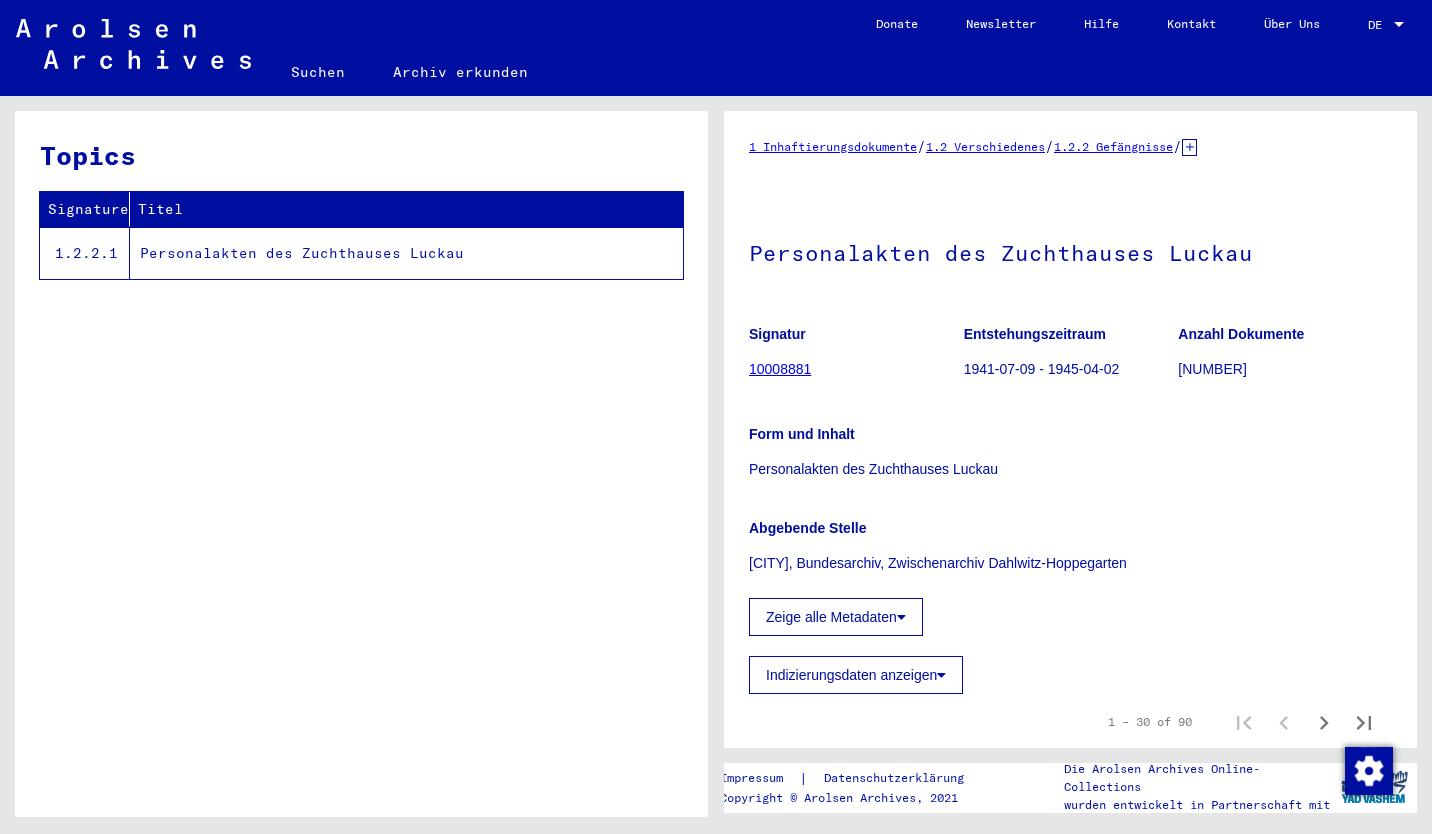 scroll, scrollTop: 0, scrollLeft: 0, axis: both 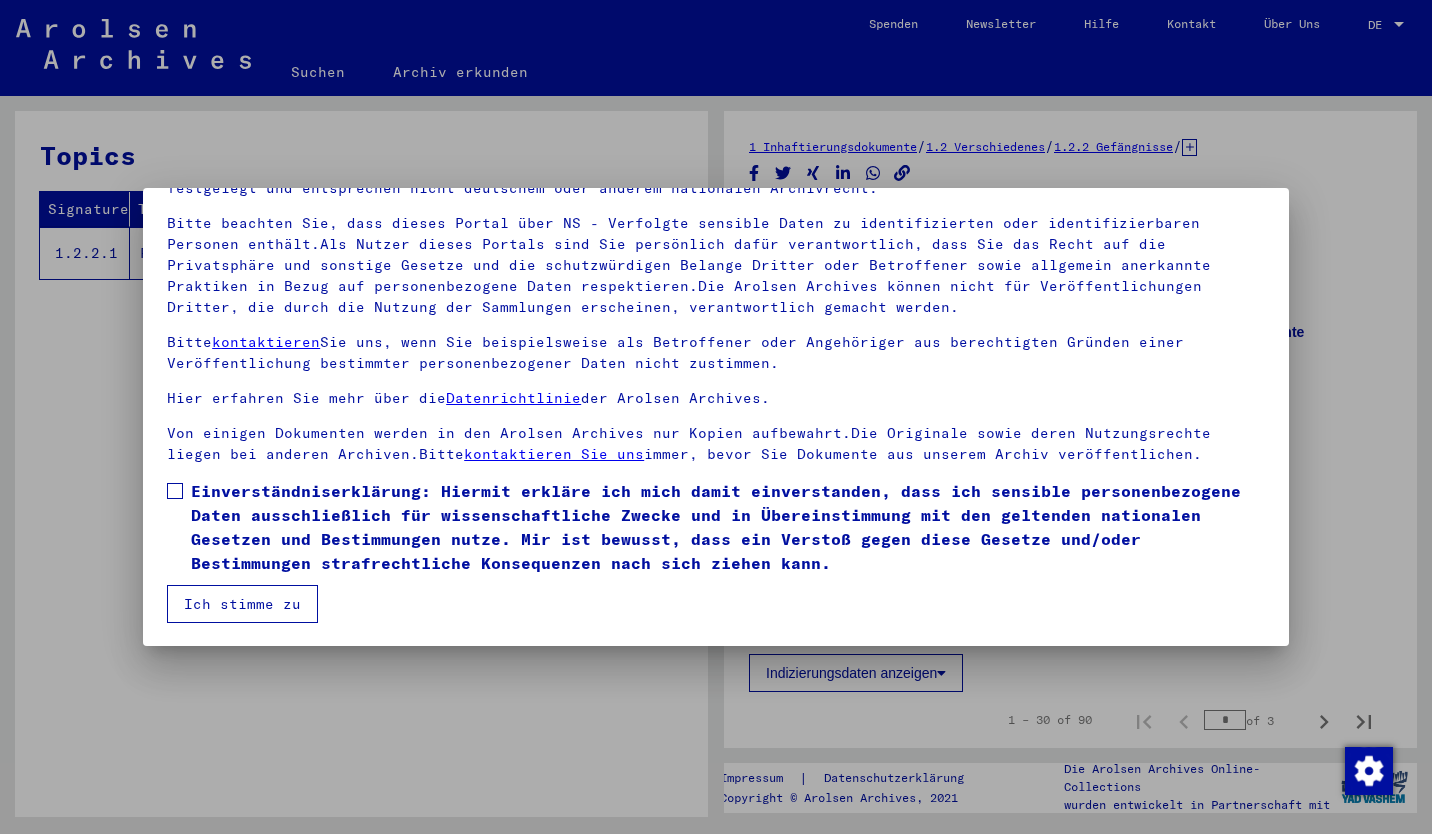 click at bounding box center (716, 417) 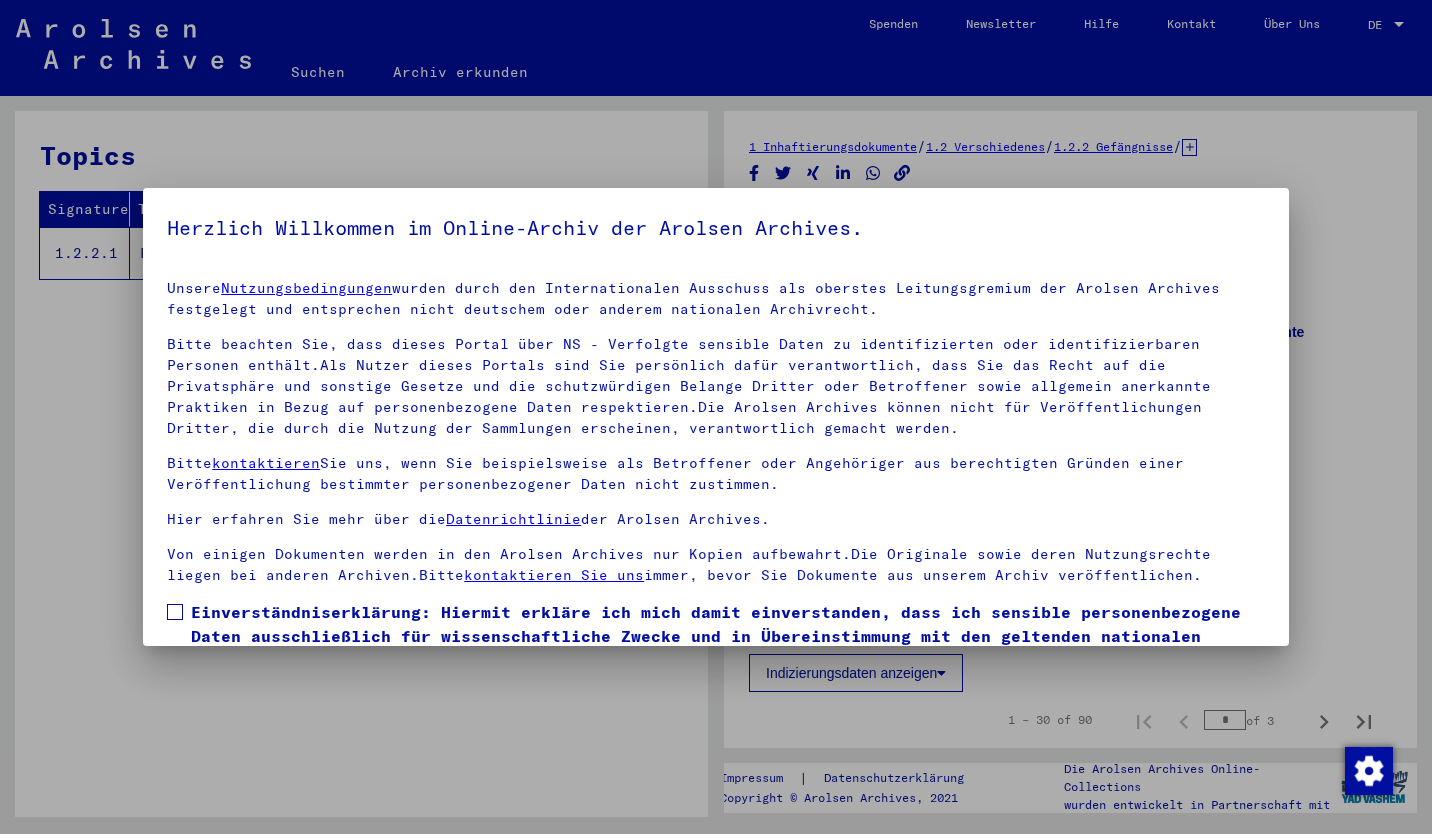 click at bounding box center [175, 612] 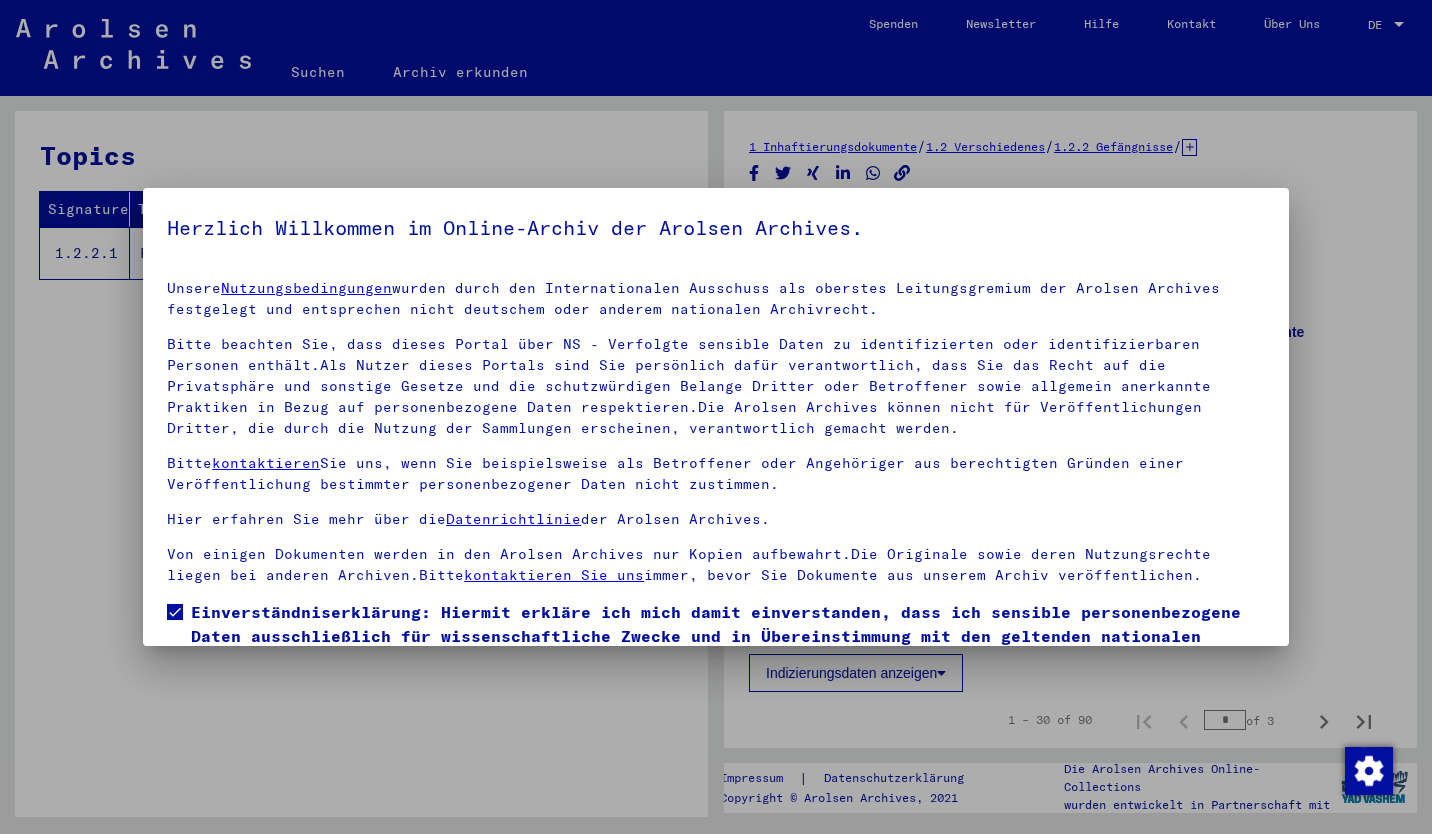 scroll, scrollTop: 121, scrollLeft: 0, axis: vertical 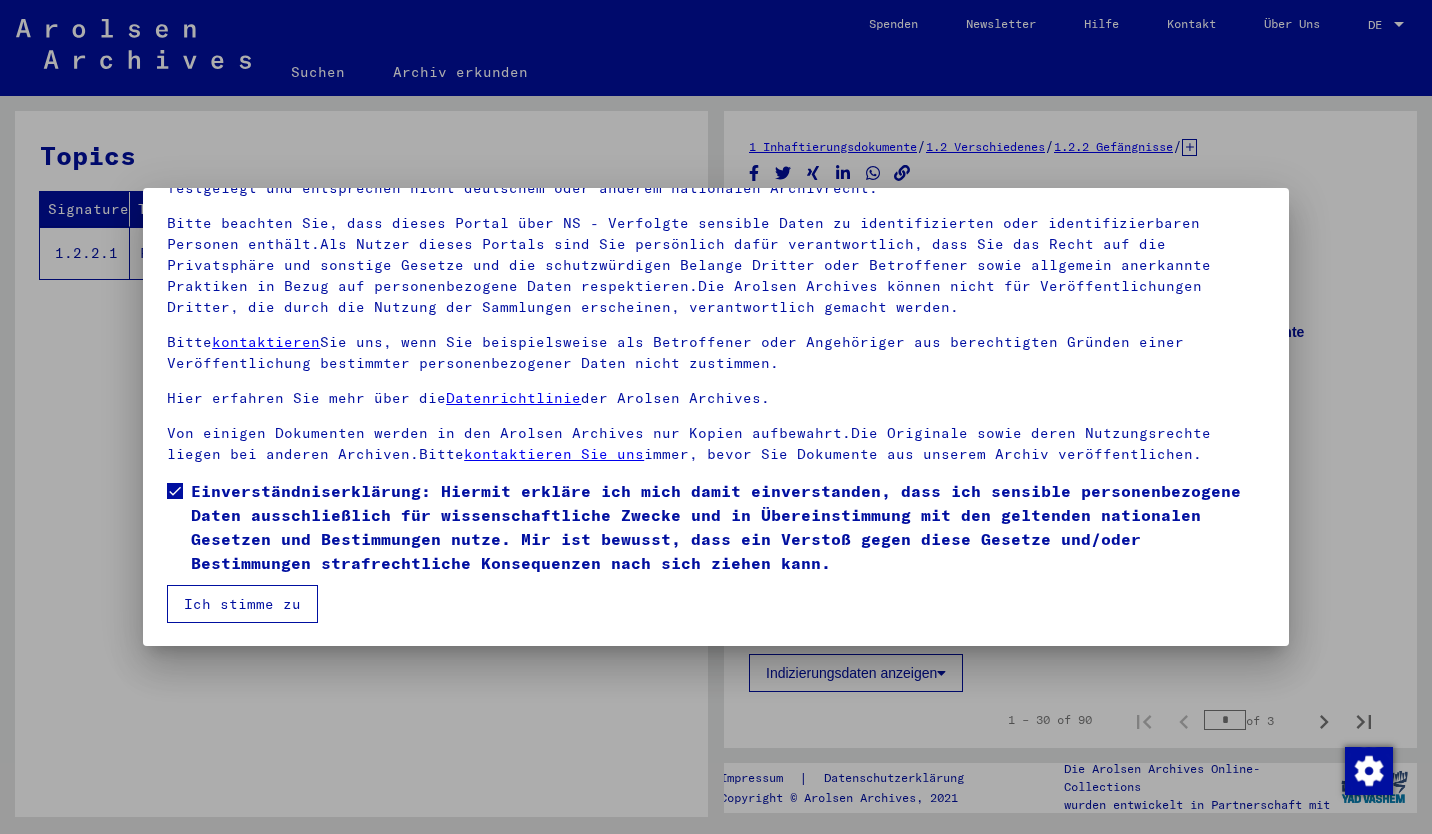 click on "Ich stimme zu" at bounding box center (242, 604) 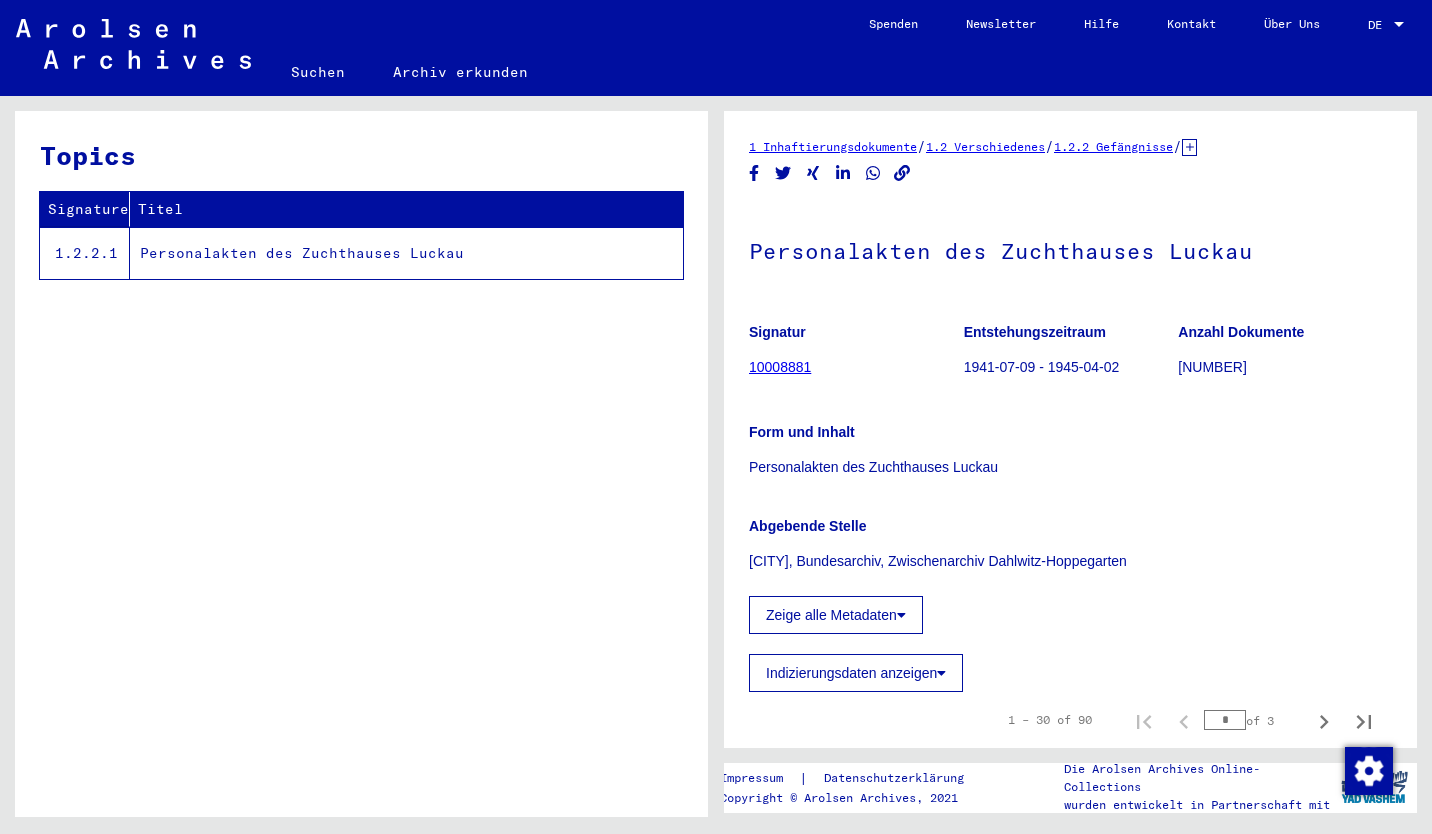 click on "DE" at bounding box center (1379, 25) 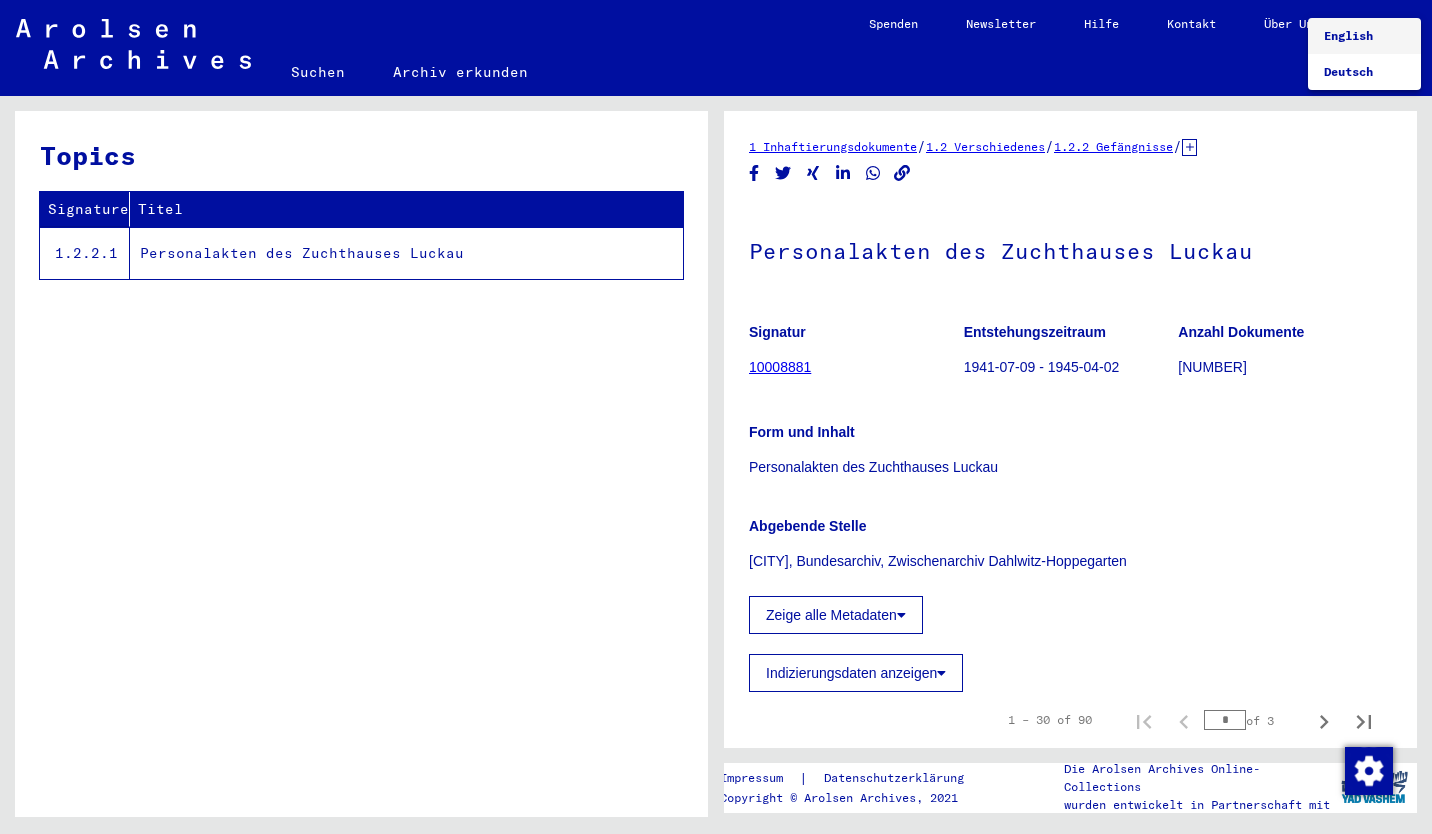 click on "English" at bounding box center [1364, 36] 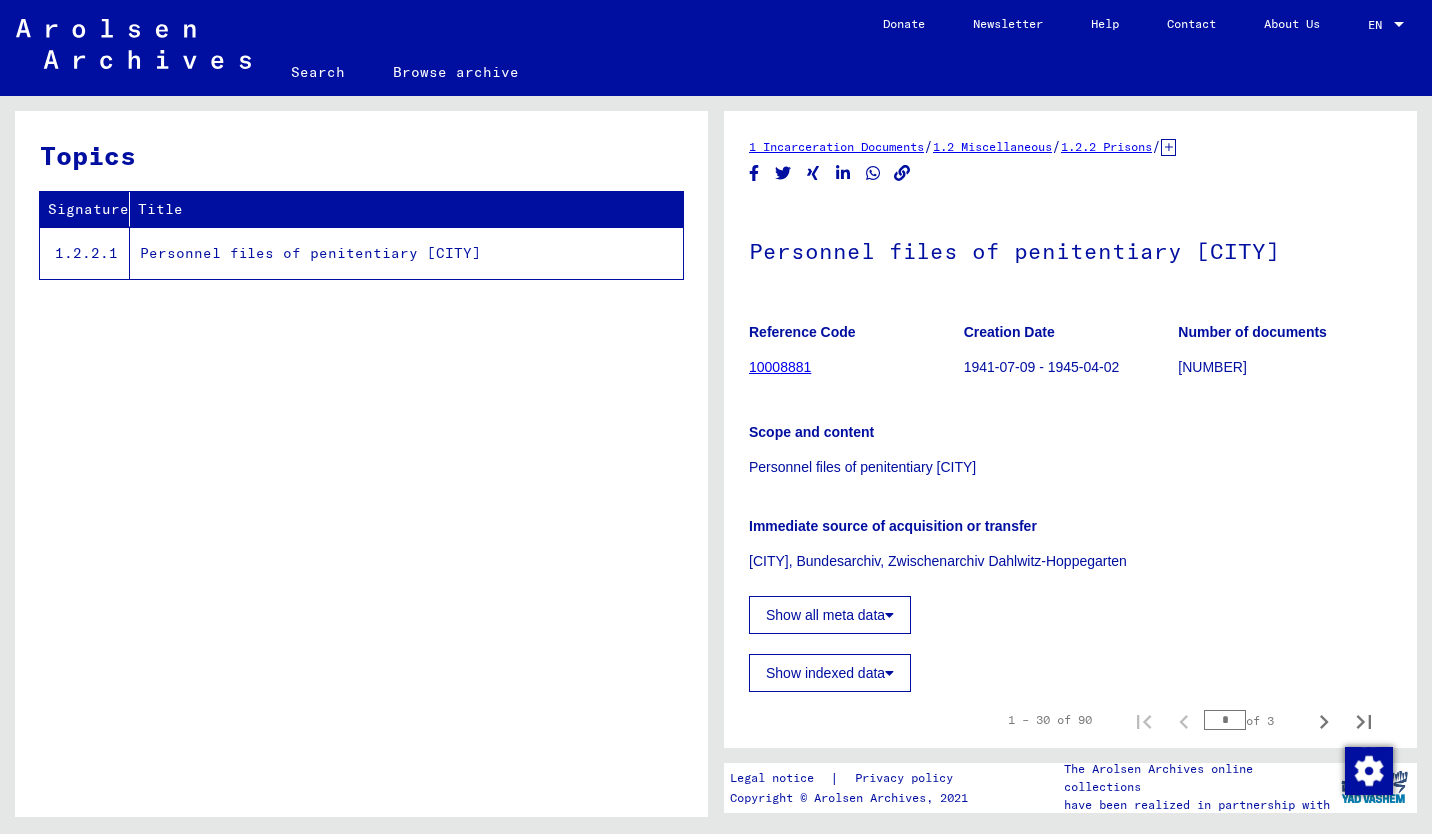 click on "10008881" at bounding box center (780, 367) 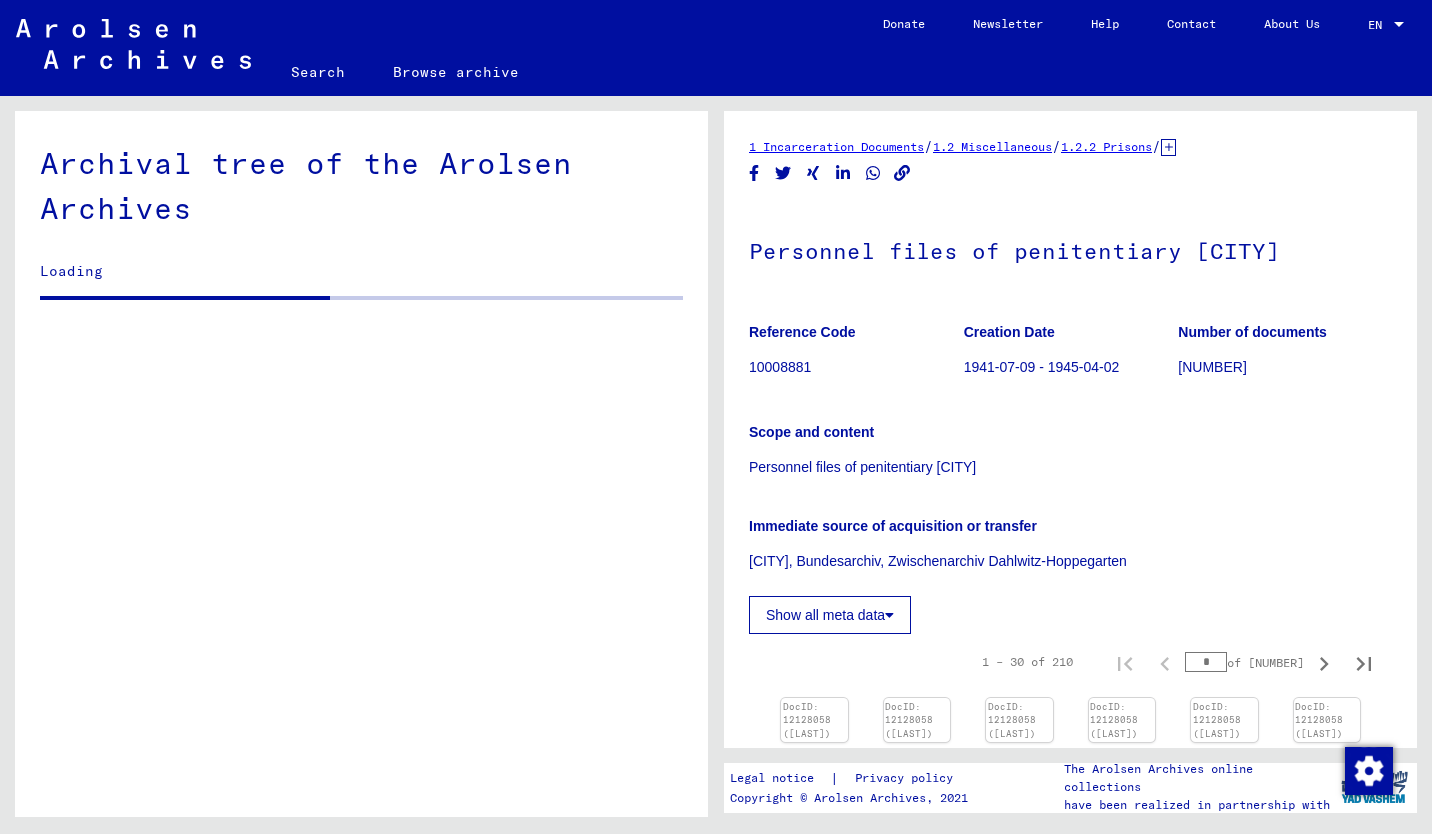scroll, scrollTop: 6225, scrollLeft: 0, axis: vertical 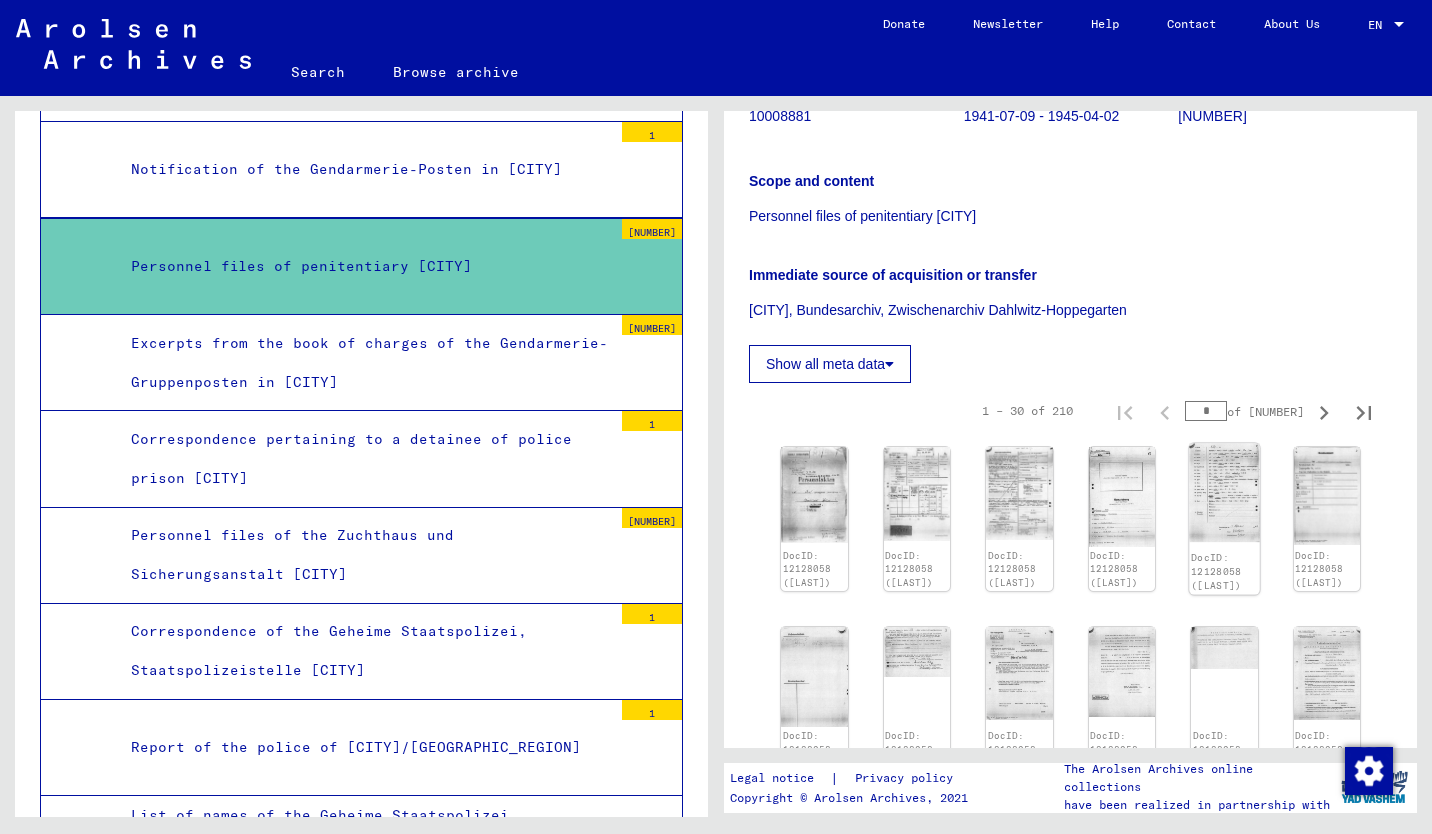 click at bounding box center (814, 494) 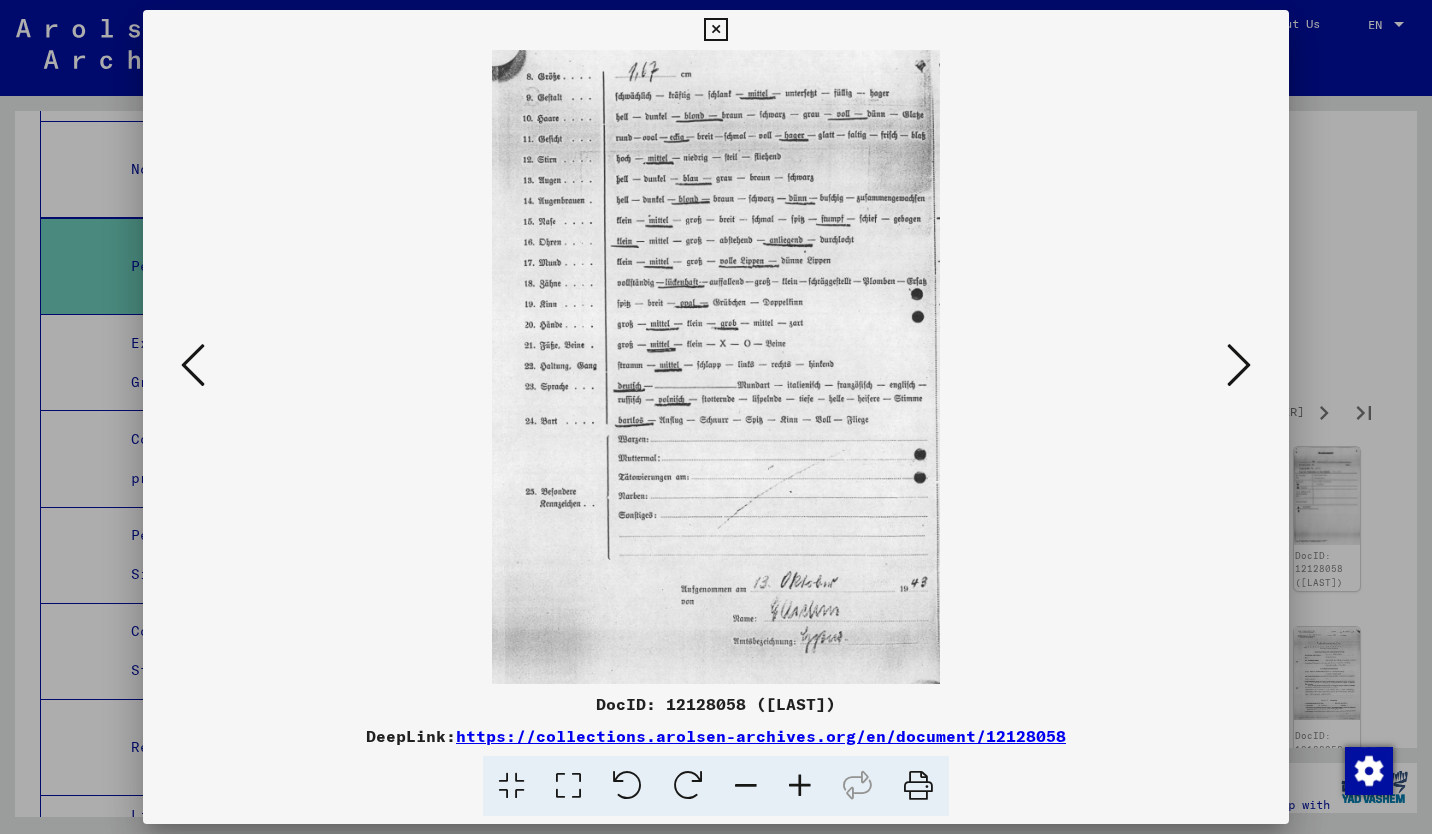 click at bounding box center (1239, 366) 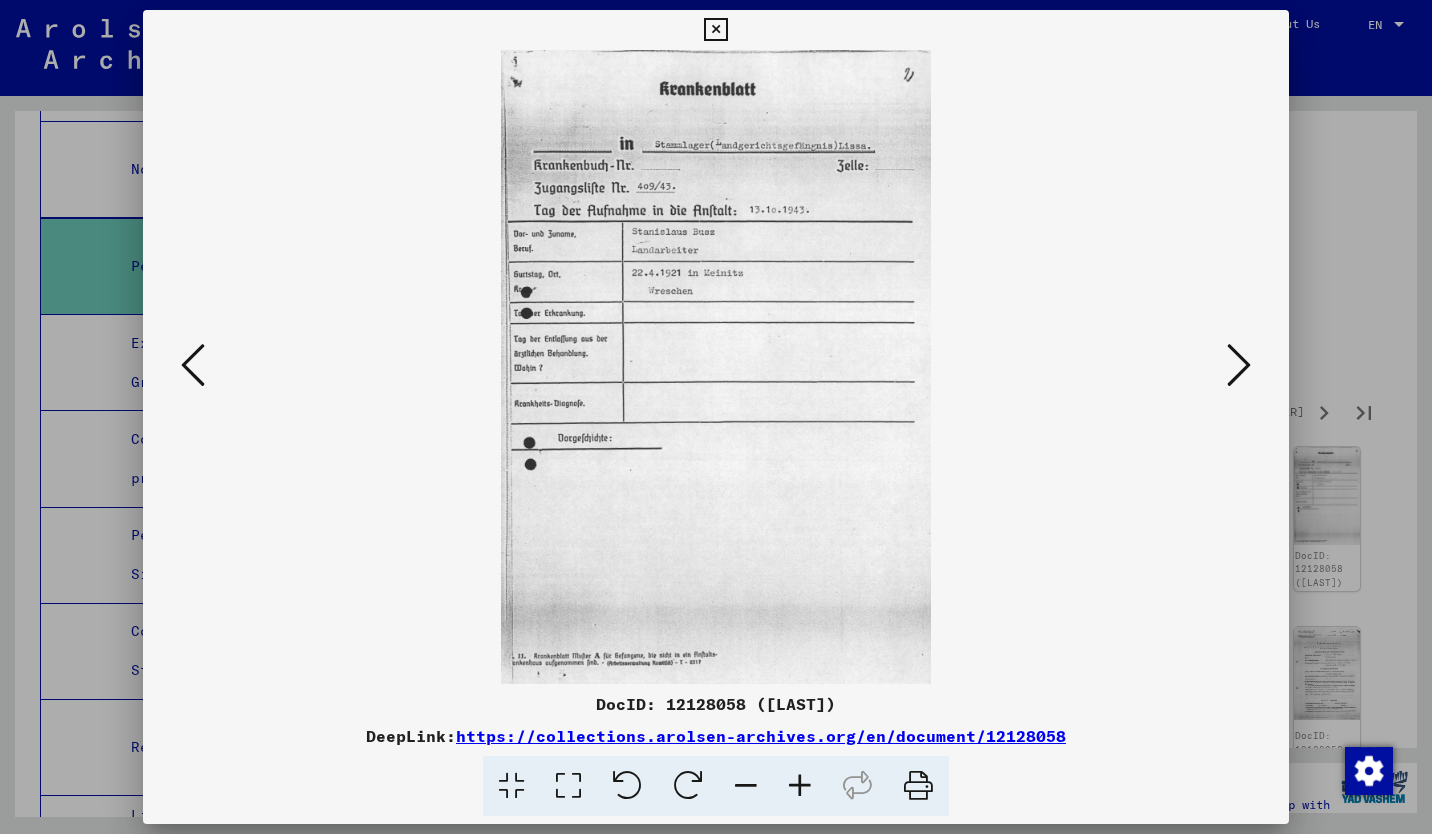 click at bounding box center [1239, 366] 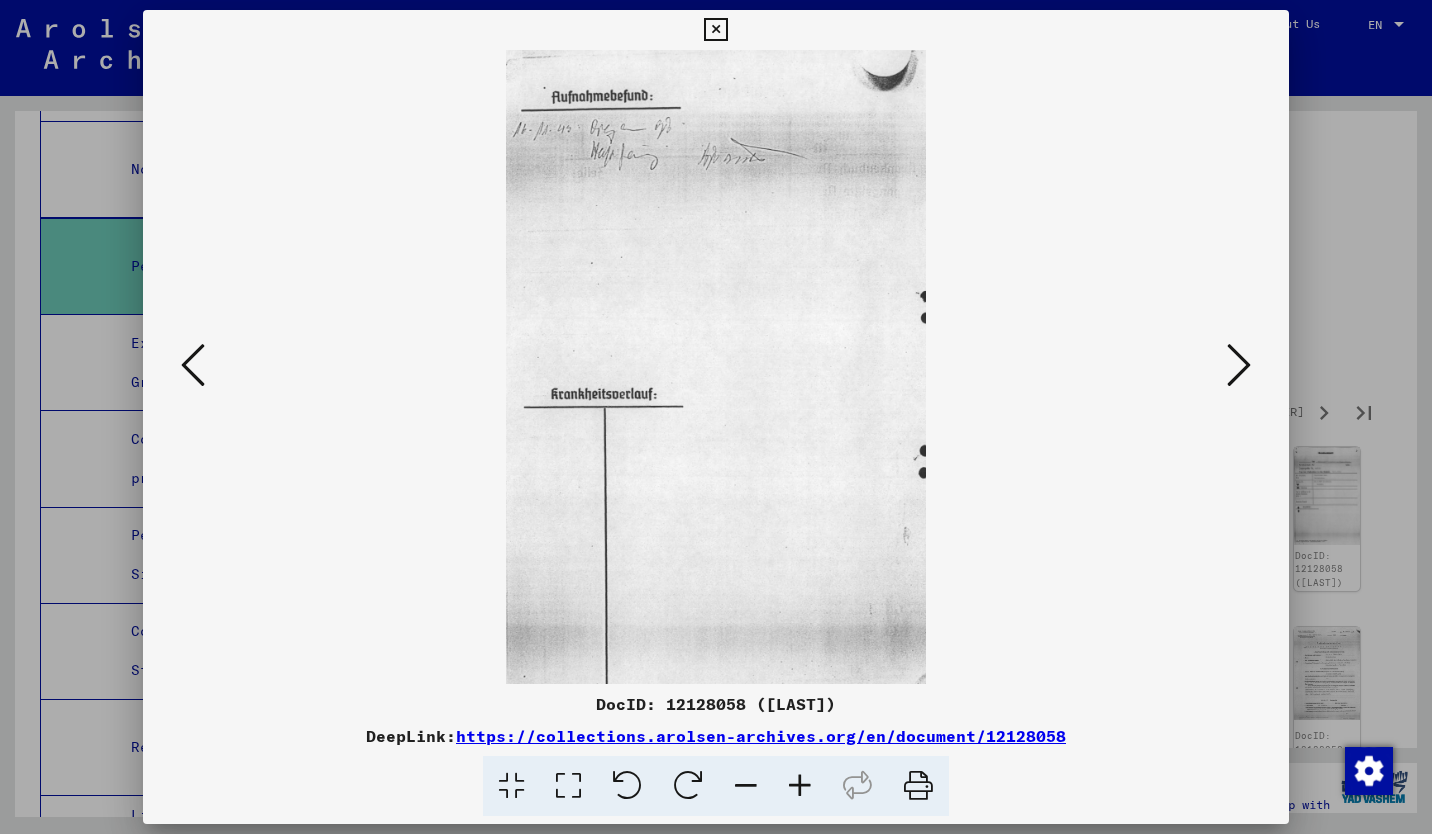 click at bounding box center [1239, 366] 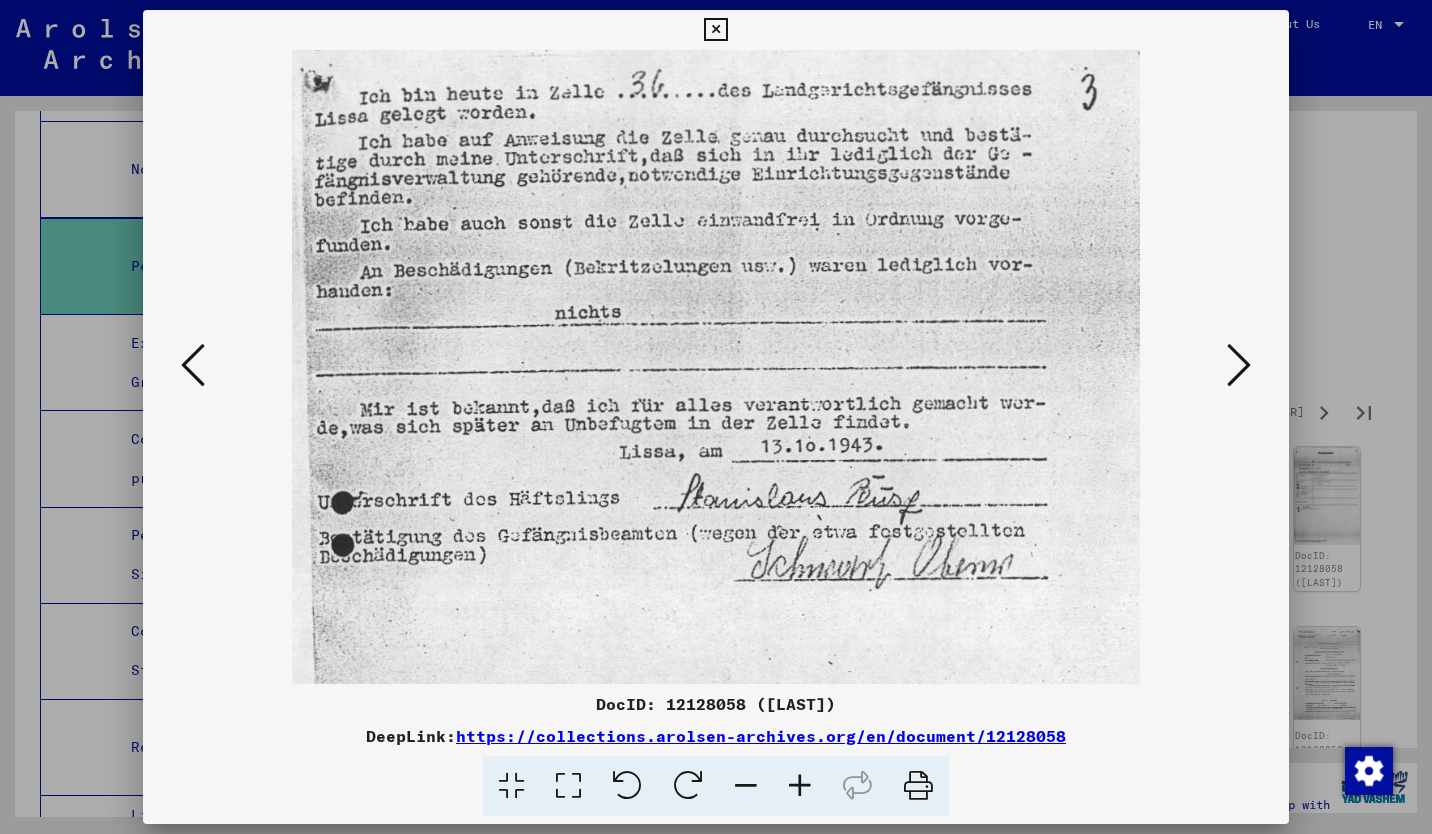 click at bounding box center (1239, 366) 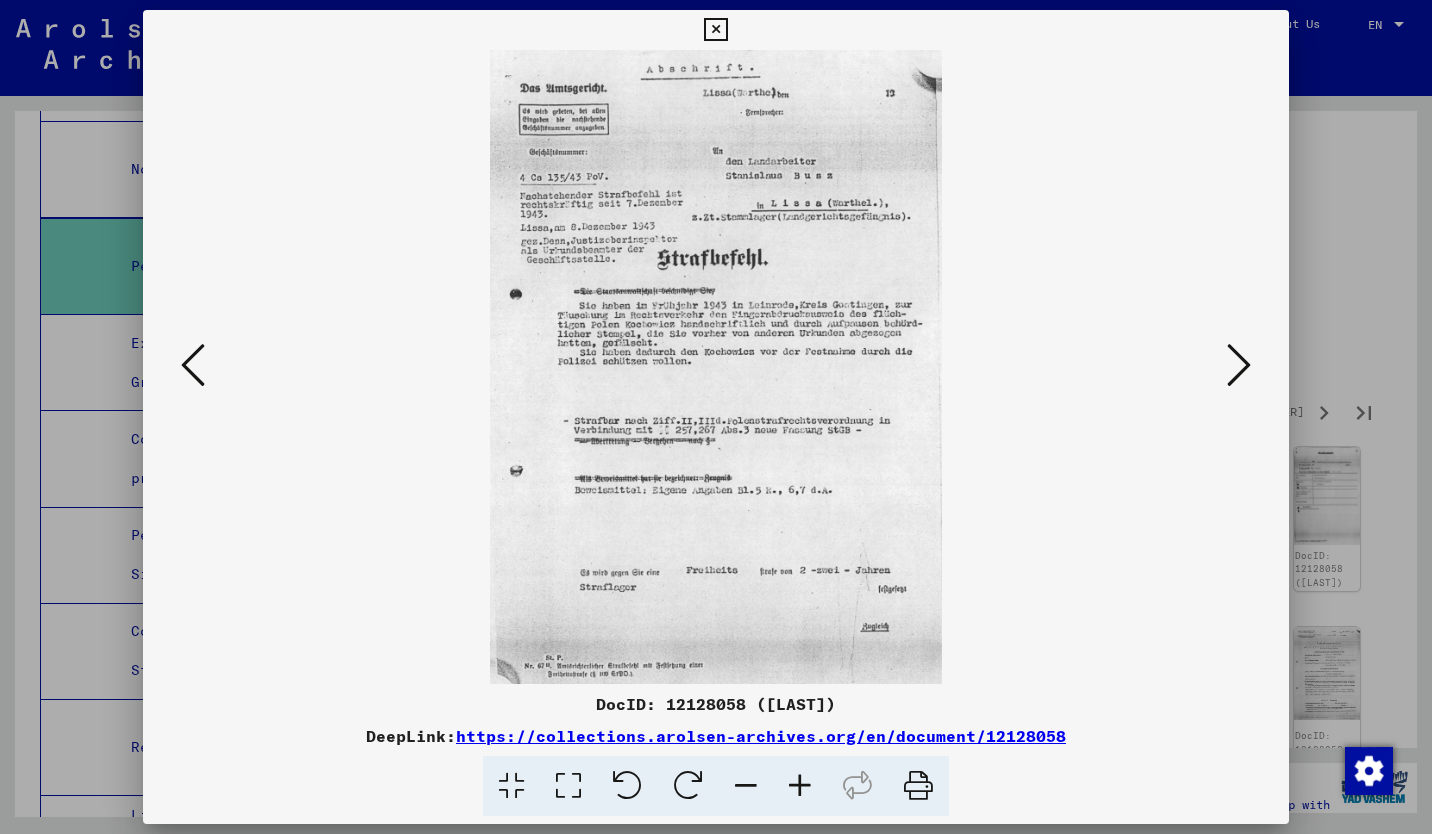 click at bounding box center (1239, 366) 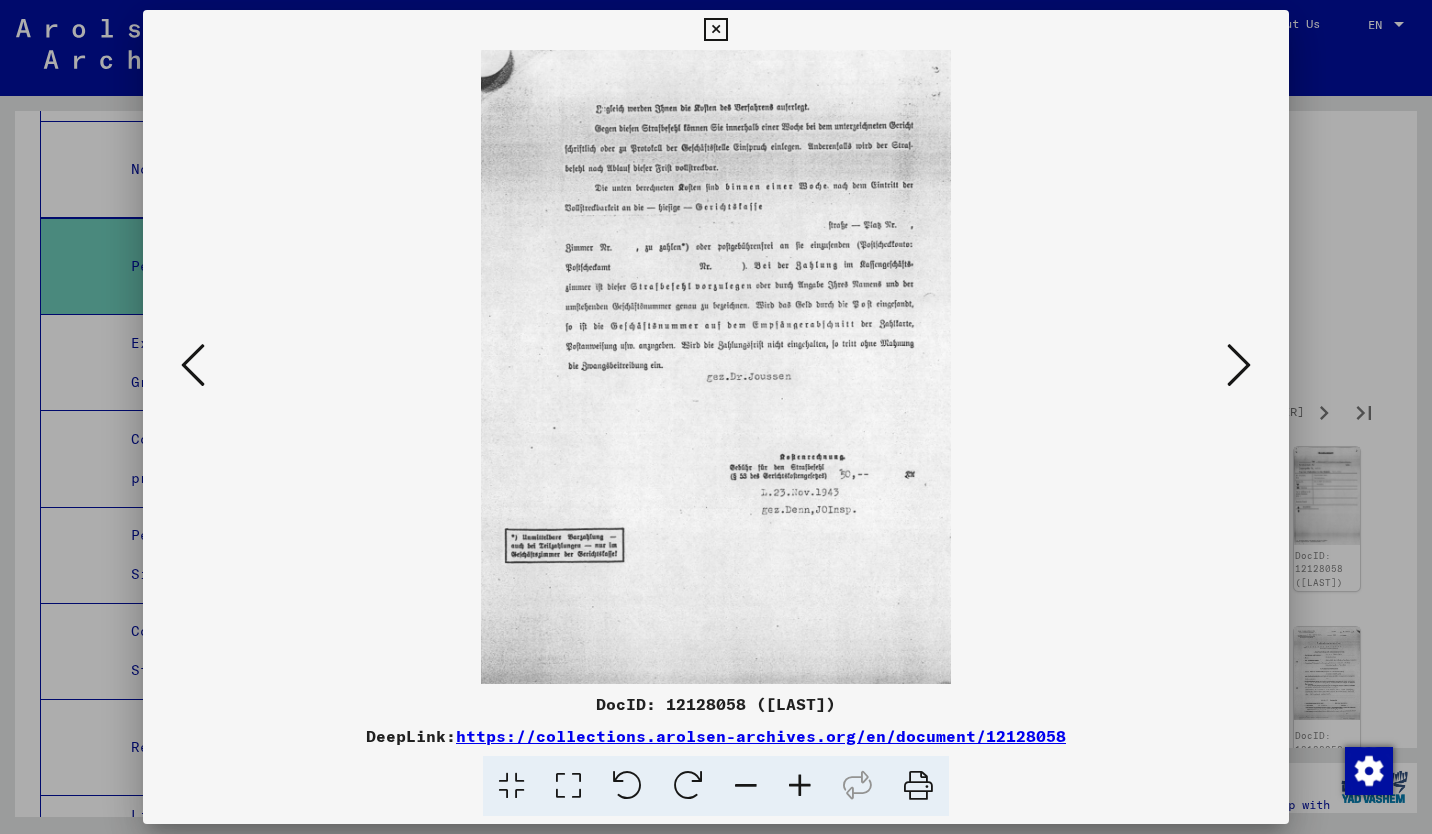 click at bounding box center [1239, 366] 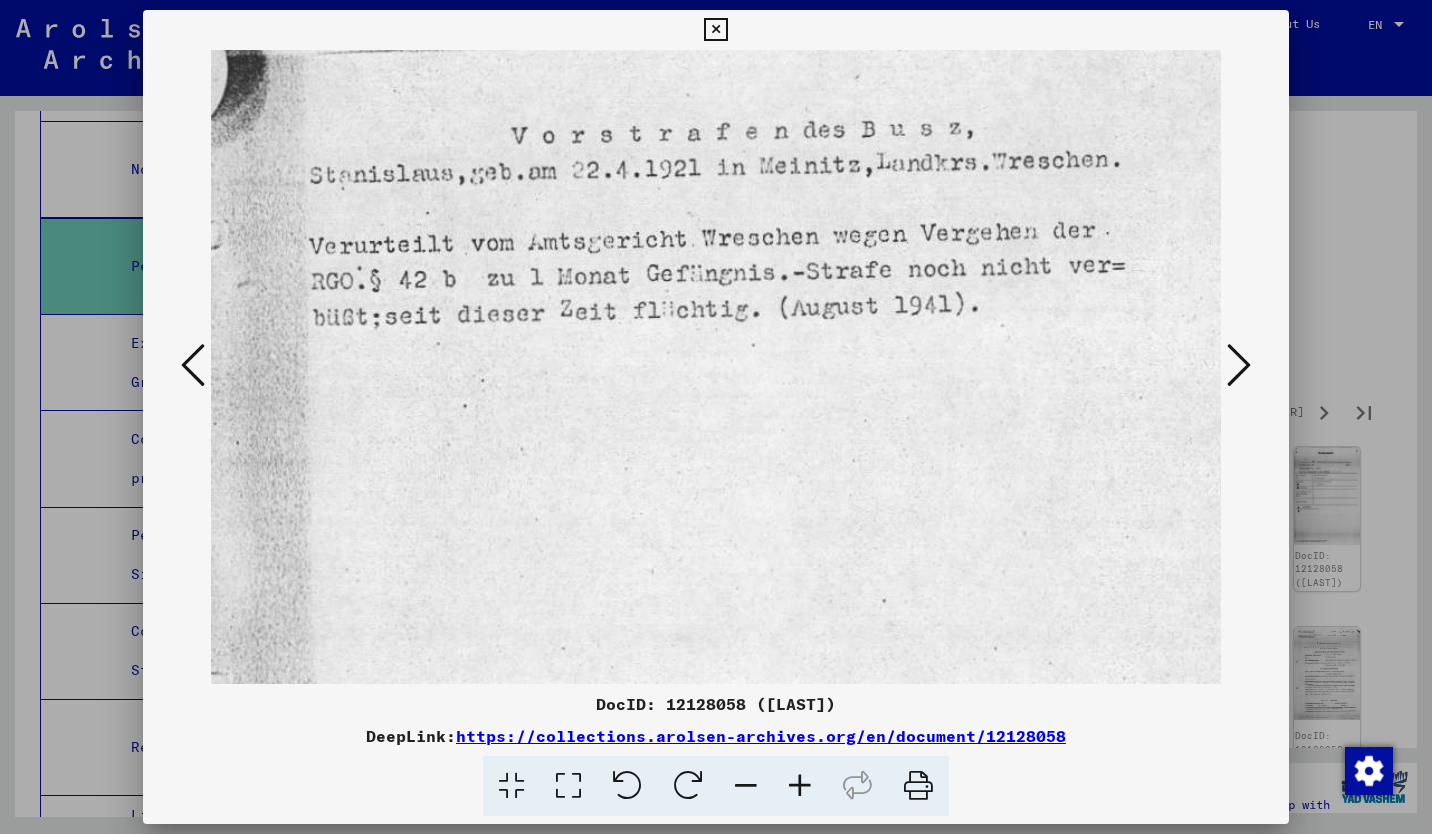 click at bounding box center (1239, 366) 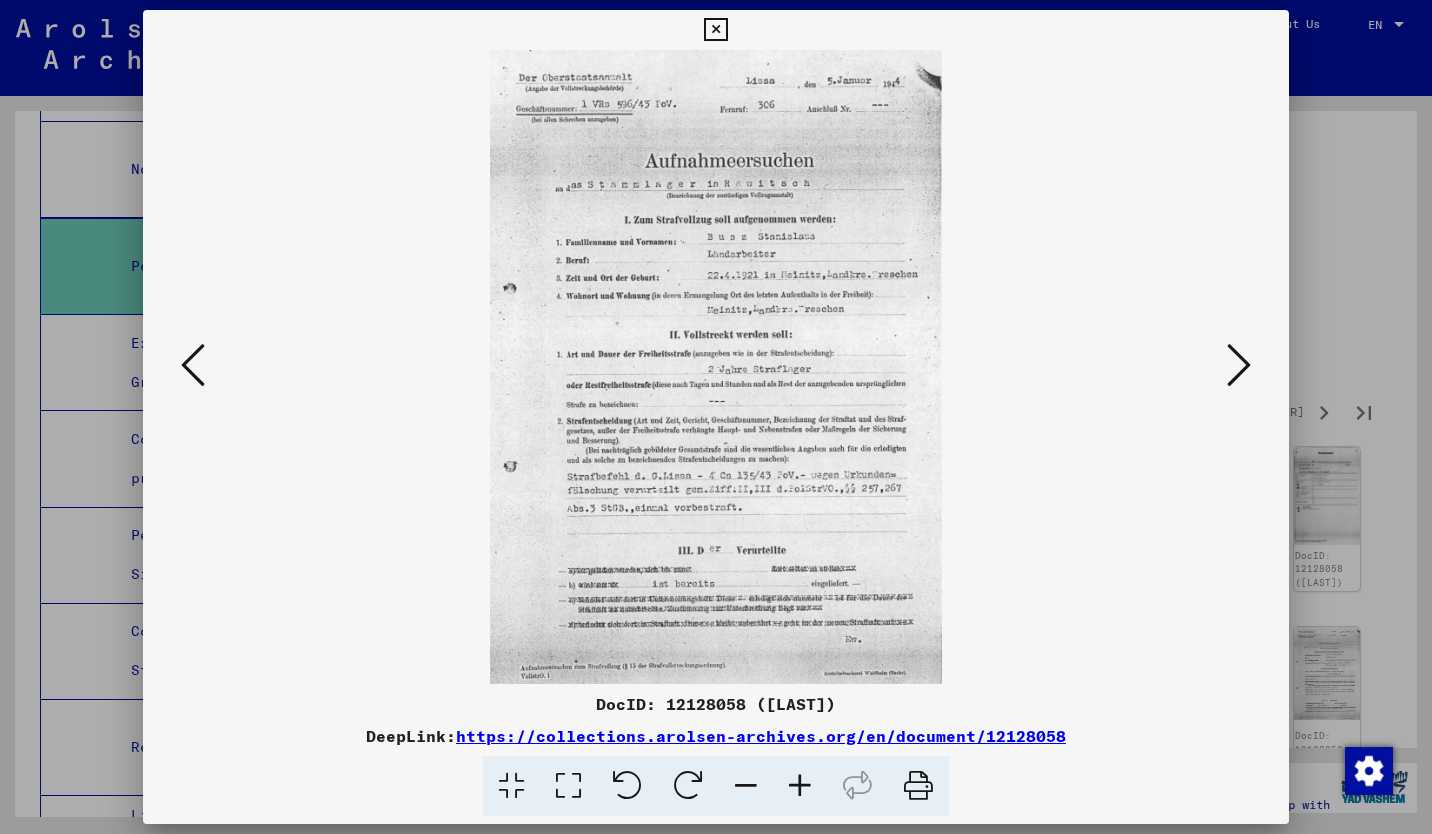 click at bounding box center (1239, 366) 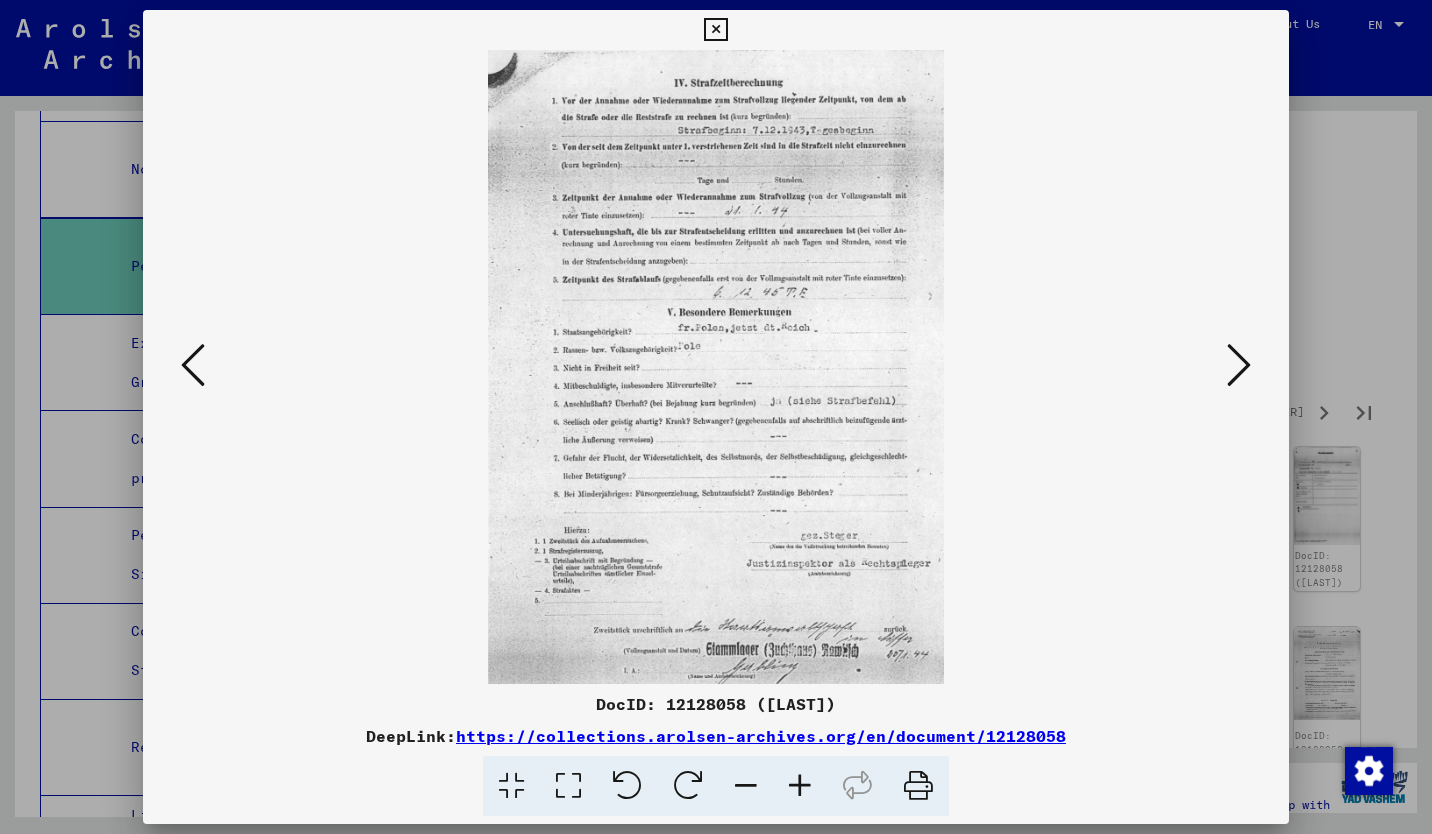 click at bounding box center (1239, 366) 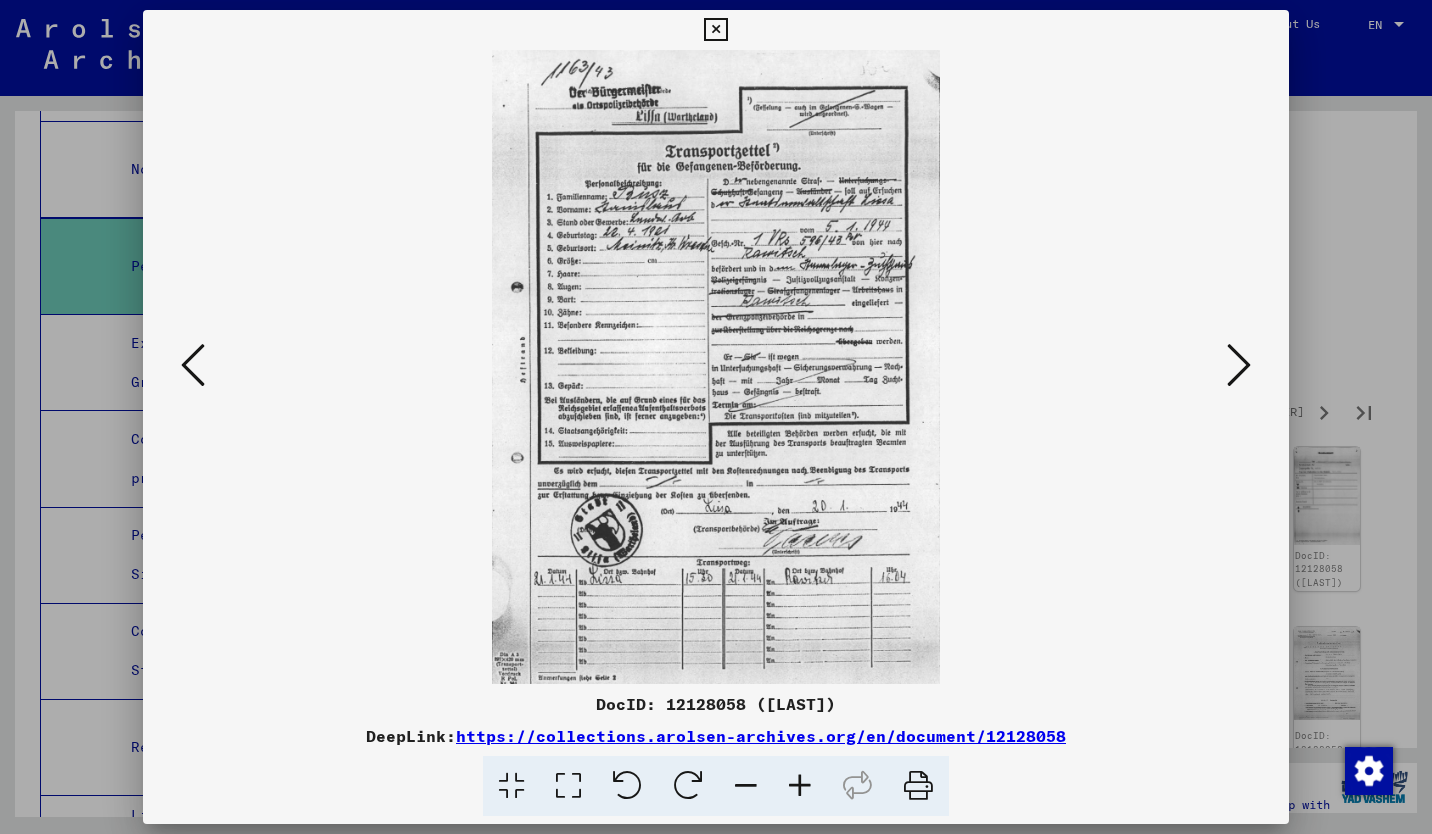 click at bounding box center [1239, 366] 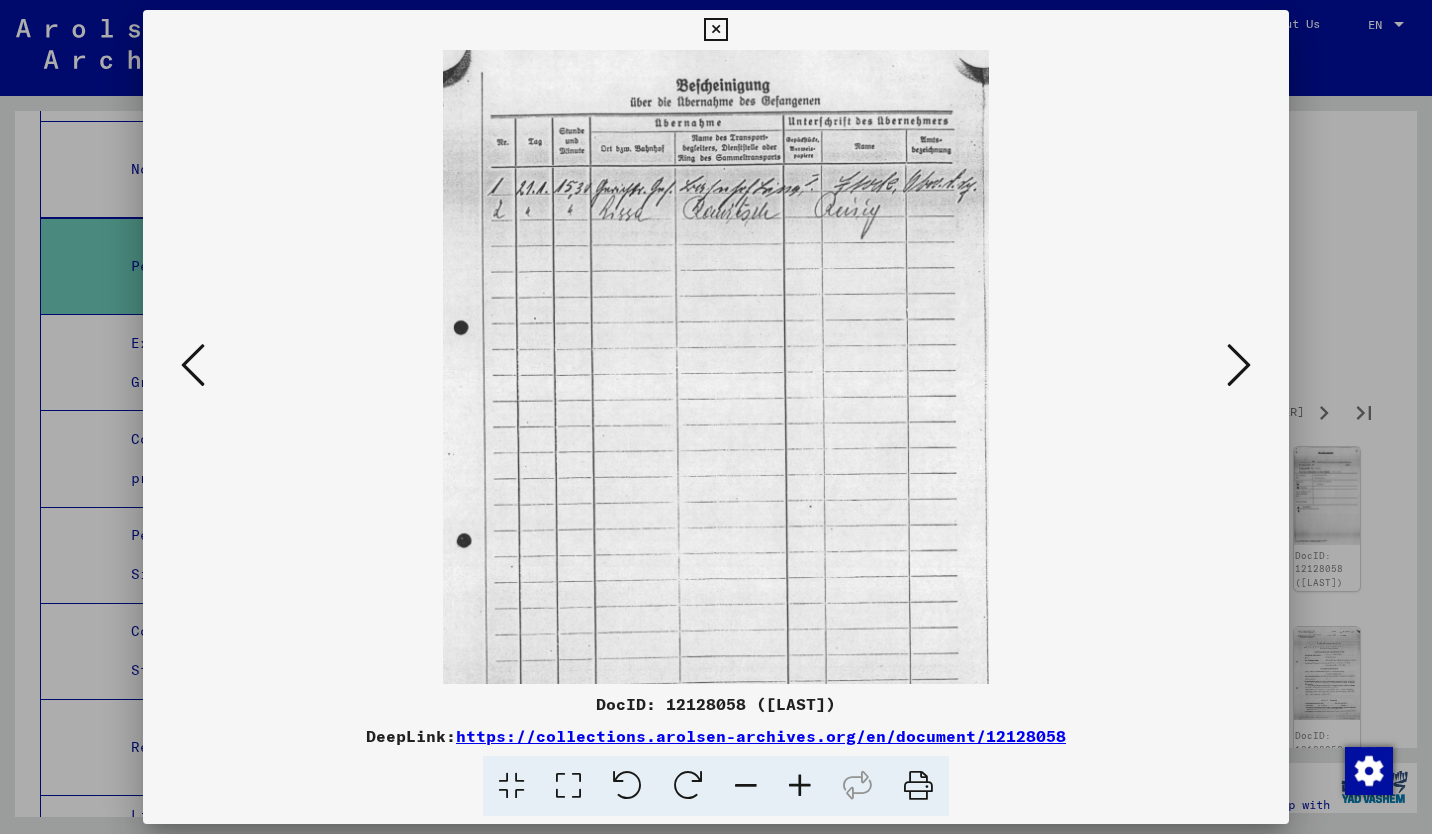 click at bounding box center (1239, 366) 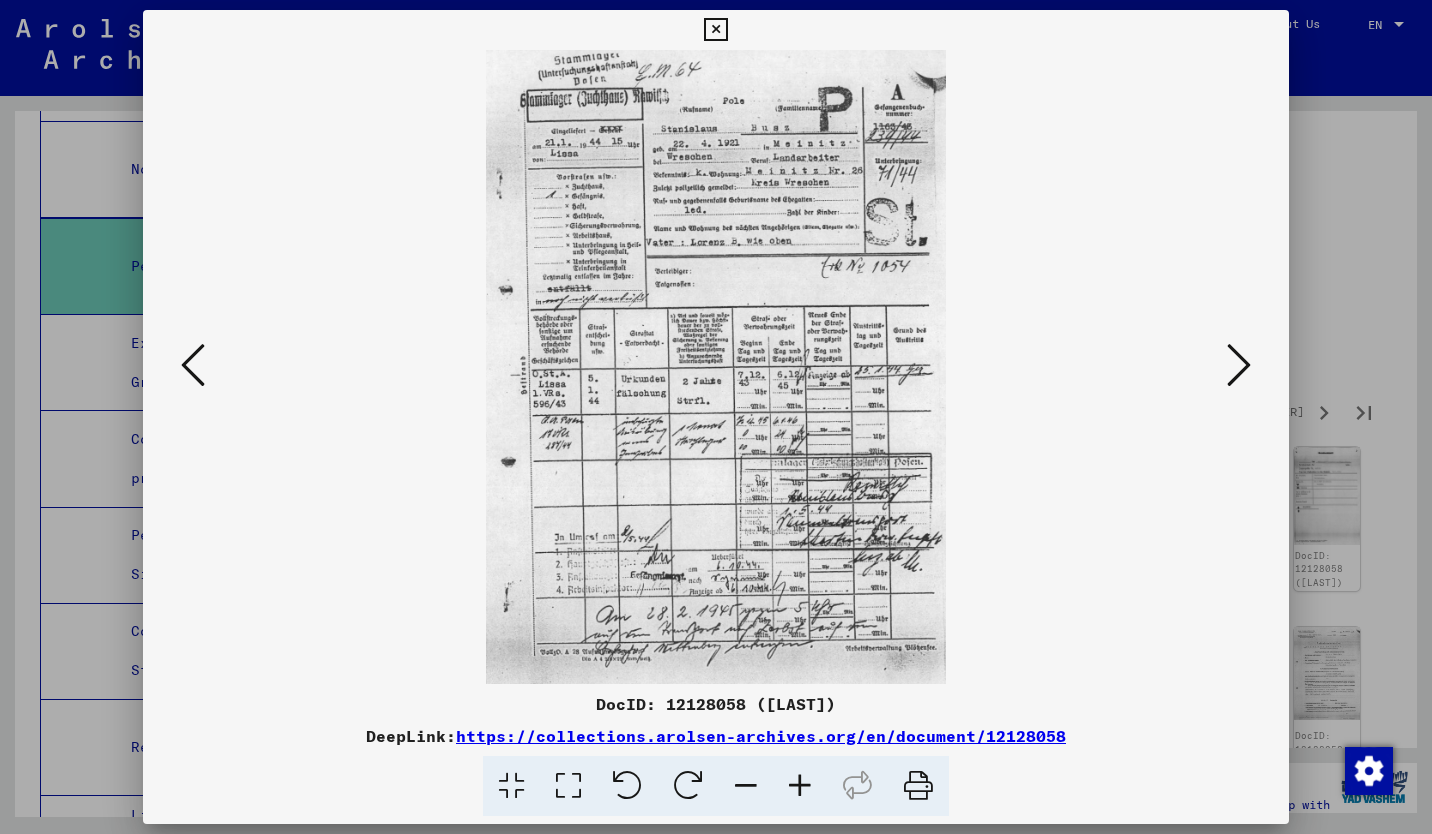 click at bounding box center [1239, 366] 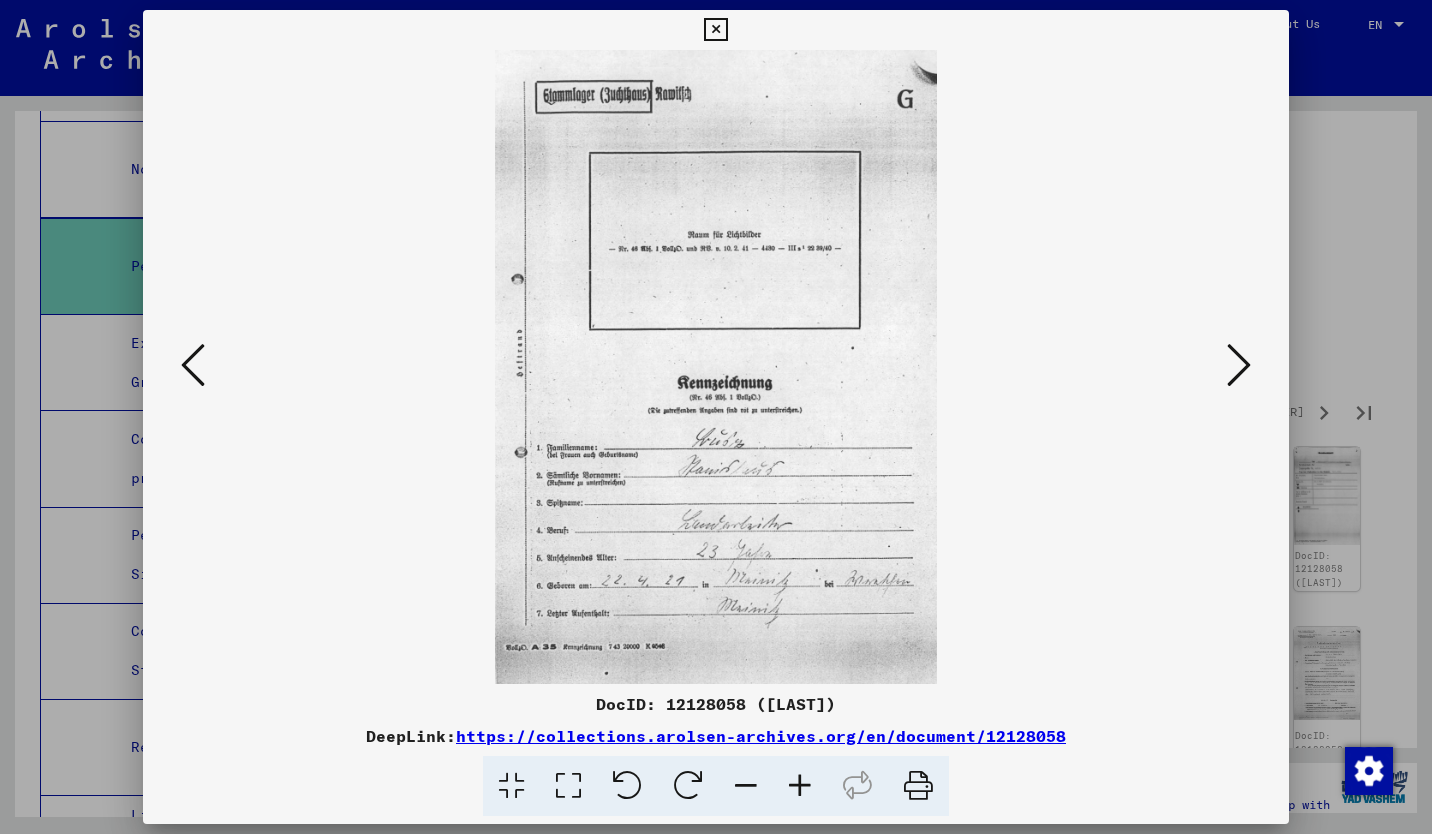 click at bounding box center (1239, 366) 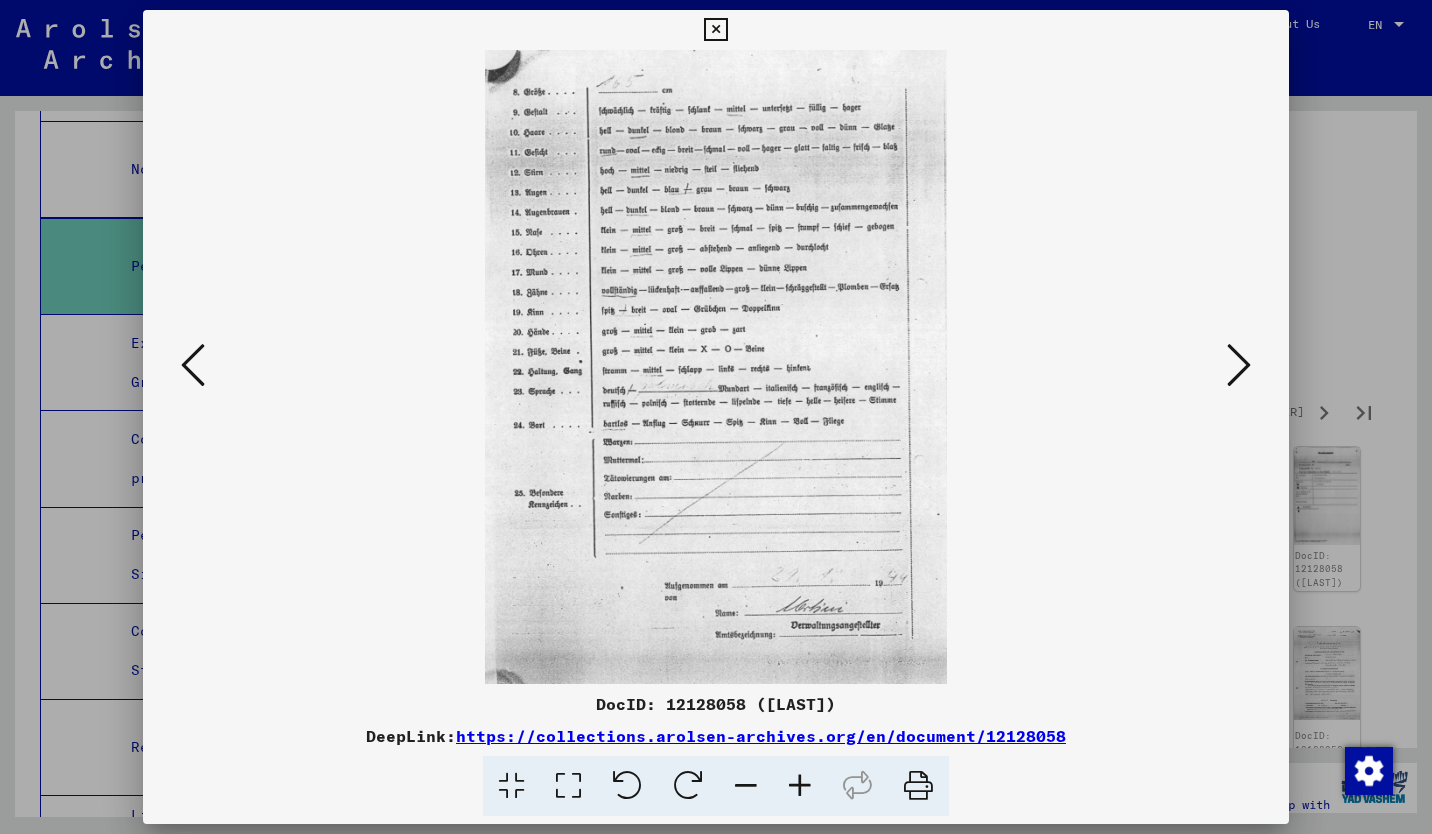 click at bounding box center [1239, 366] 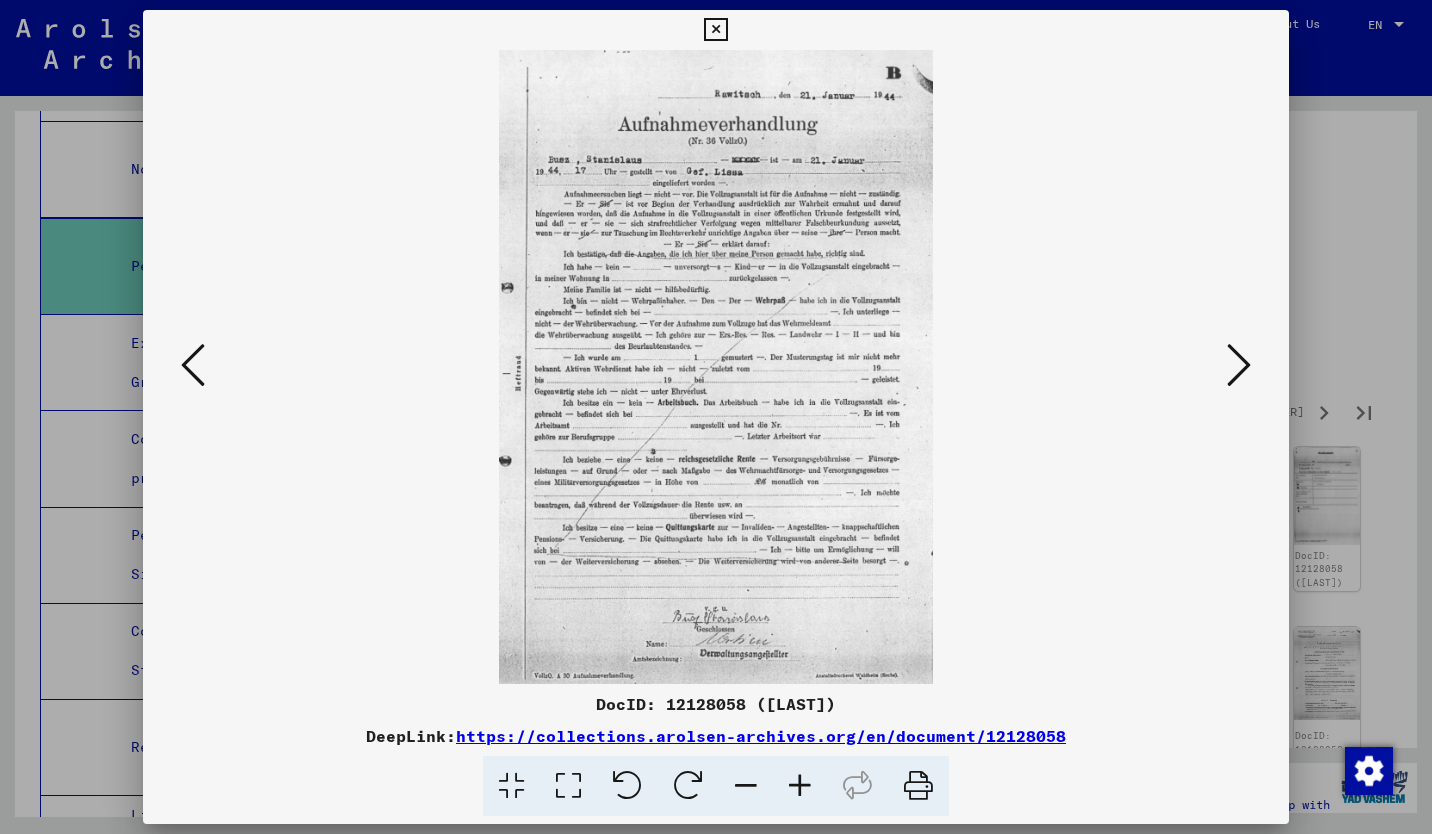 click at bounding box center [1239, 366] 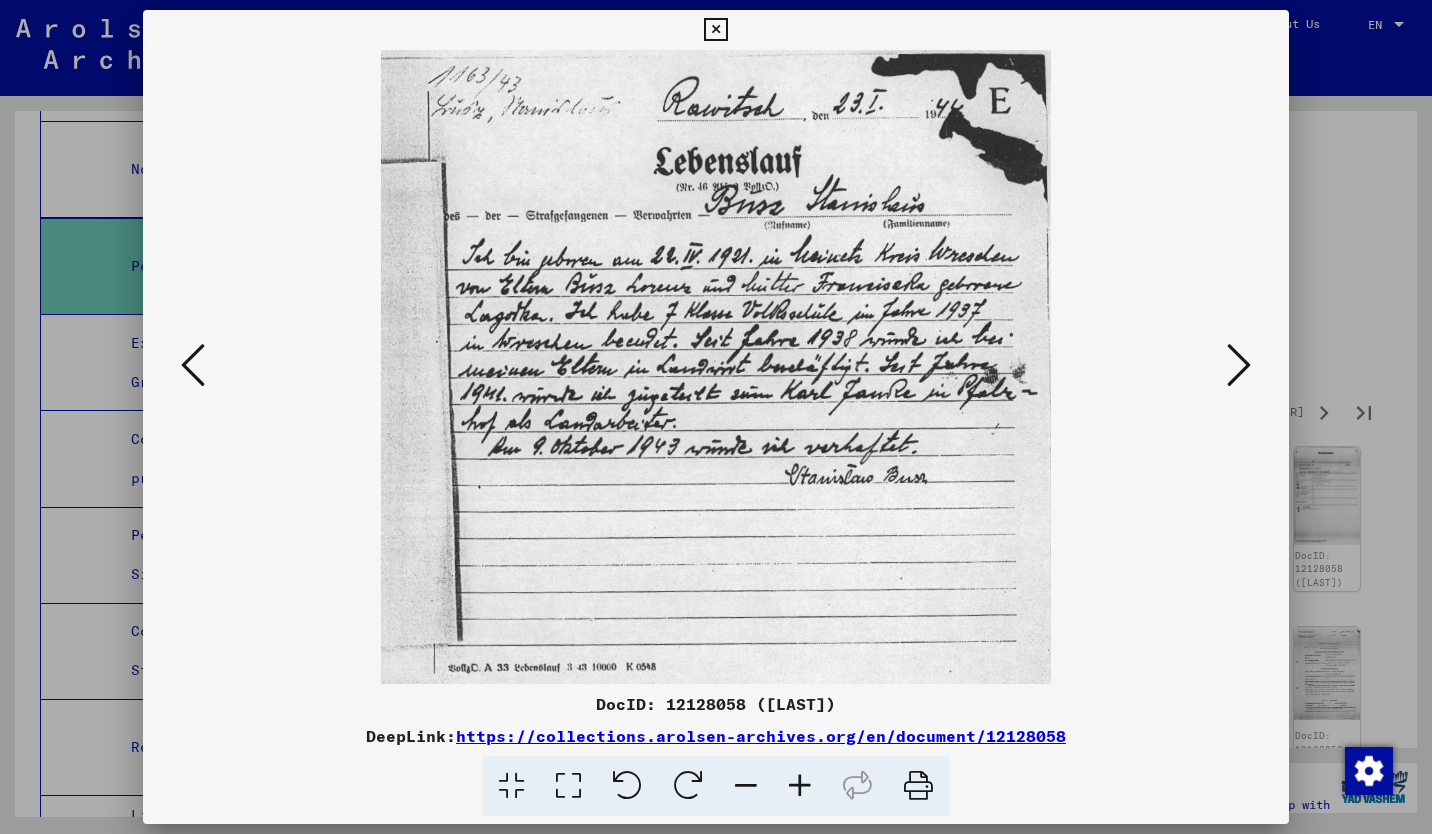 click at bounding box center [1239, 366] 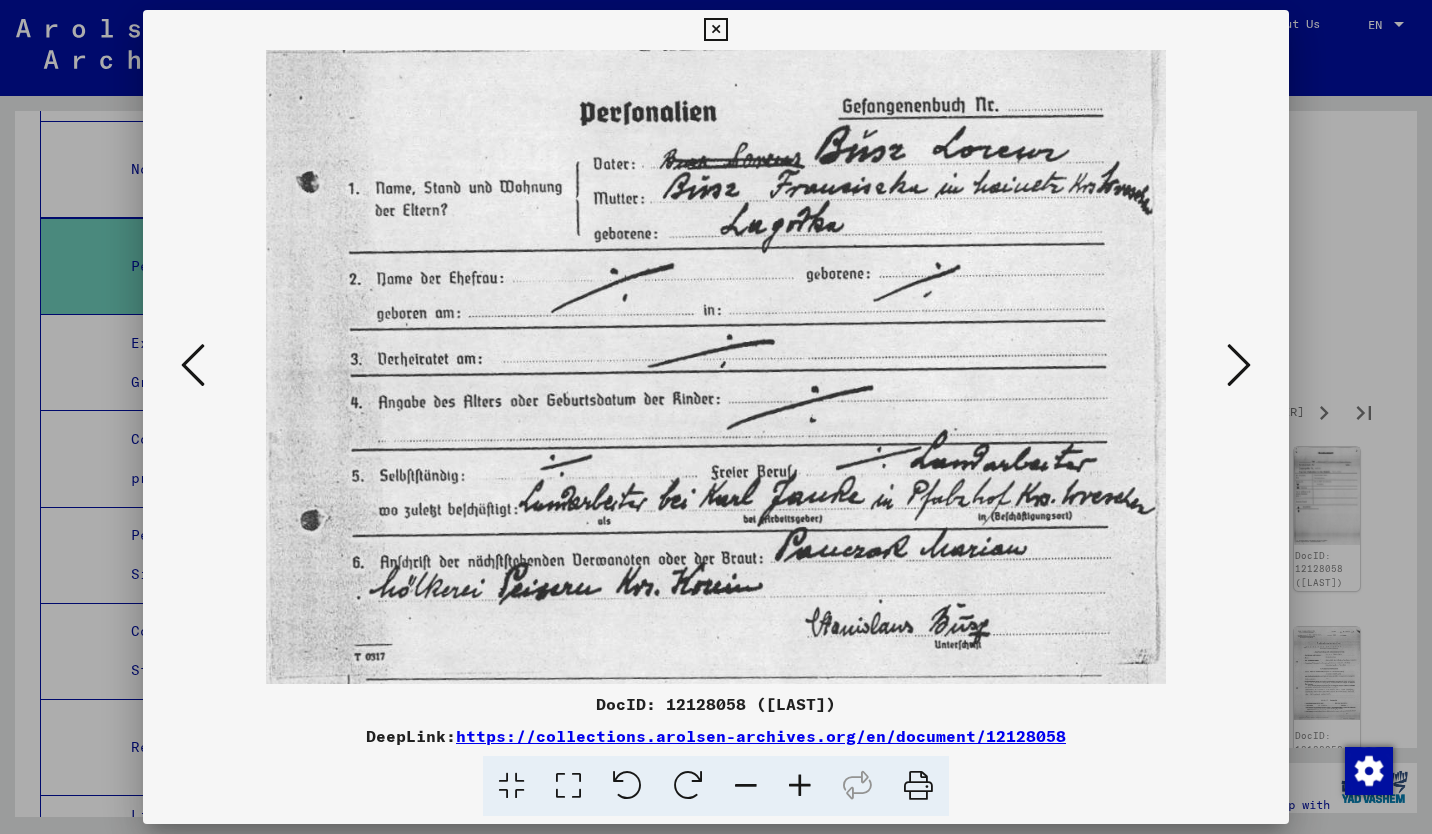 click at bounding box center [1239, 366] 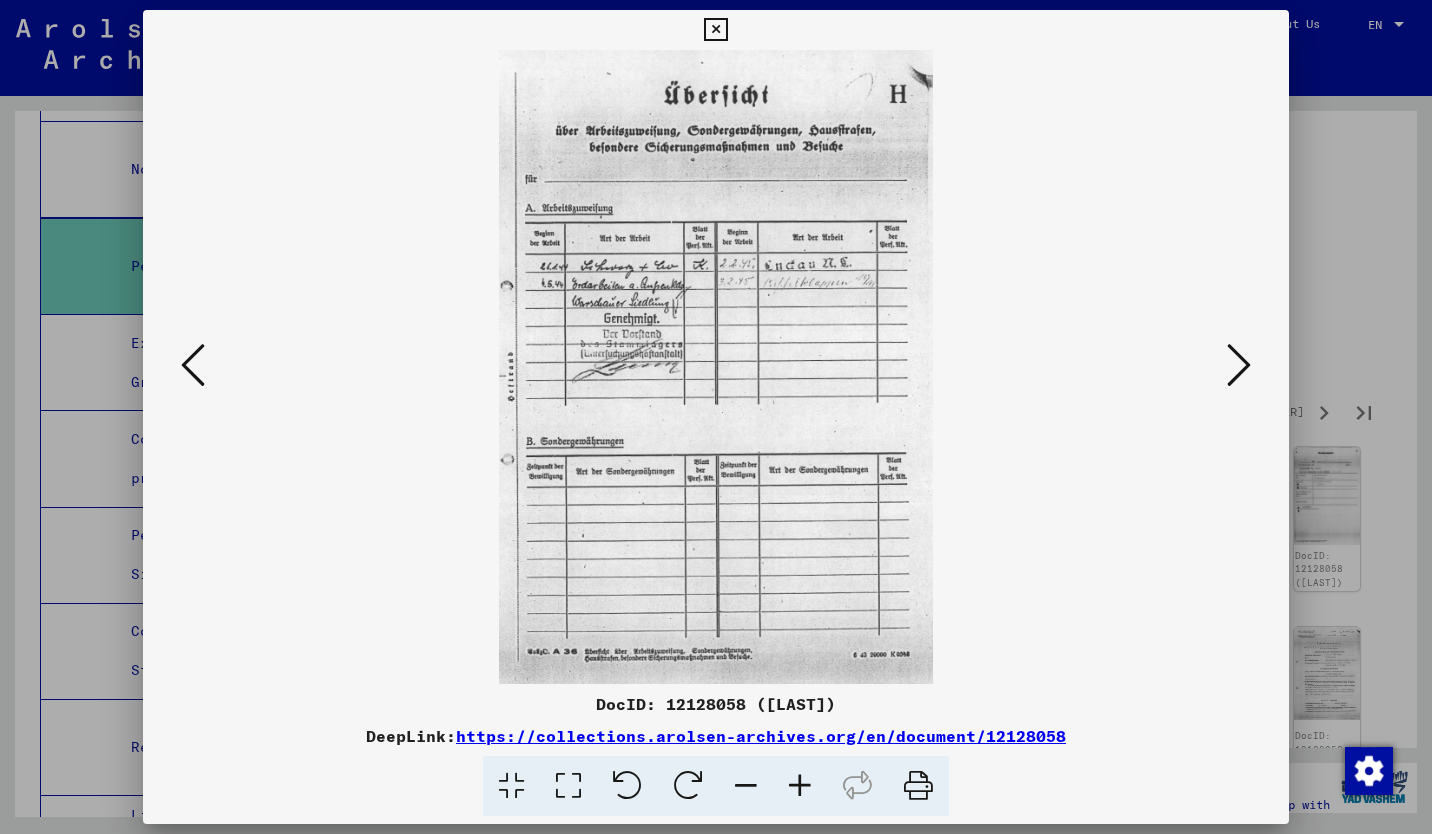 click at bounding box center [1239, 366] 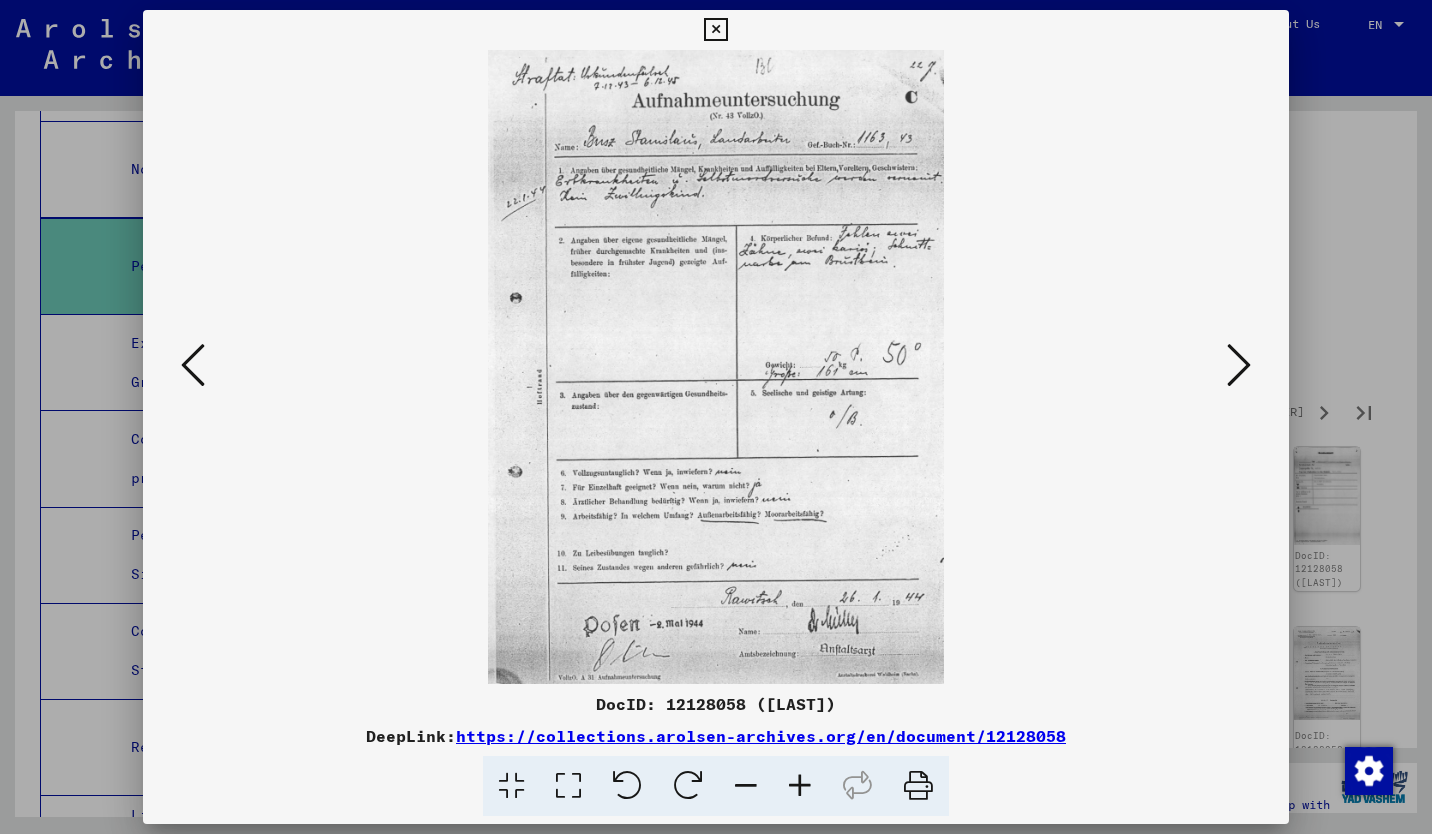 click at bounding box center [1239, 366] 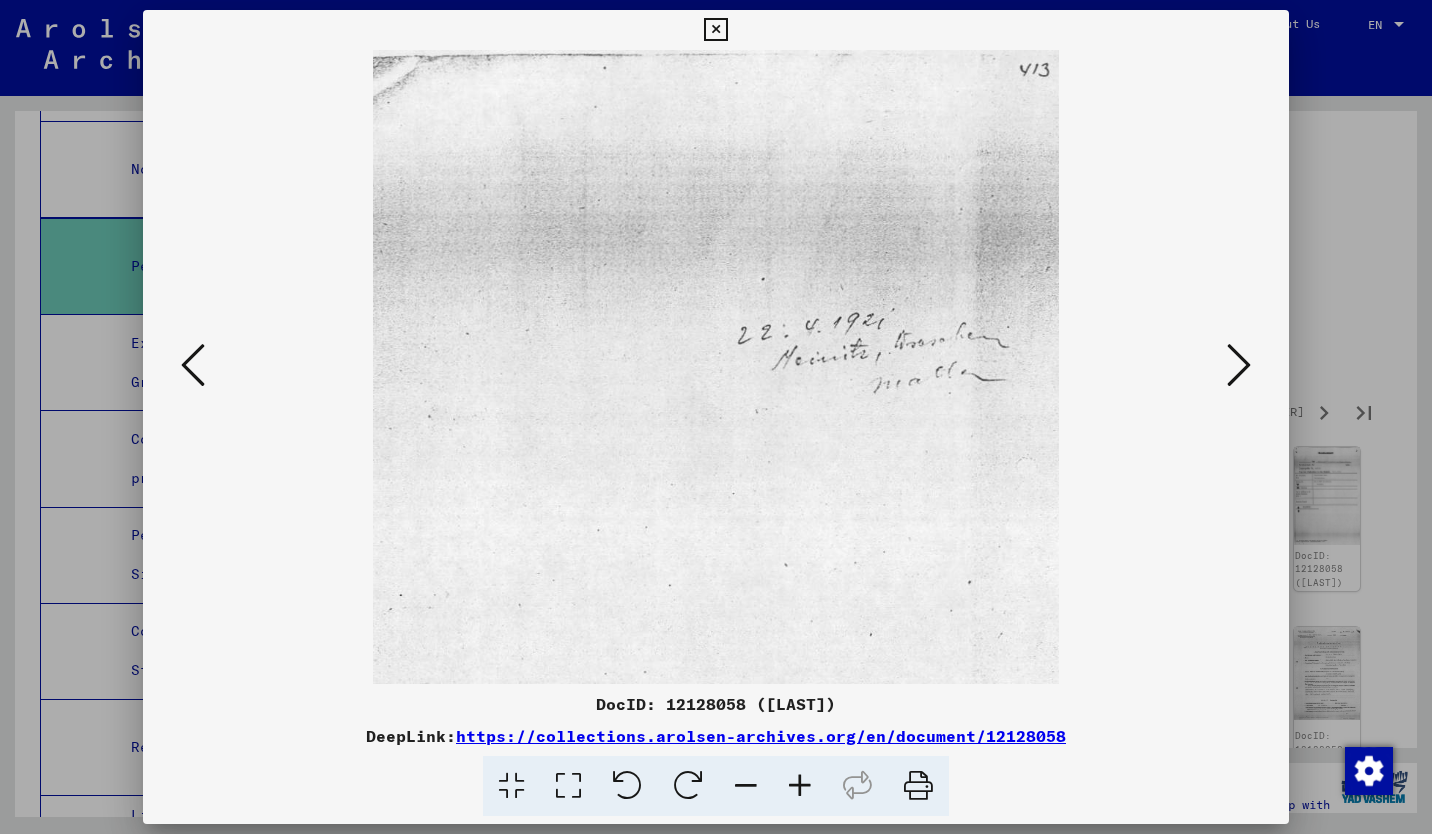 click at bounding box center (1239, 366) 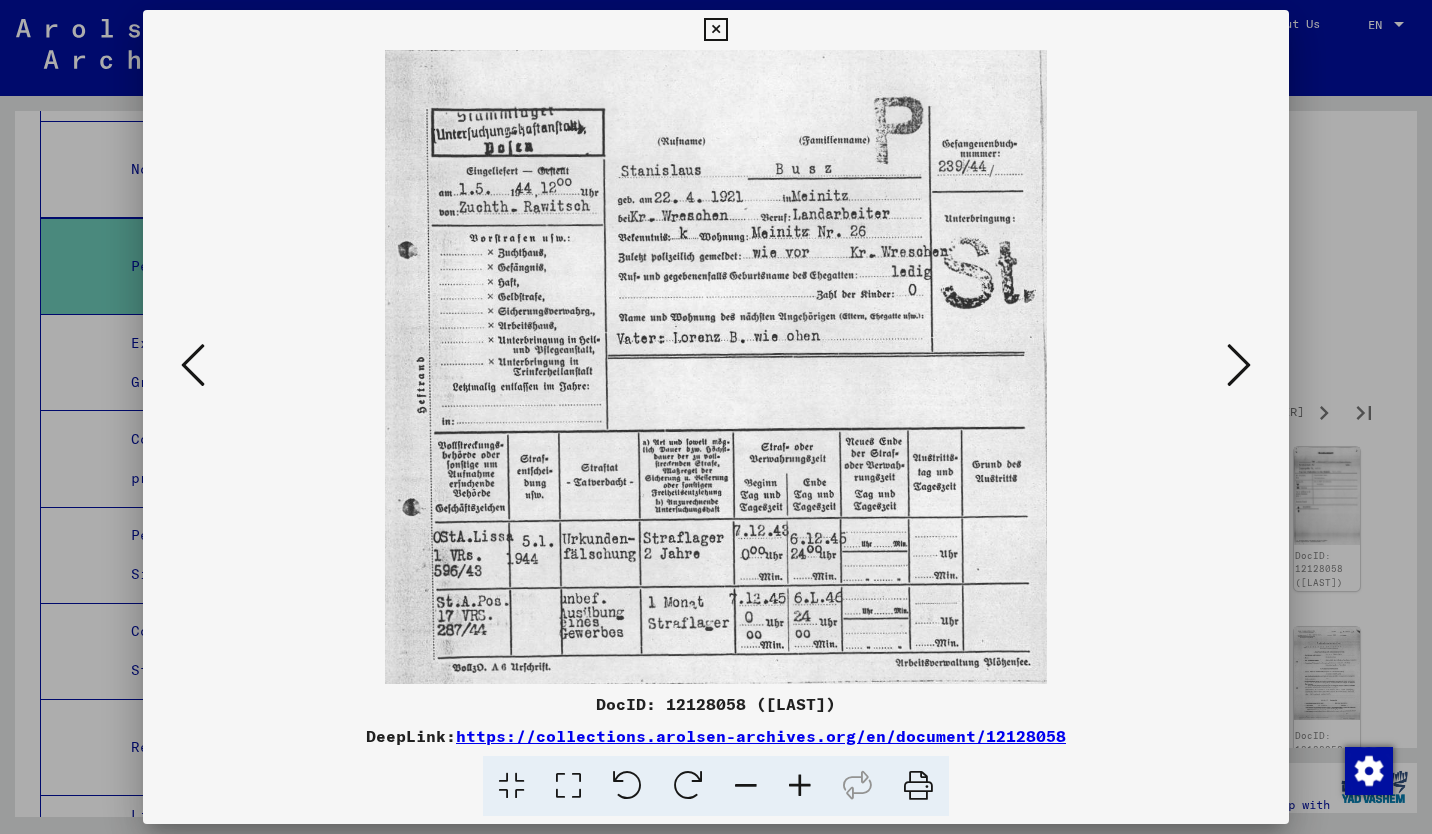 click at bounding box center [1239, 366] 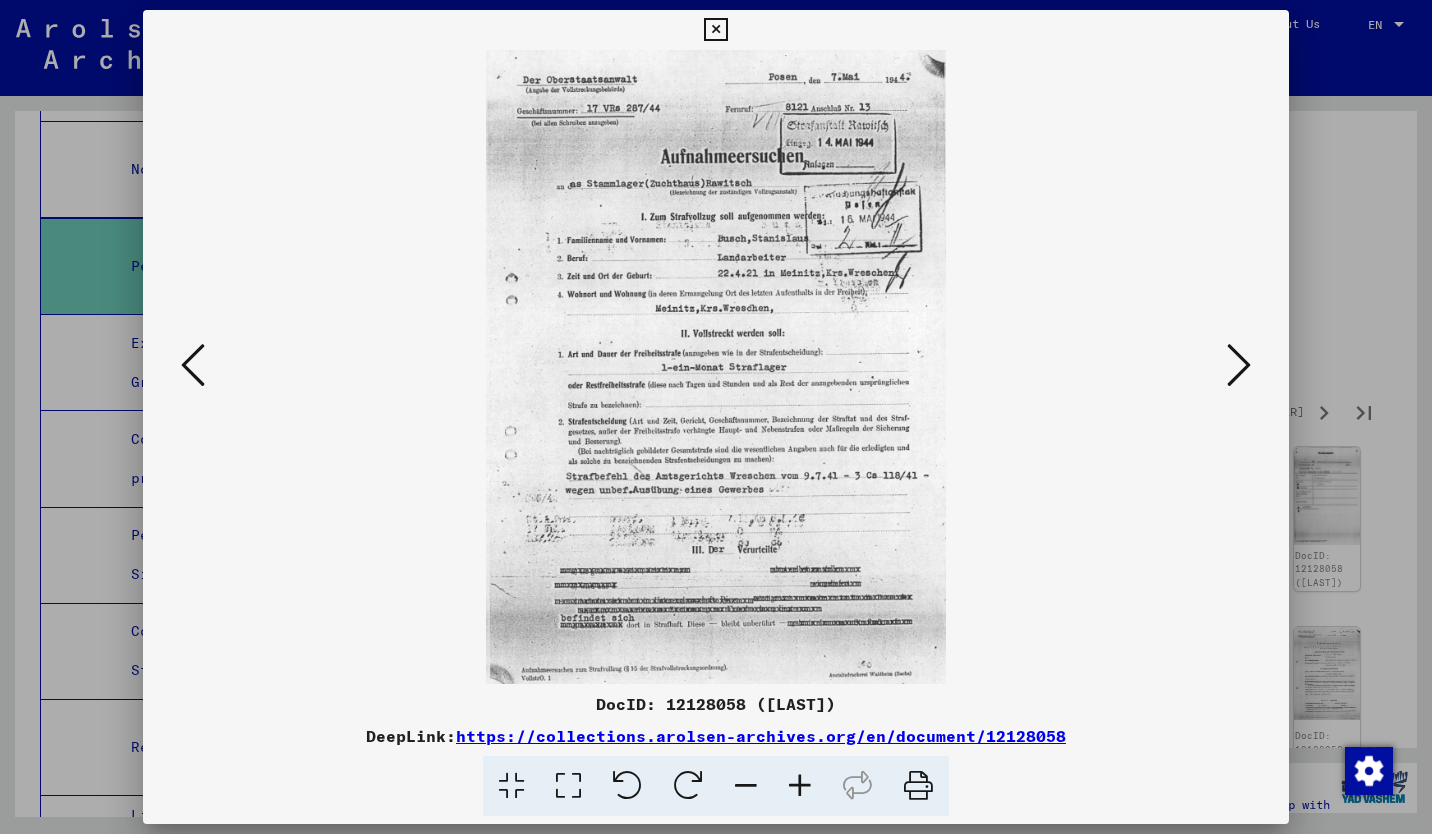 click at bounding box center (1239, 366) 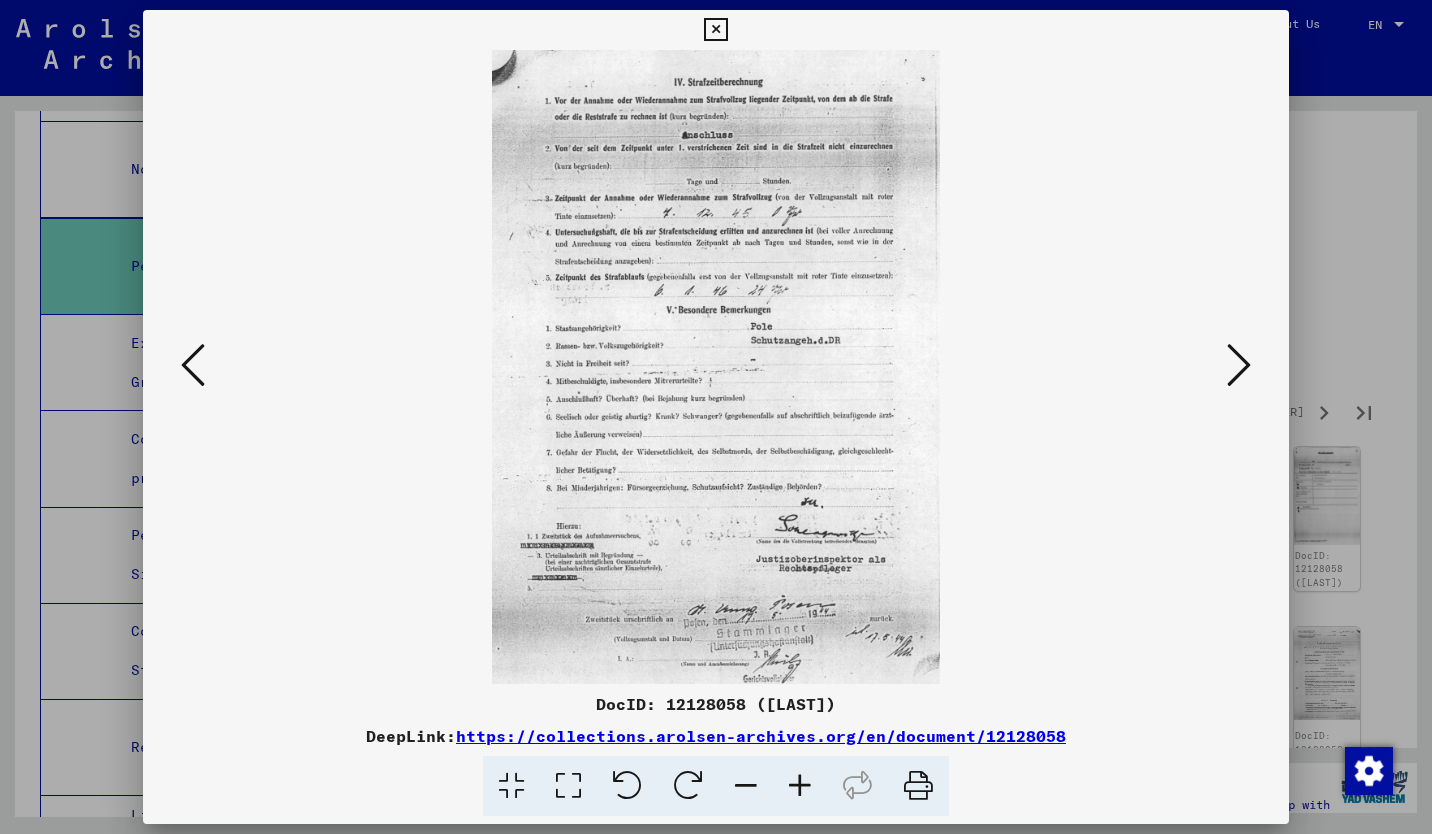 click at bounding box center [1239, 366] 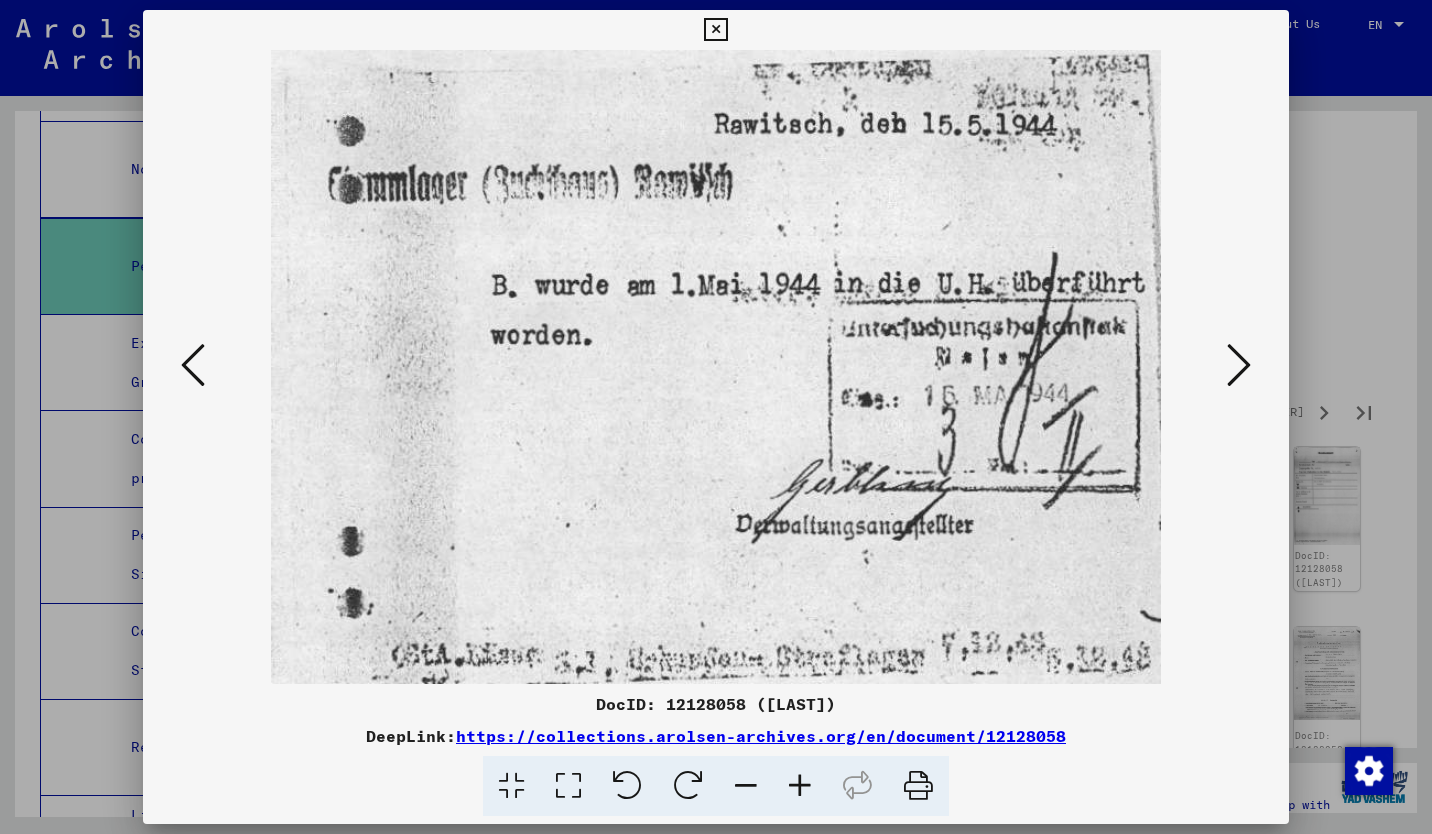 click at bounding box center [1239, 366] 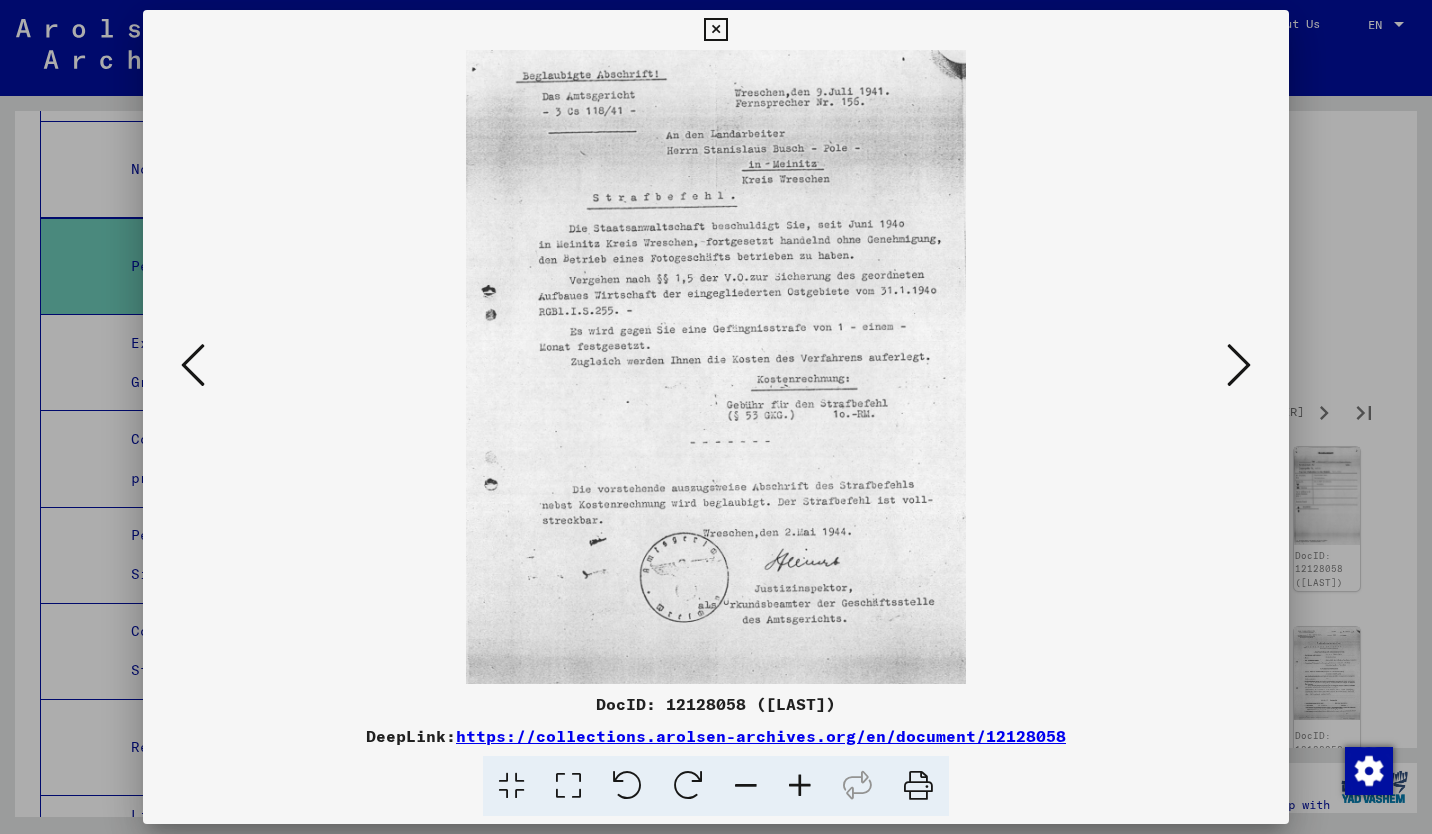 click at bounding box center [1239, 366] 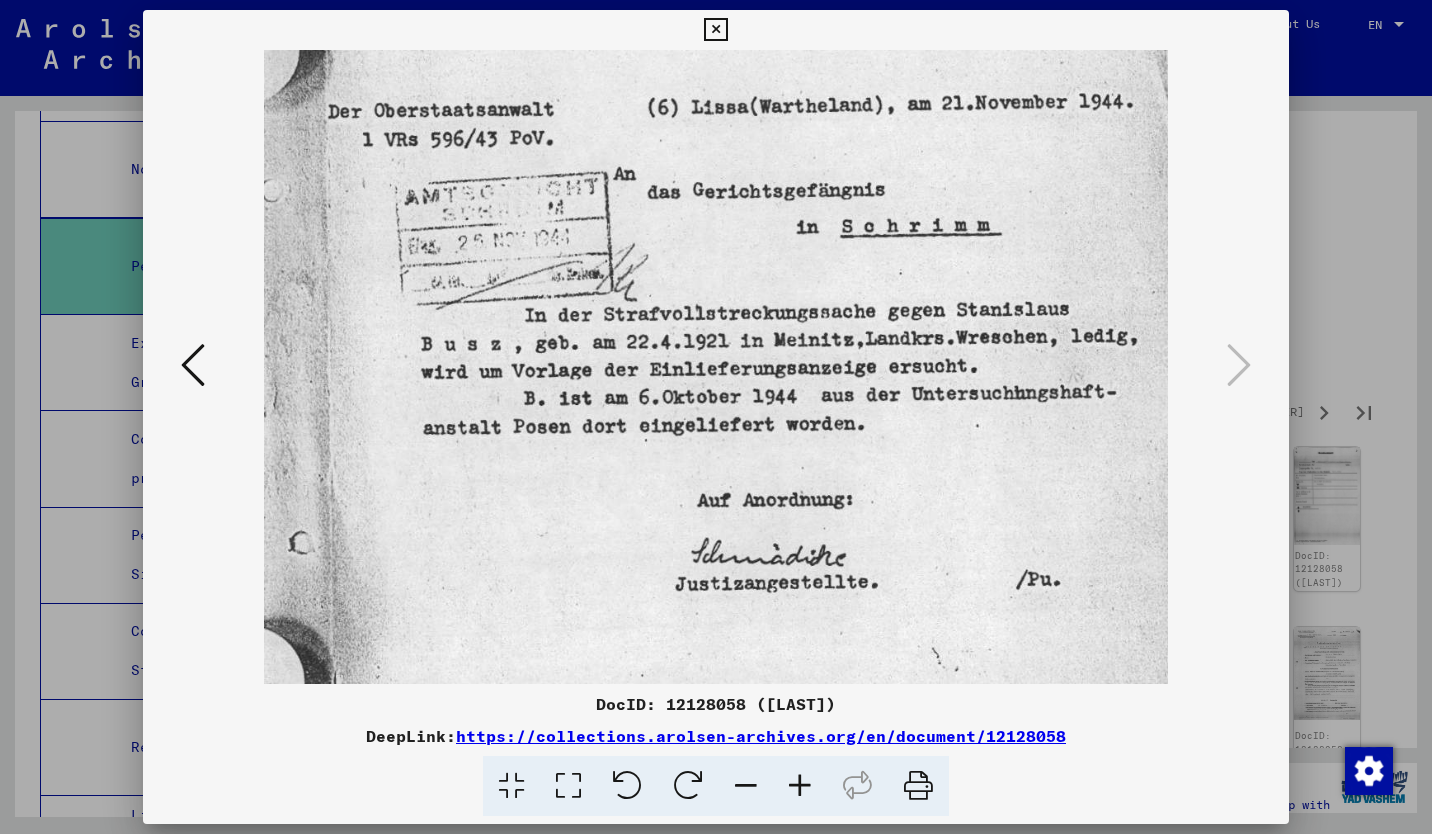 click at bounding box center [715, 30] 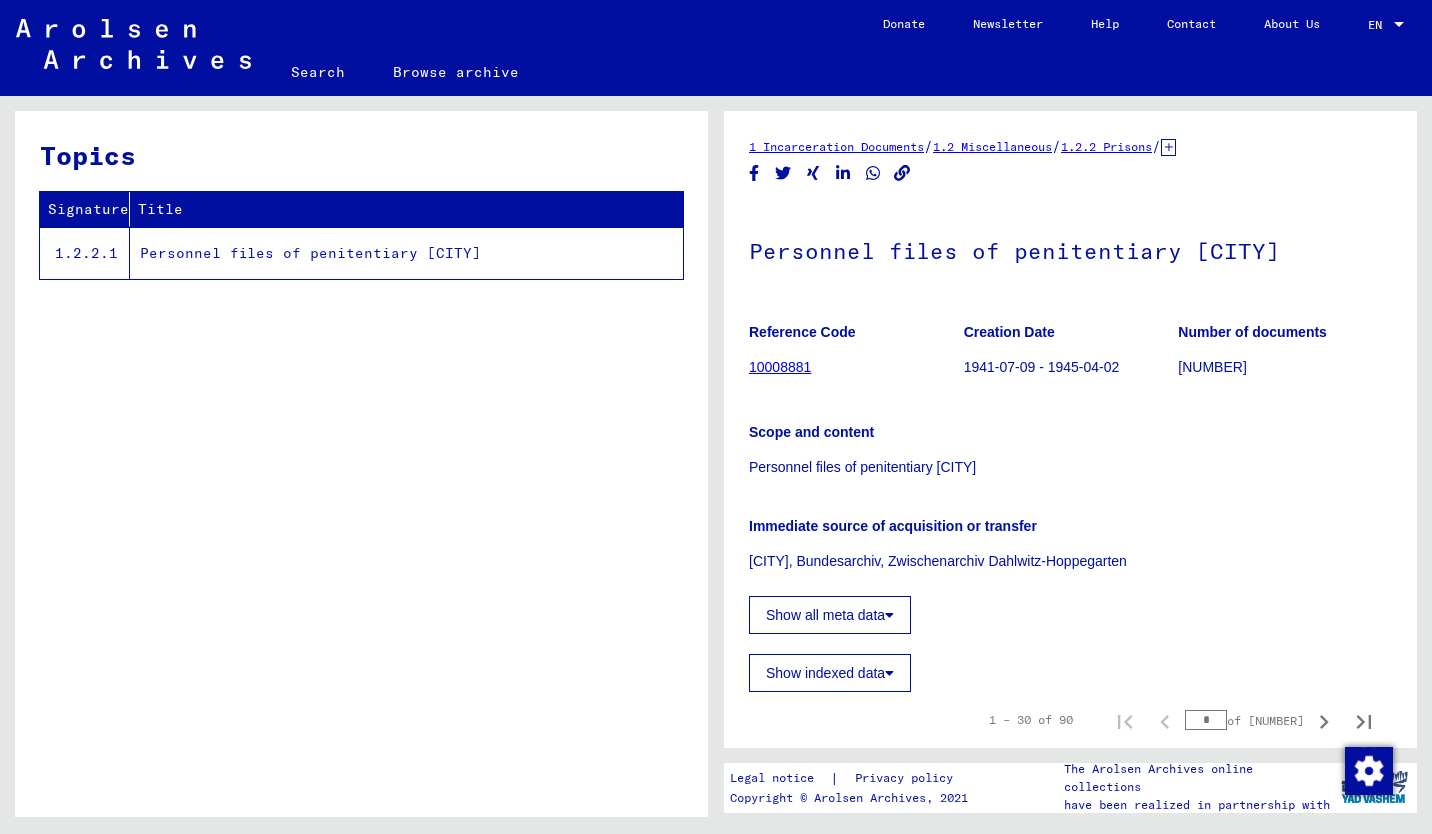 click on "Show all meta data" at bounding box center (830, 615) 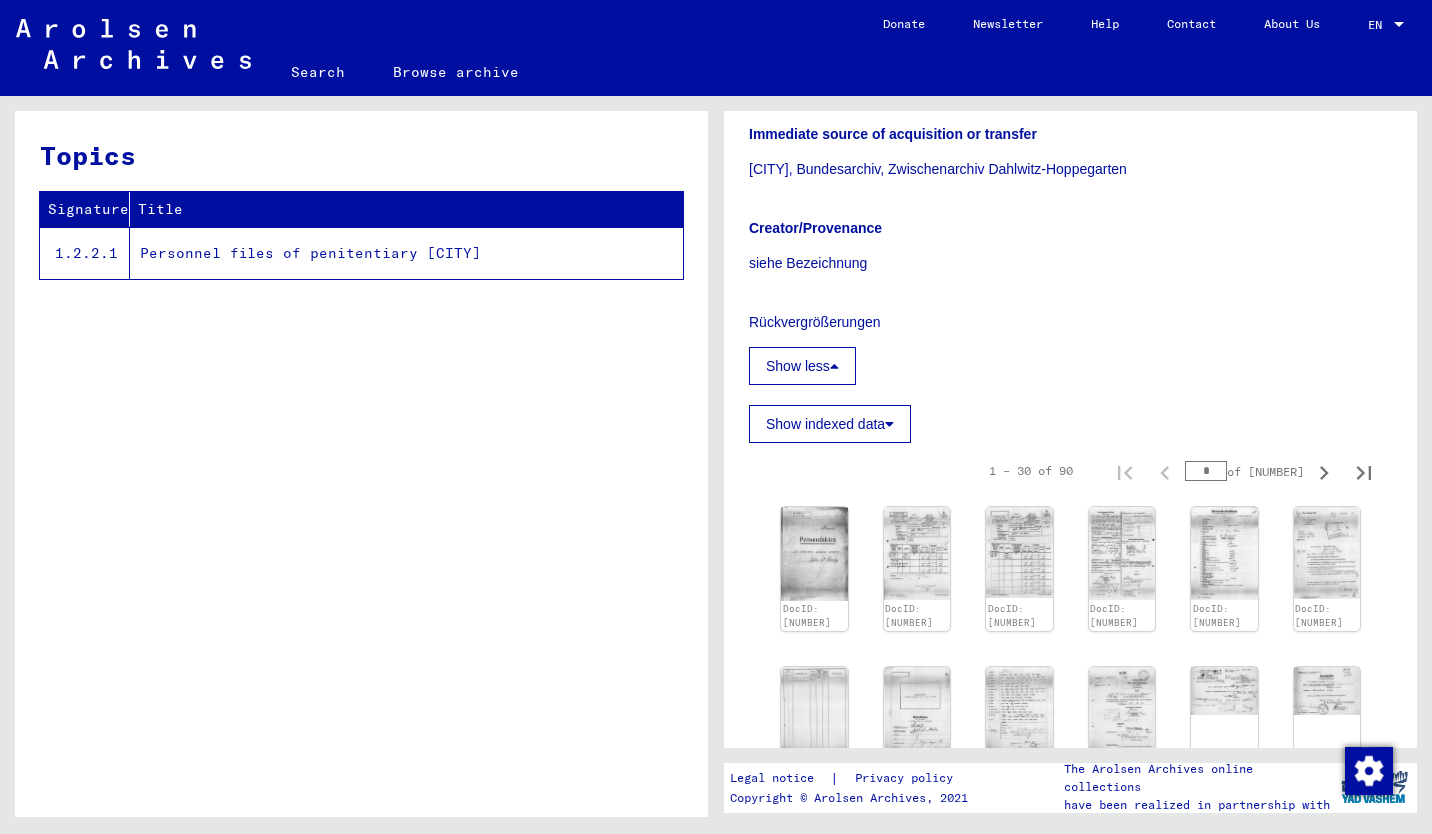 scroll, scrollTop: 385, scrollLeft: 0, axis: vertical 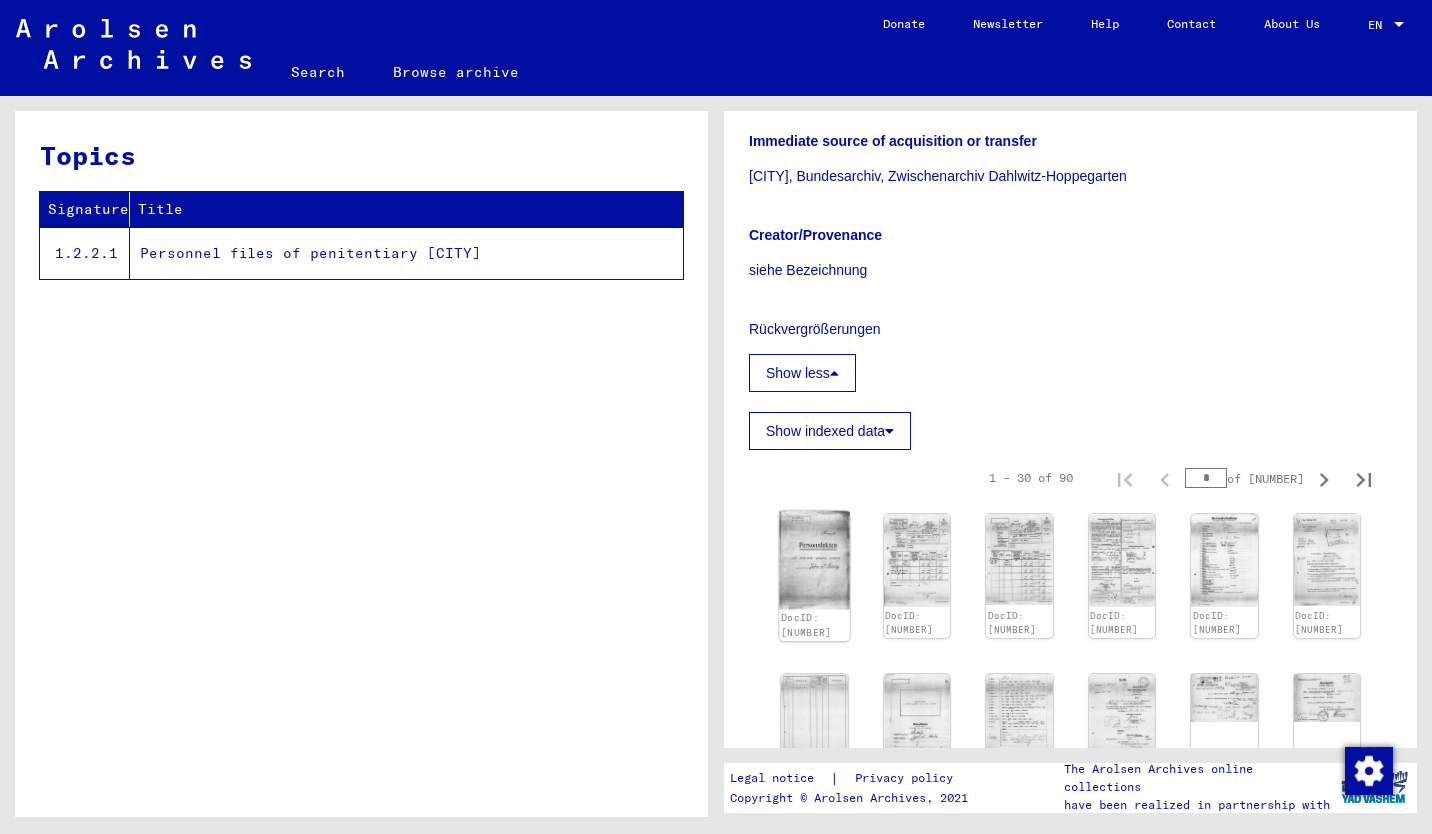 click at bounding box center [814, 560] 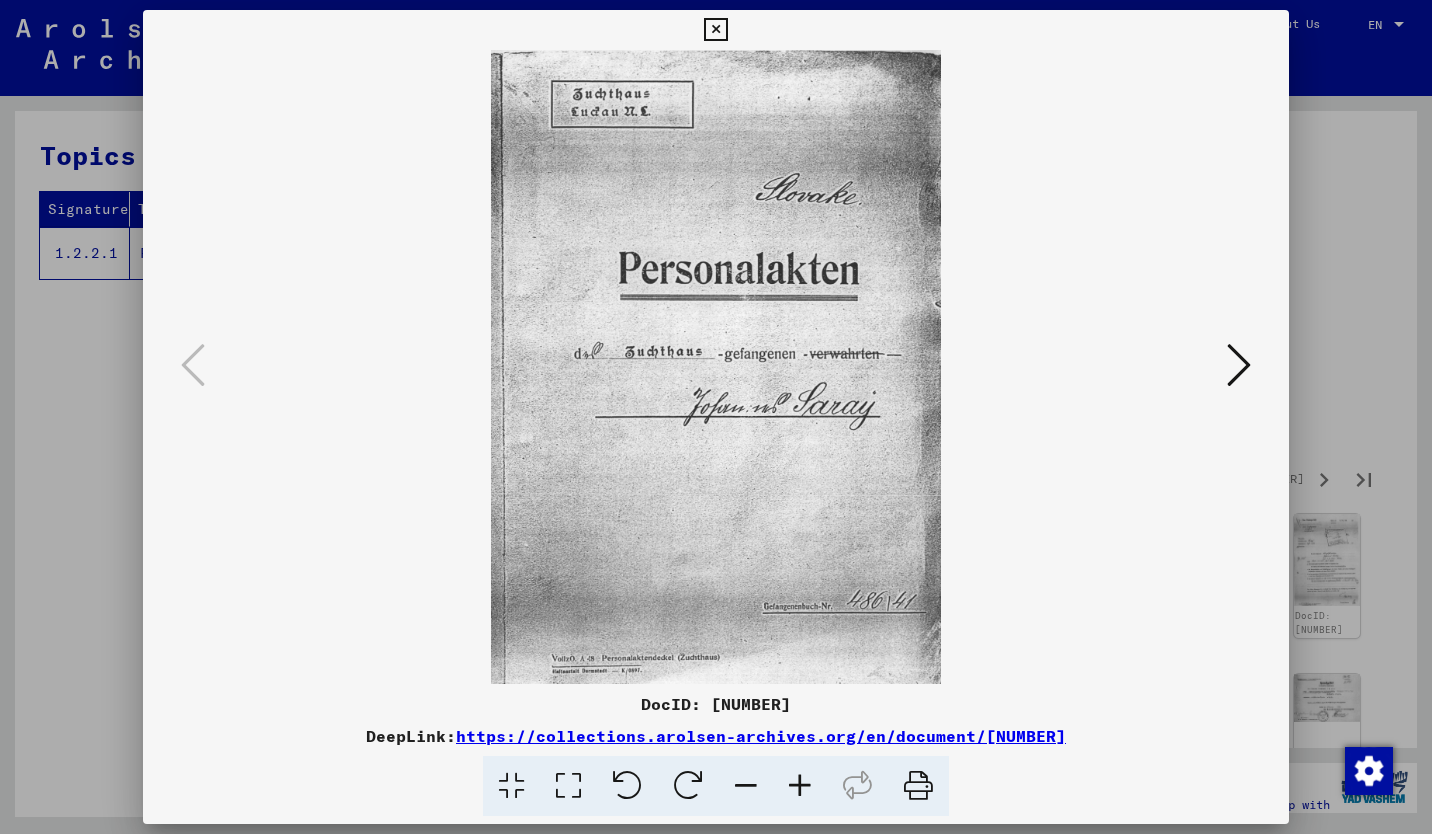 click at bounding box center [1239, 365] 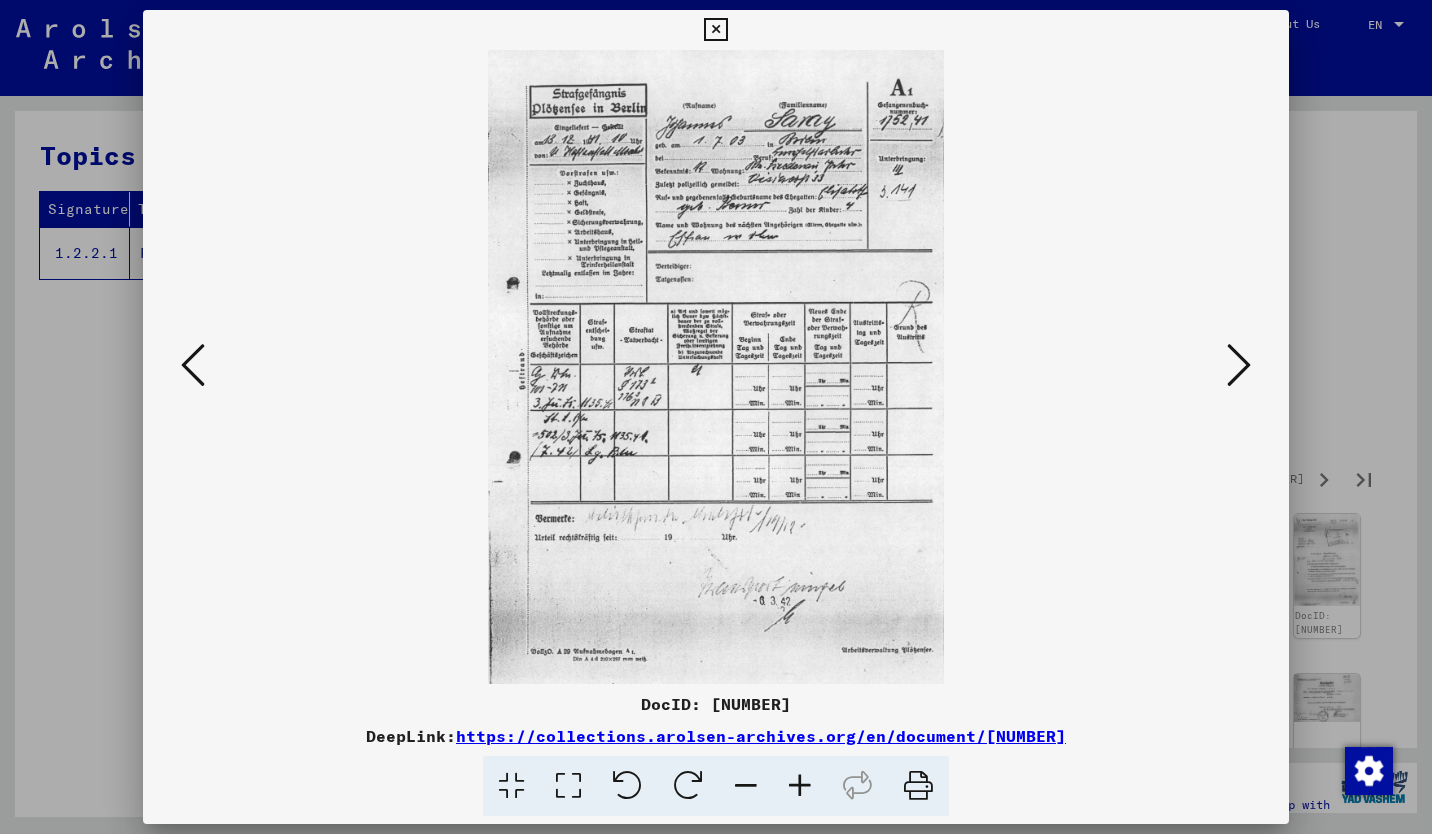 click at bounding box center (1239, 365) 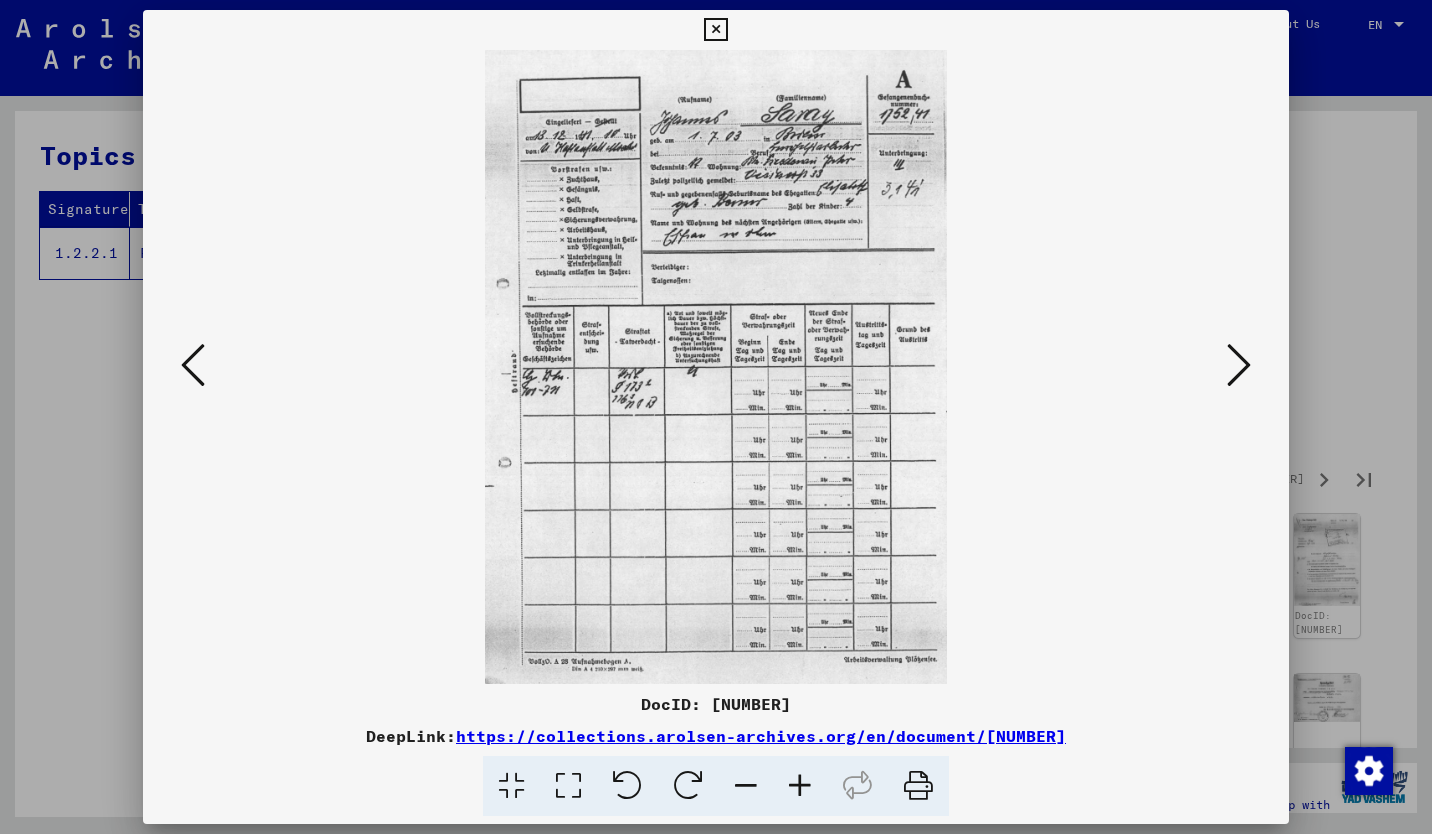 click at bounding box center [1239, 365] 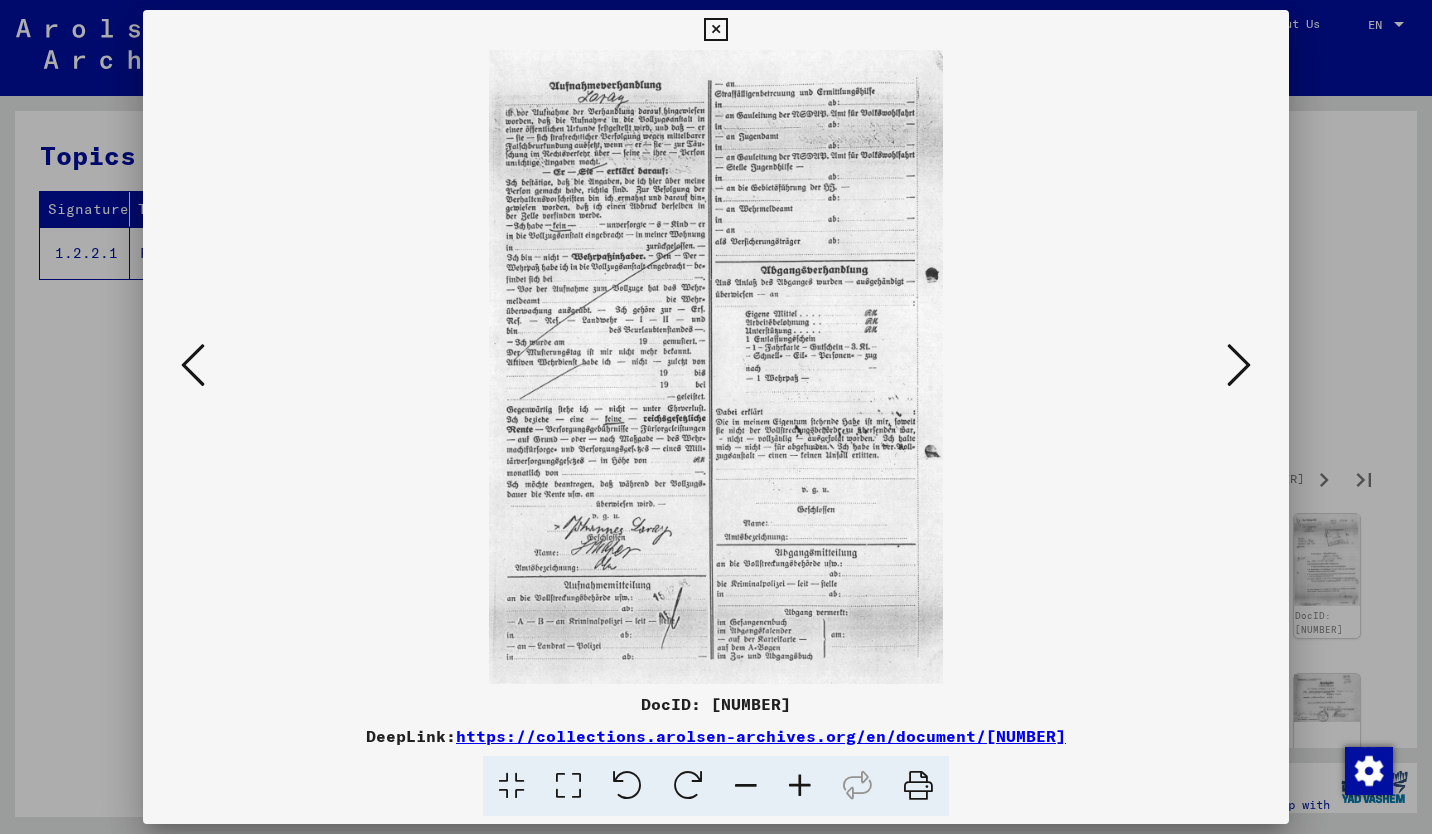 click at bounding box center (1239, 365) 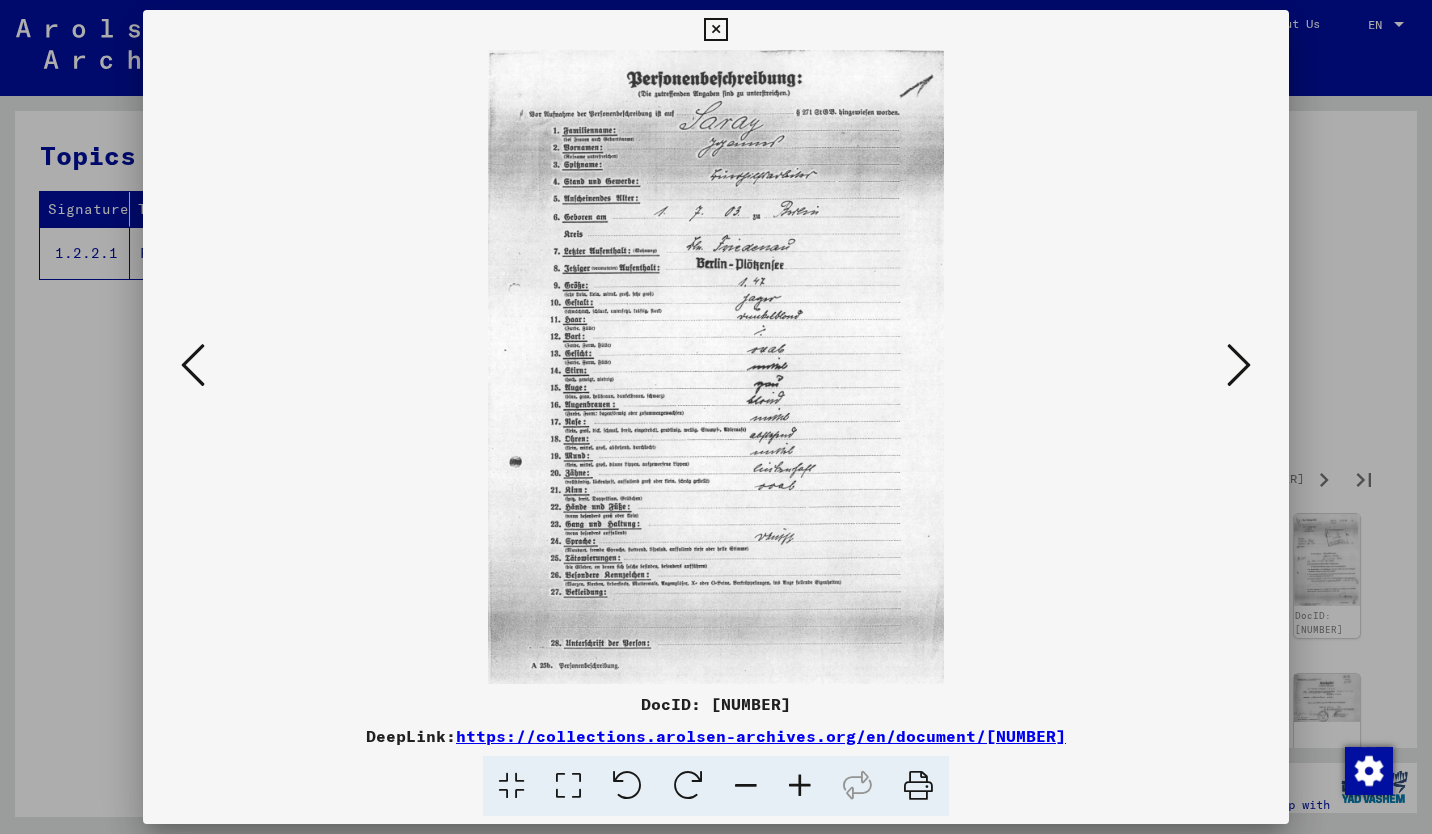 click at bounding box center [1239, 365] 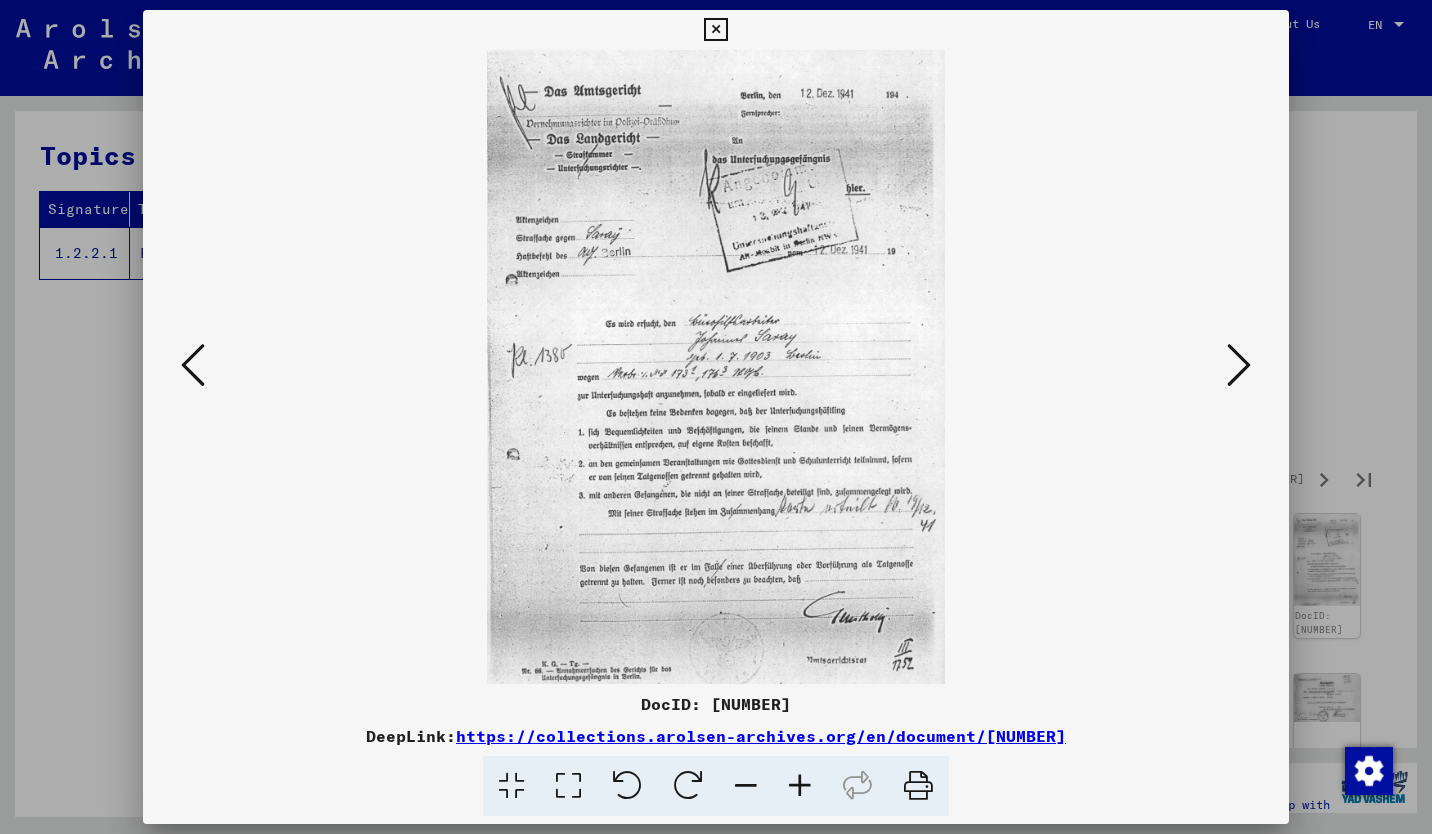 click at bounding box center [1239, 365] 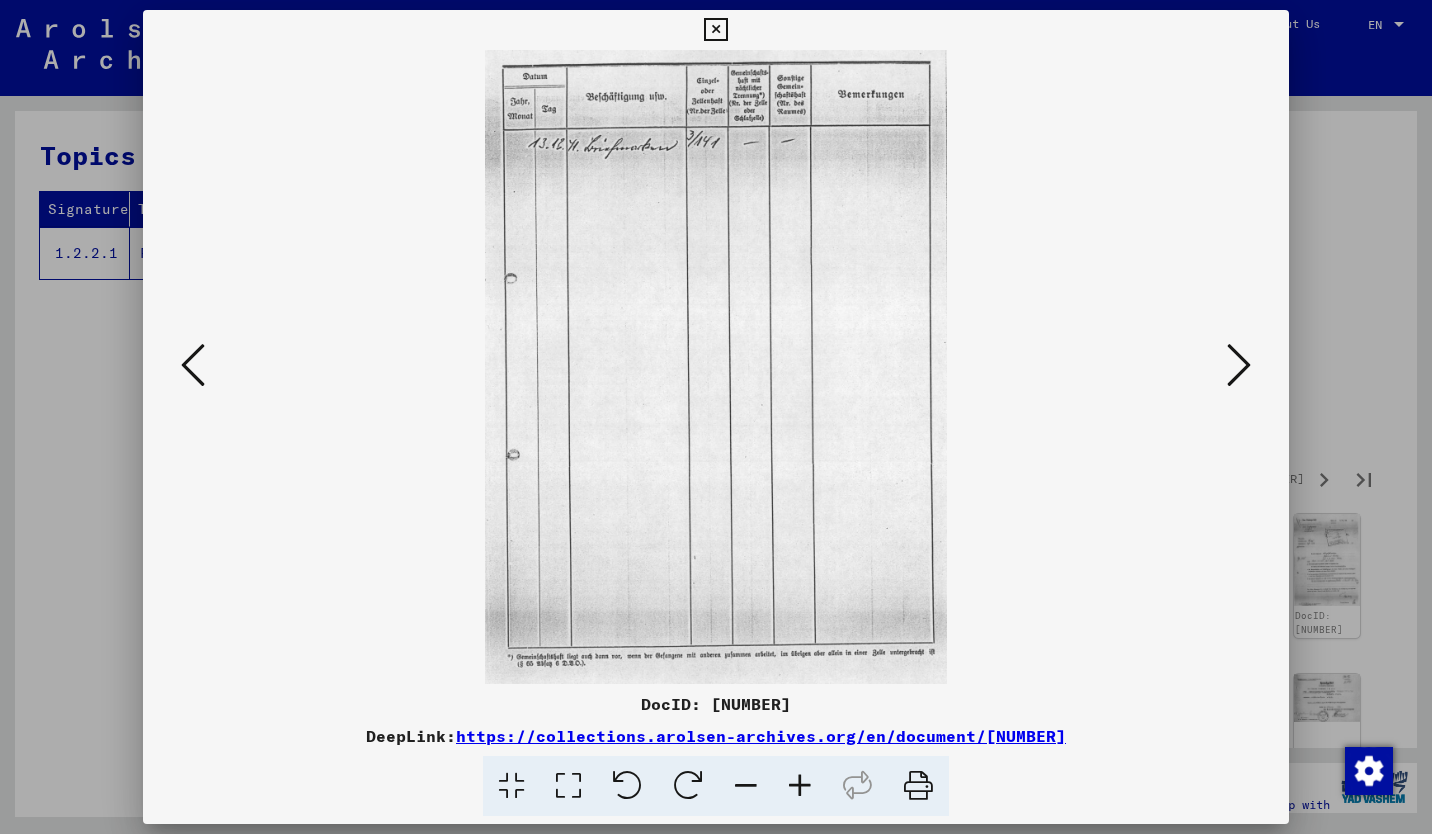 click at bounding box center [1239, 365] 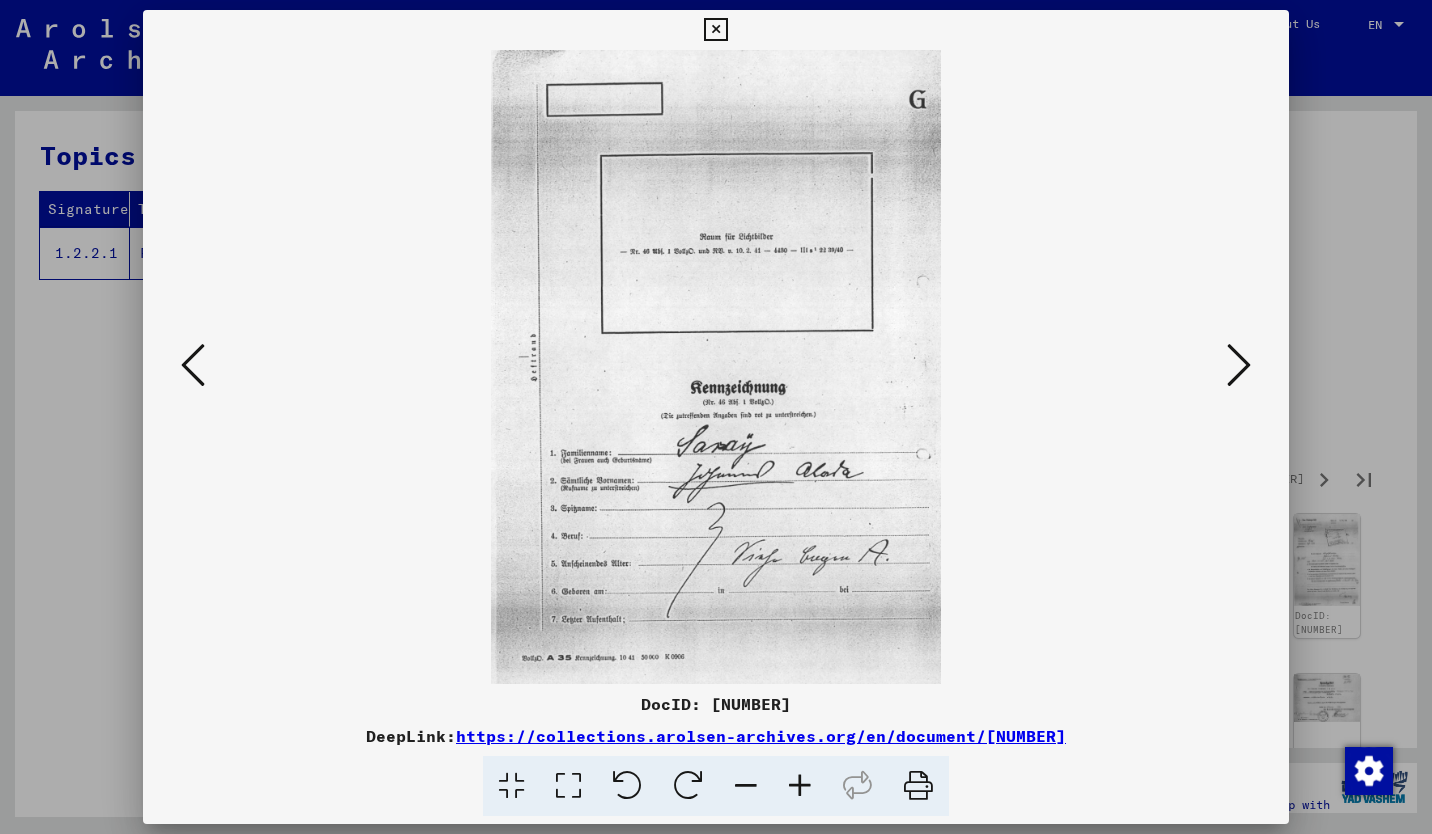 click at bounding box center (1239, 365) 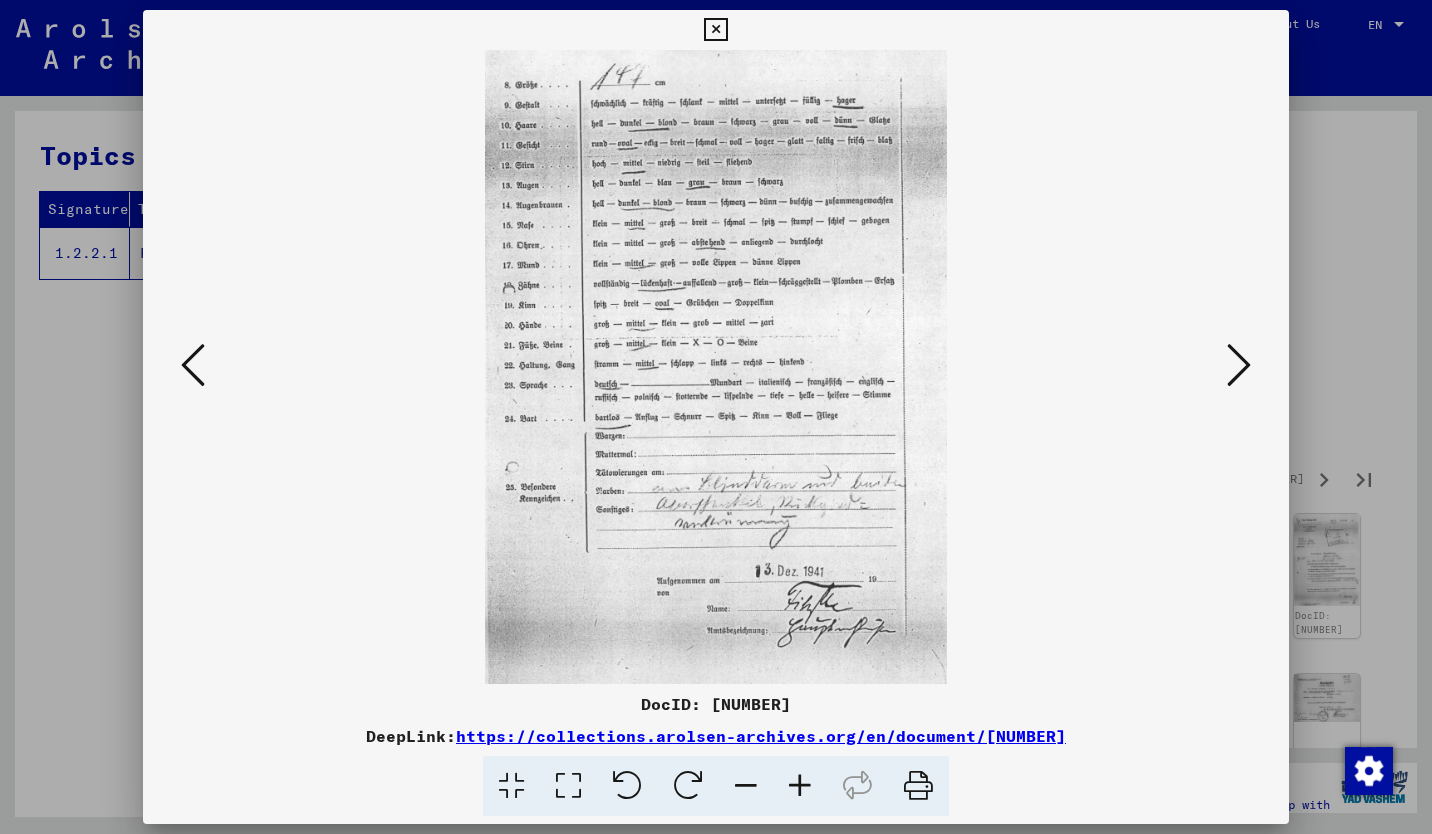 click at bounding box center (1239, 365) 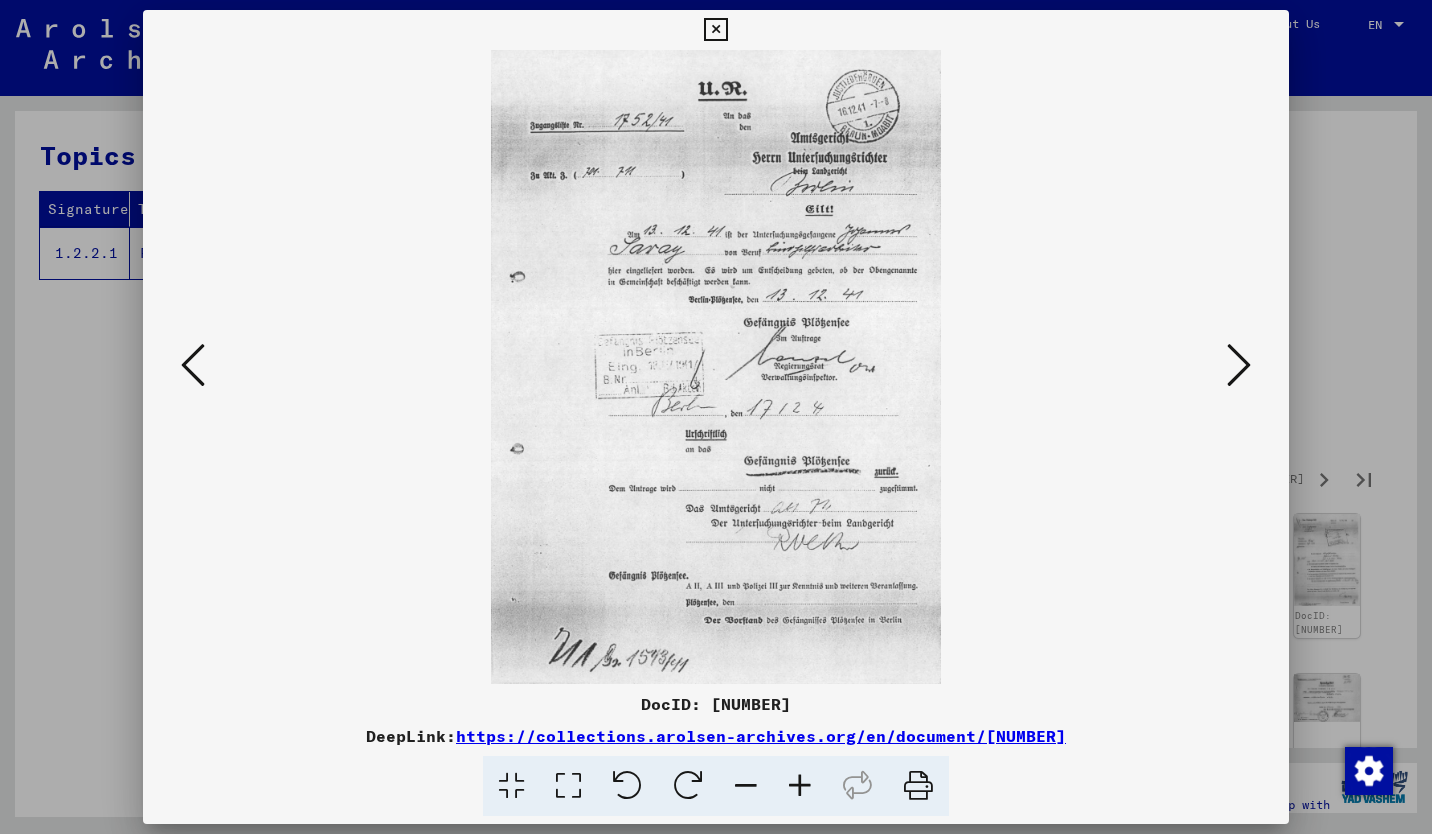 click at bounding box center [1239, 365] 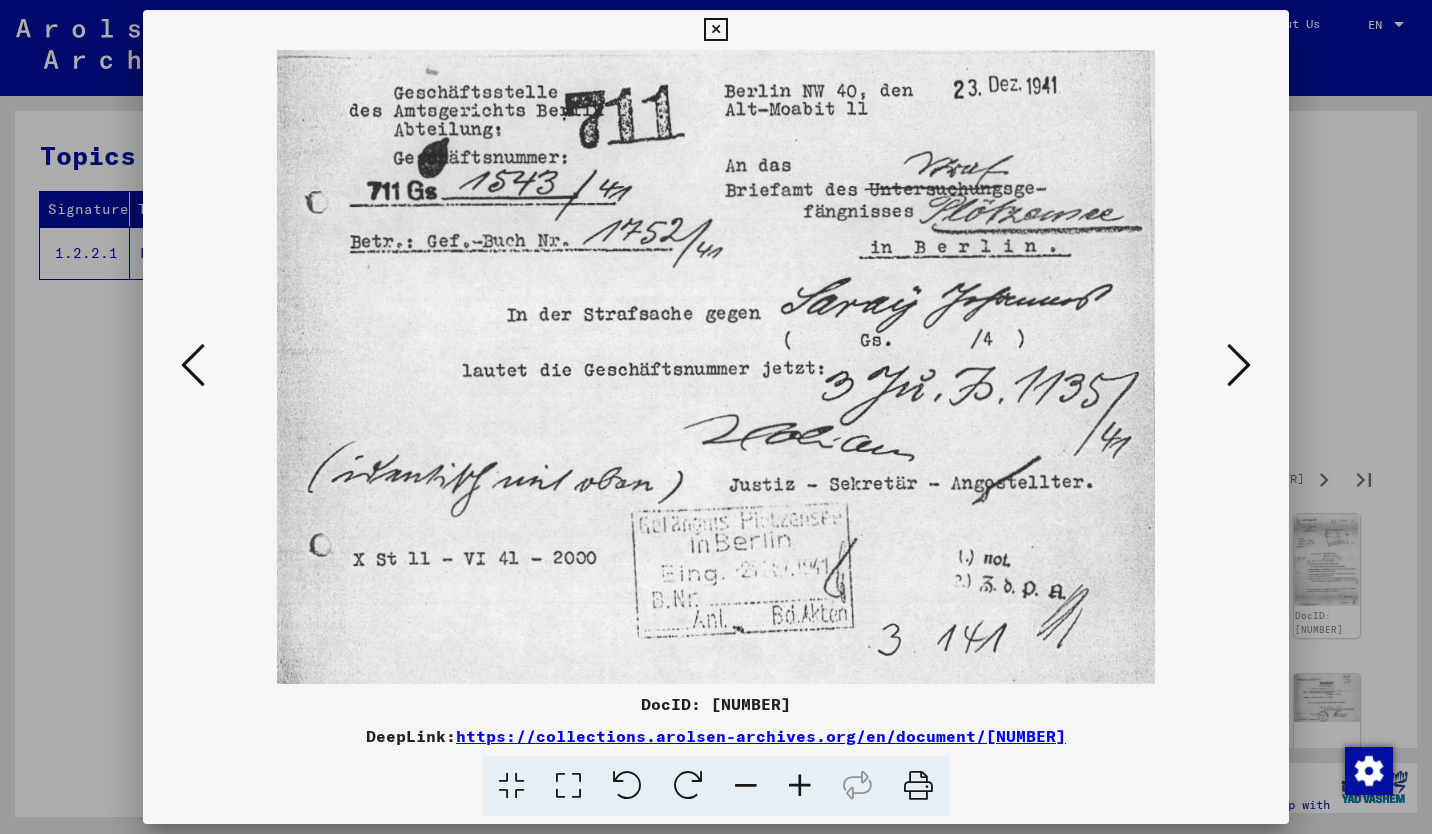 click at bounding box center [1239, 365] 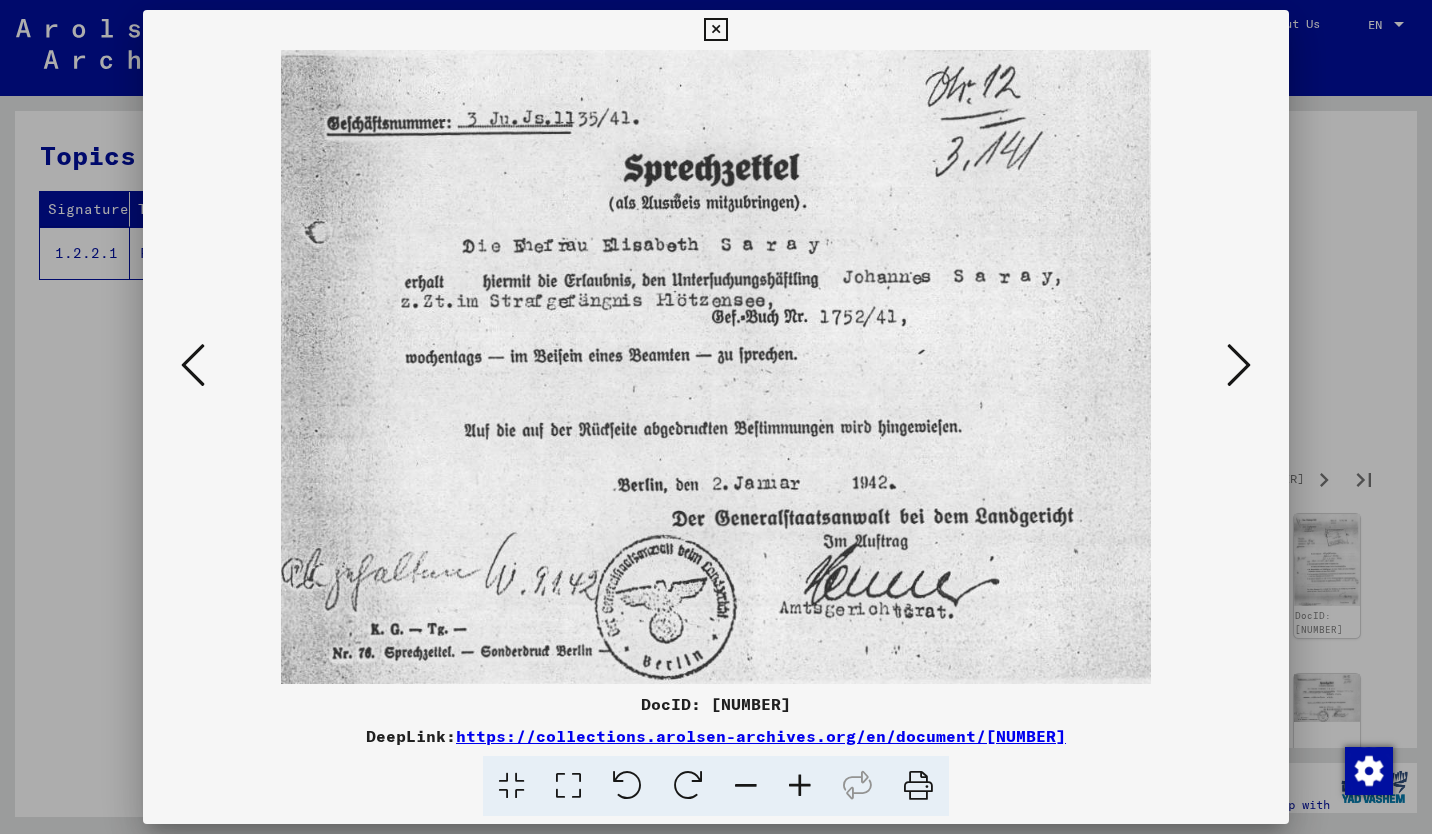 click at bounding box center [1239, 365] 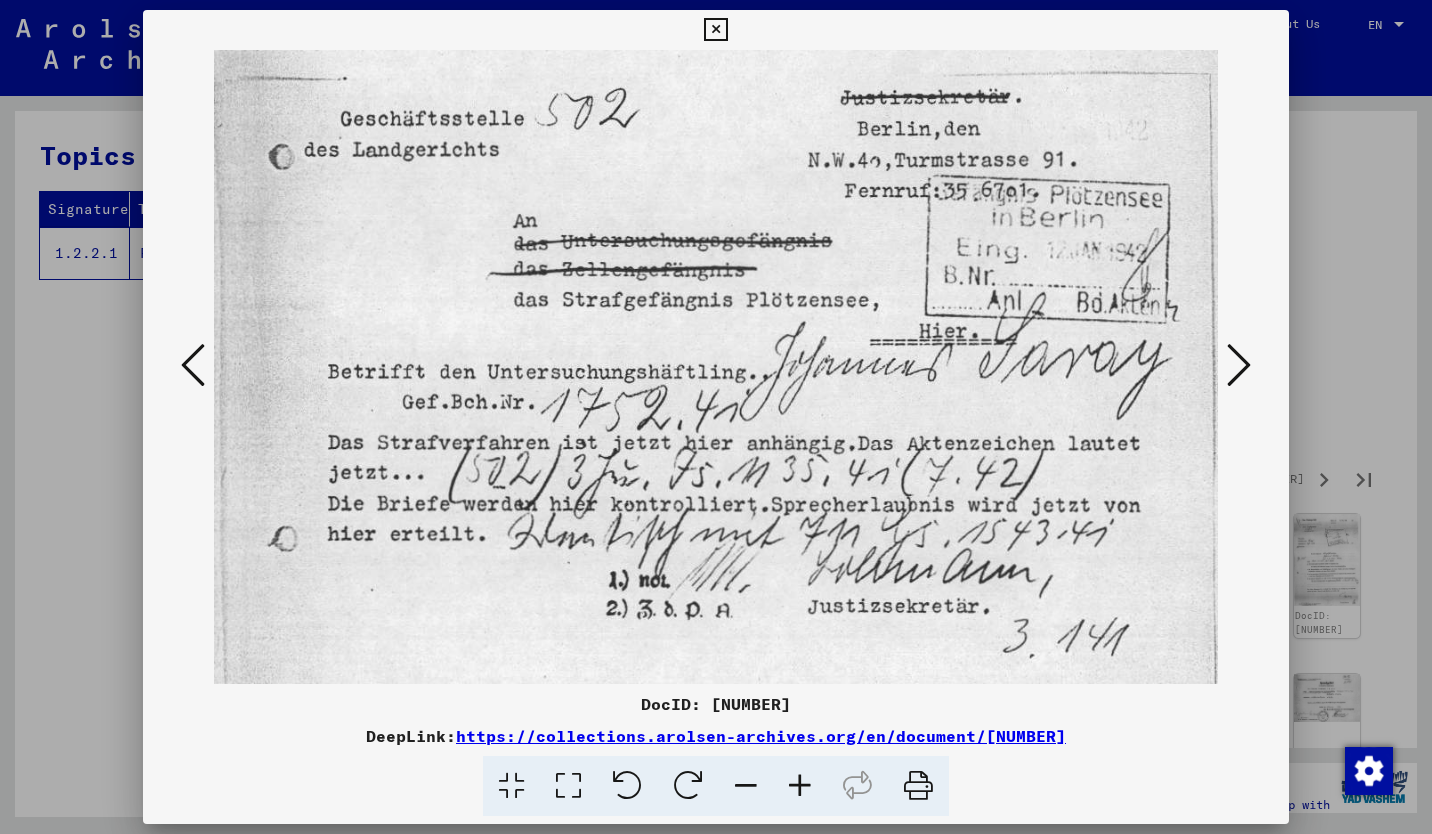 click at bounding box center (1239, 365) 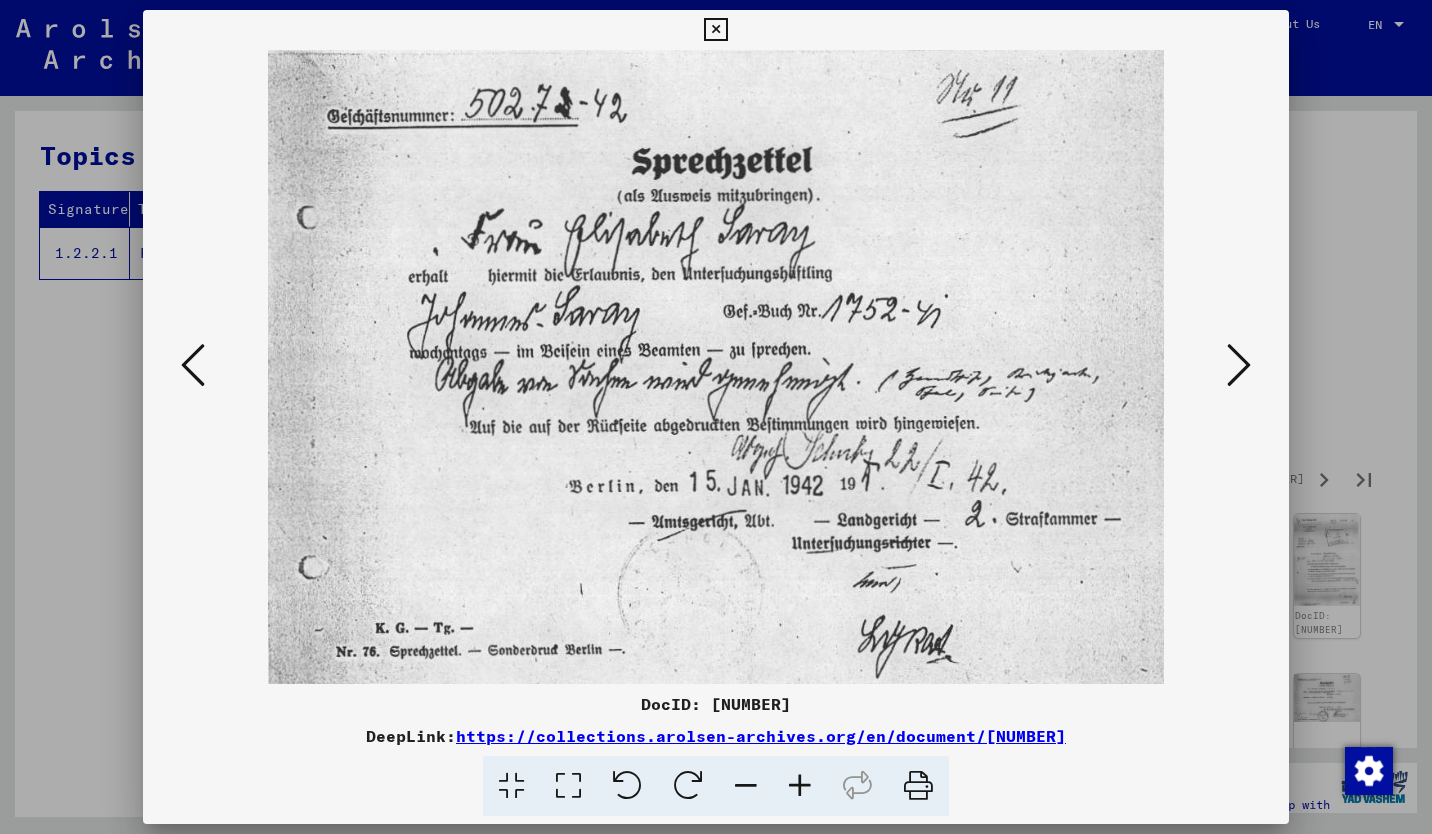 click at bounding box center [1239, 365] 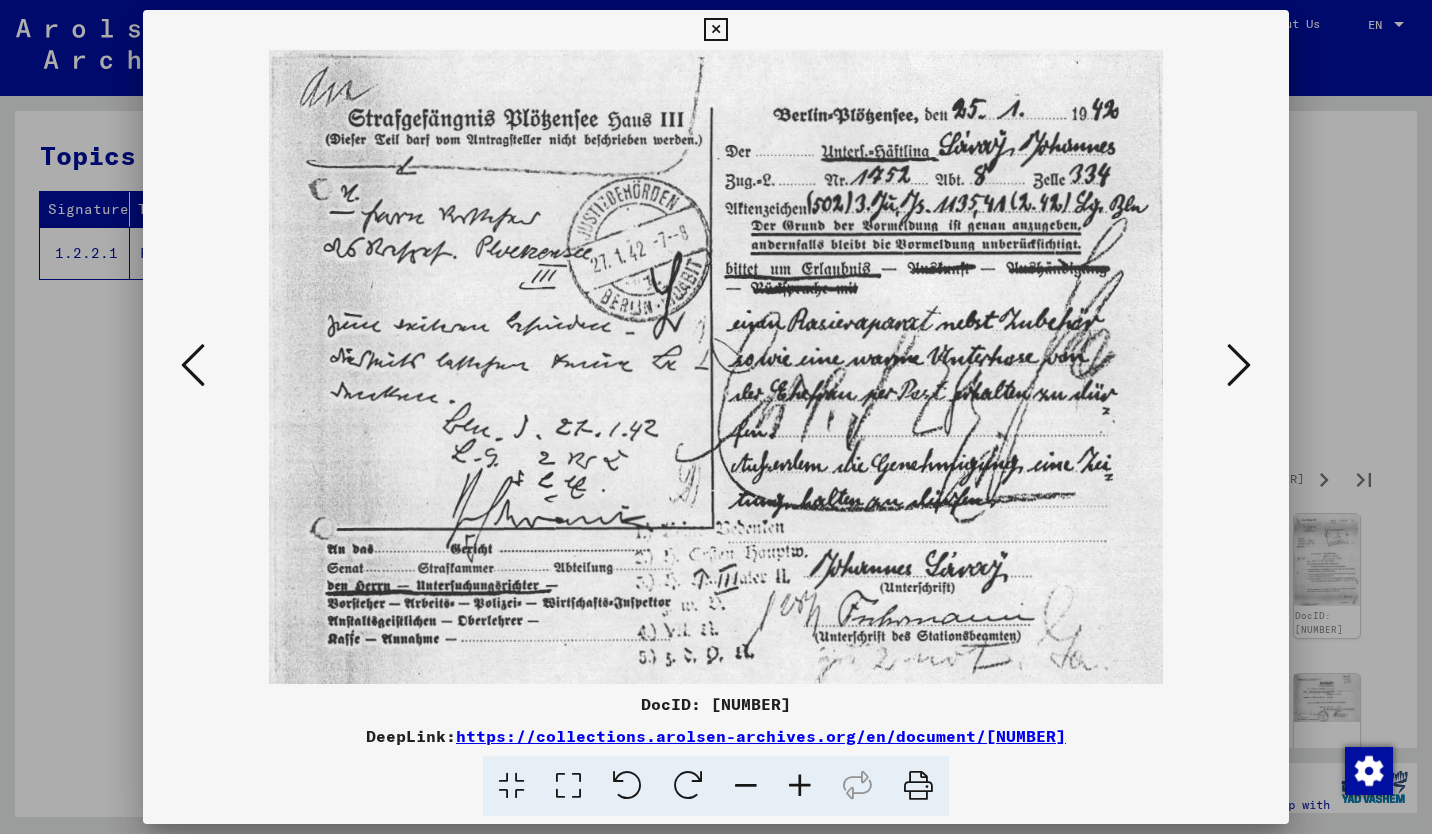 click at bounding box center (1239, 365) 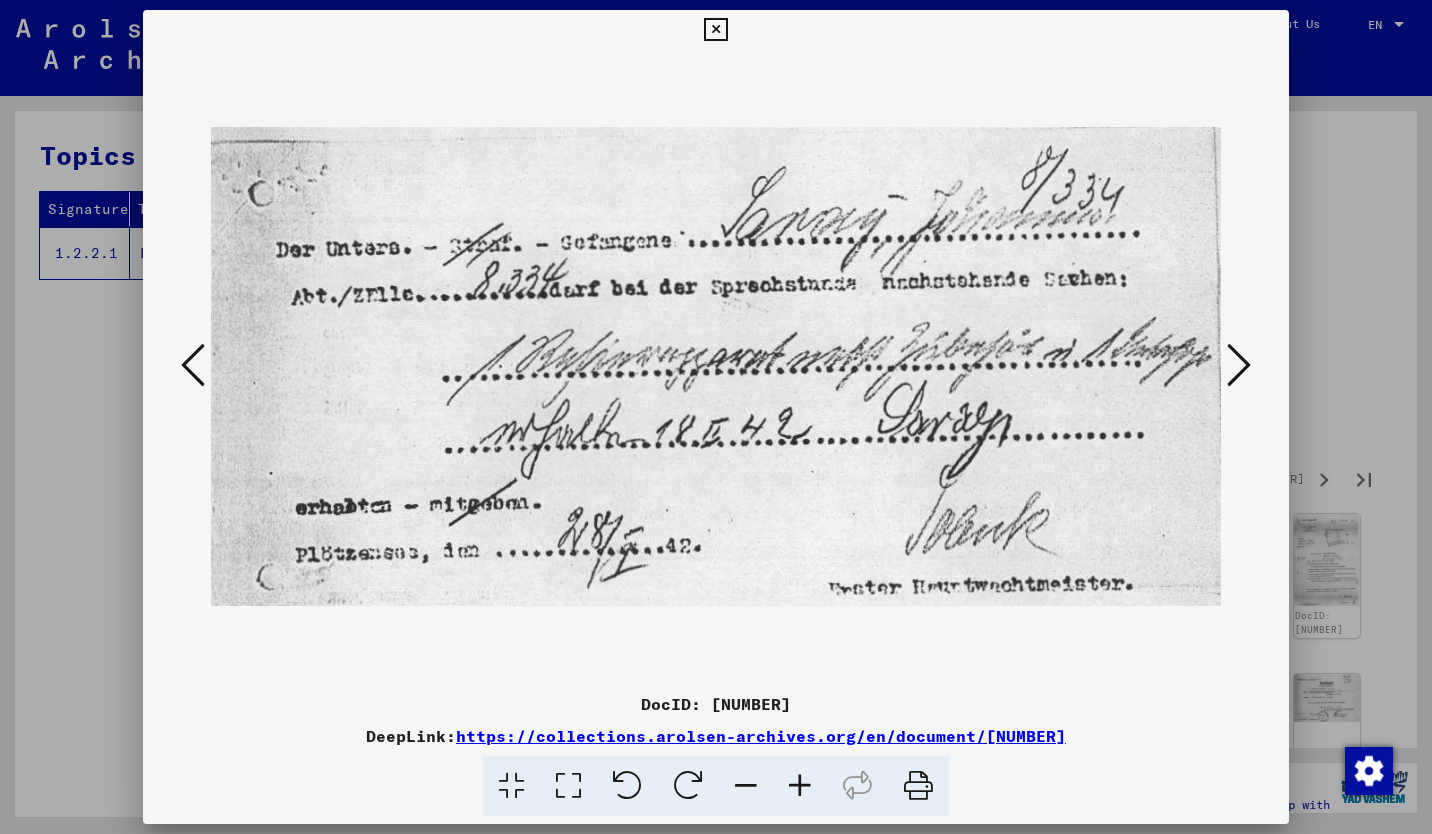 click at bounding box center [1239, 365] 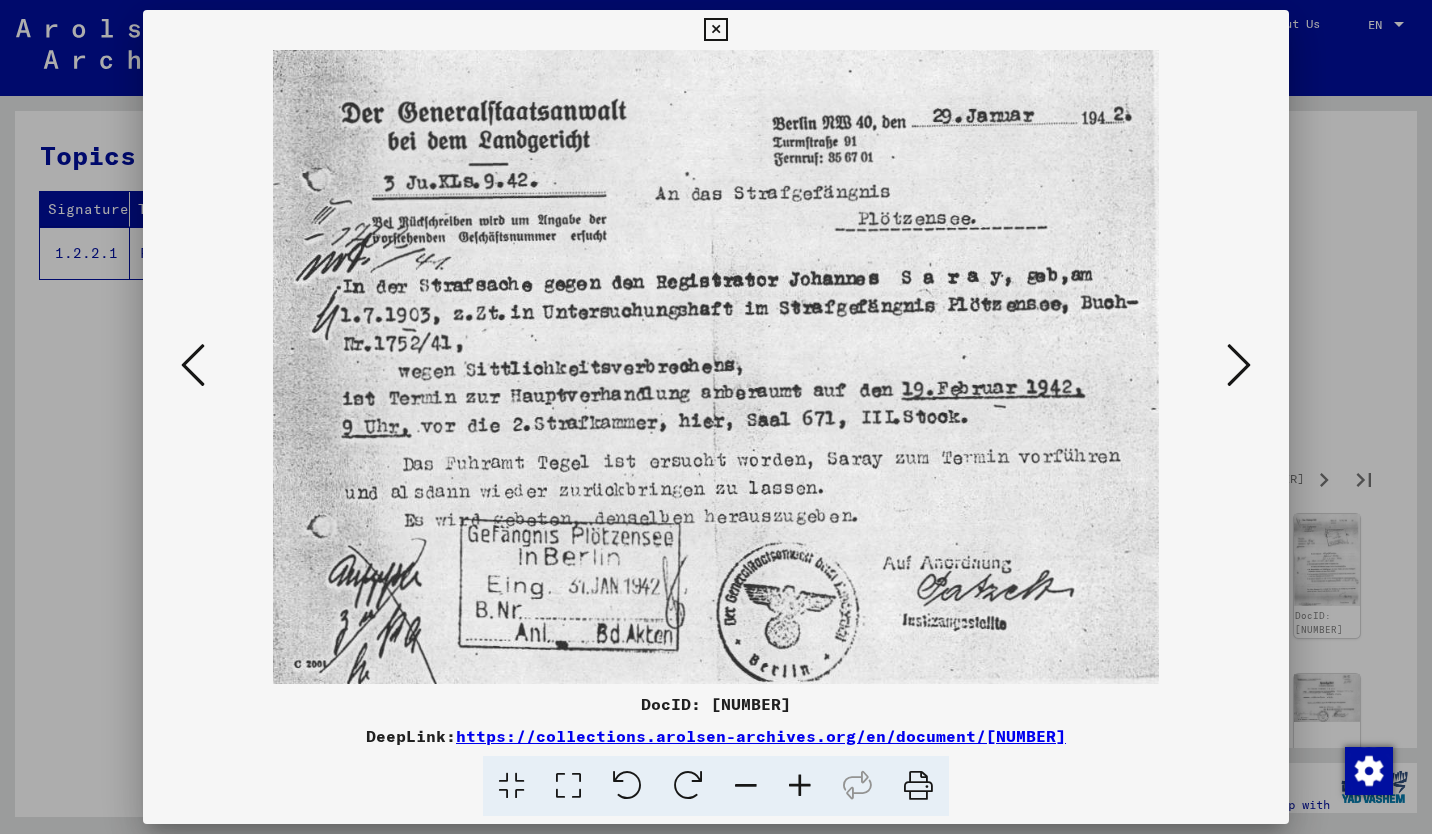 click at bounding box center (1239, 365) 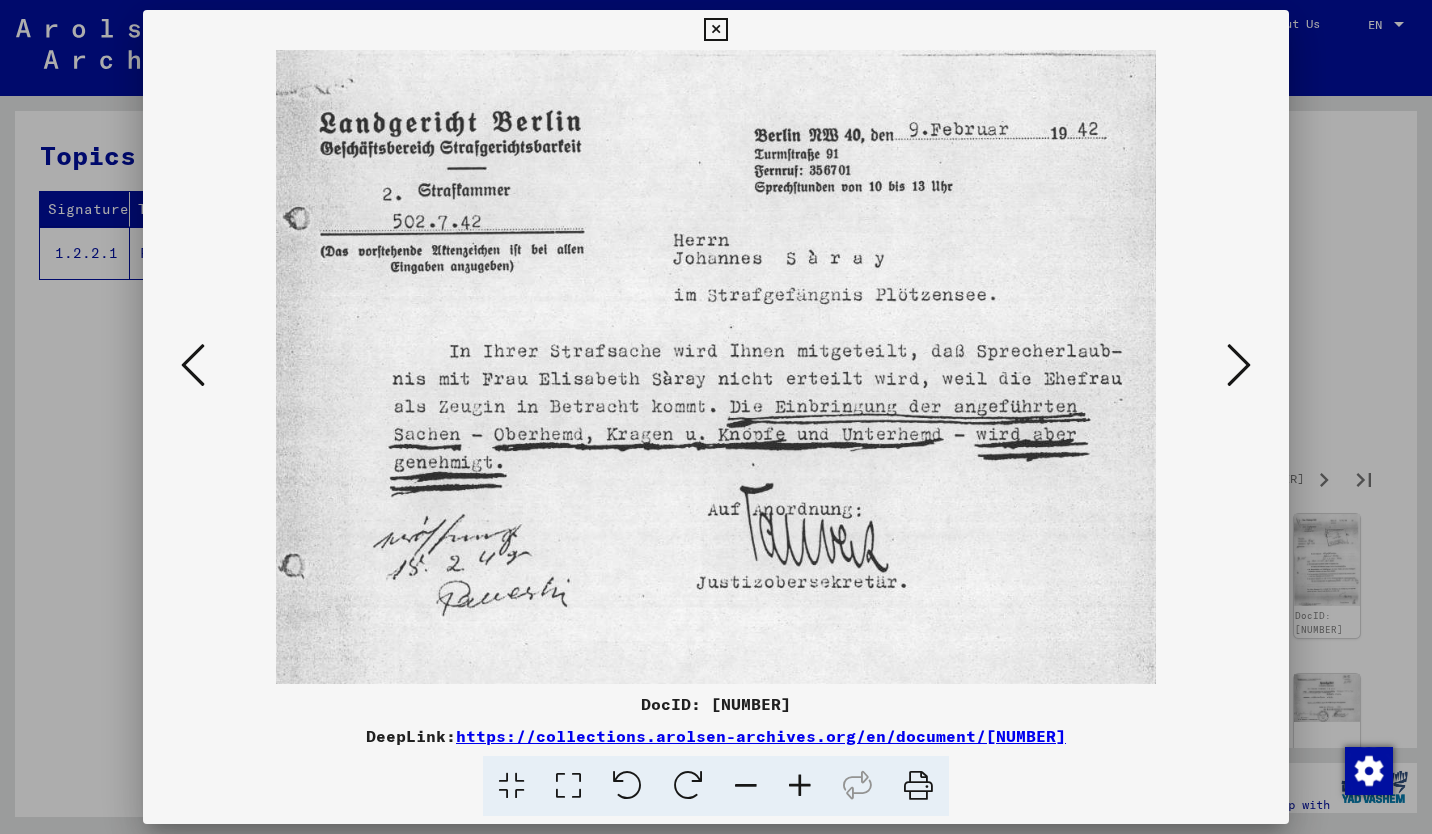 click at bounding box center (1239, 365) 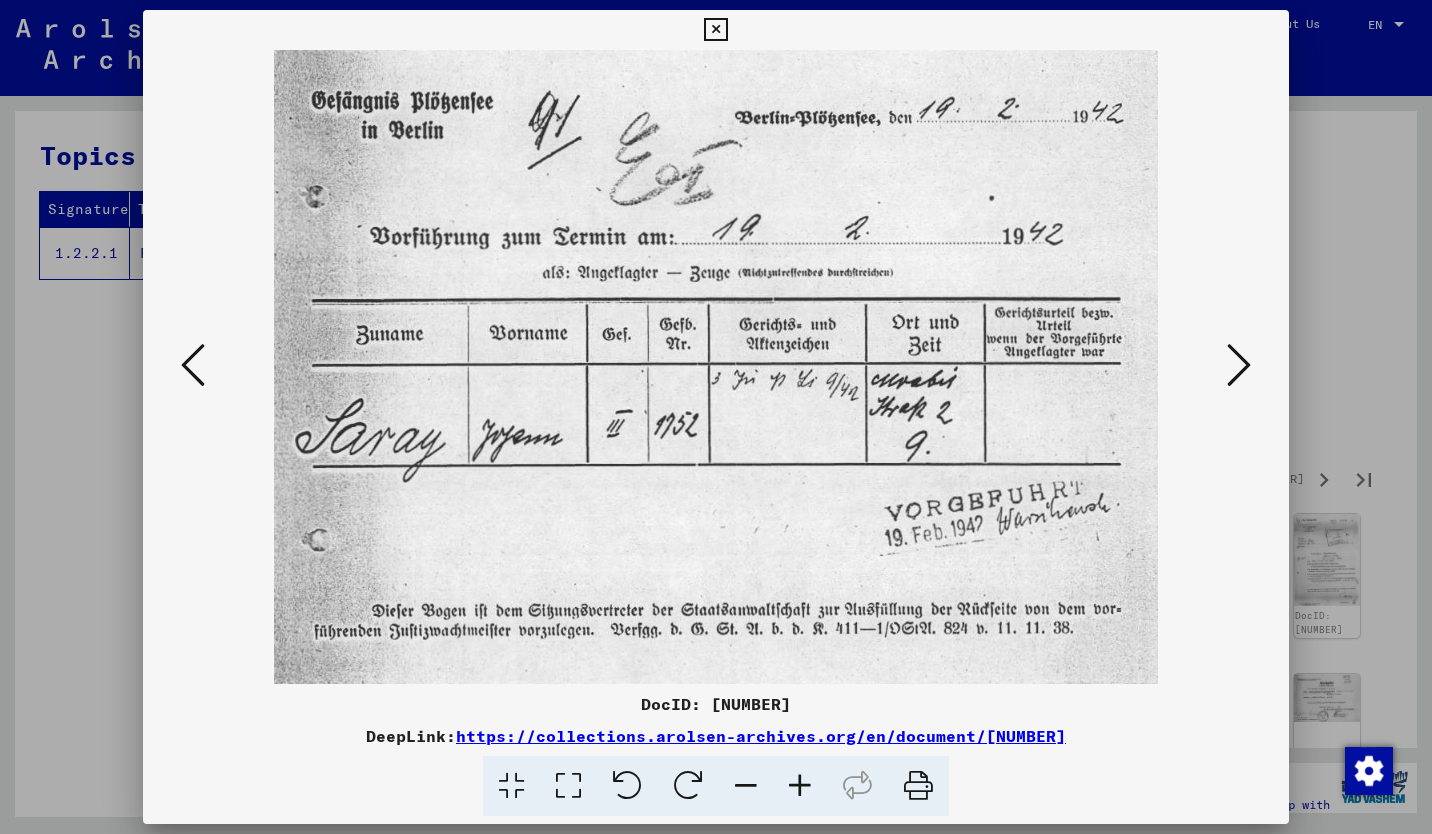 click at bounding box center (1239, 365) 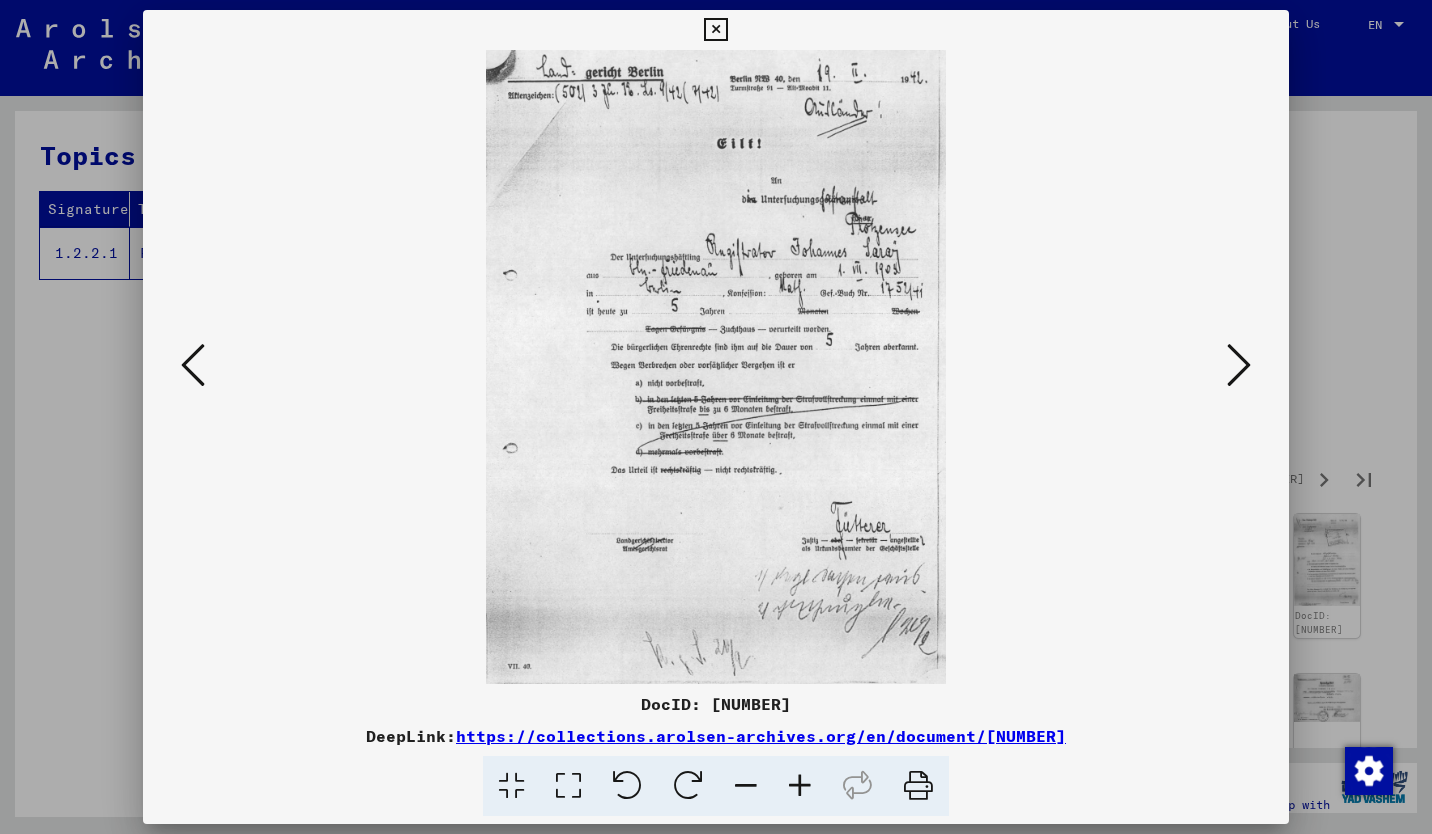 click at bounding box center (1239, 365) 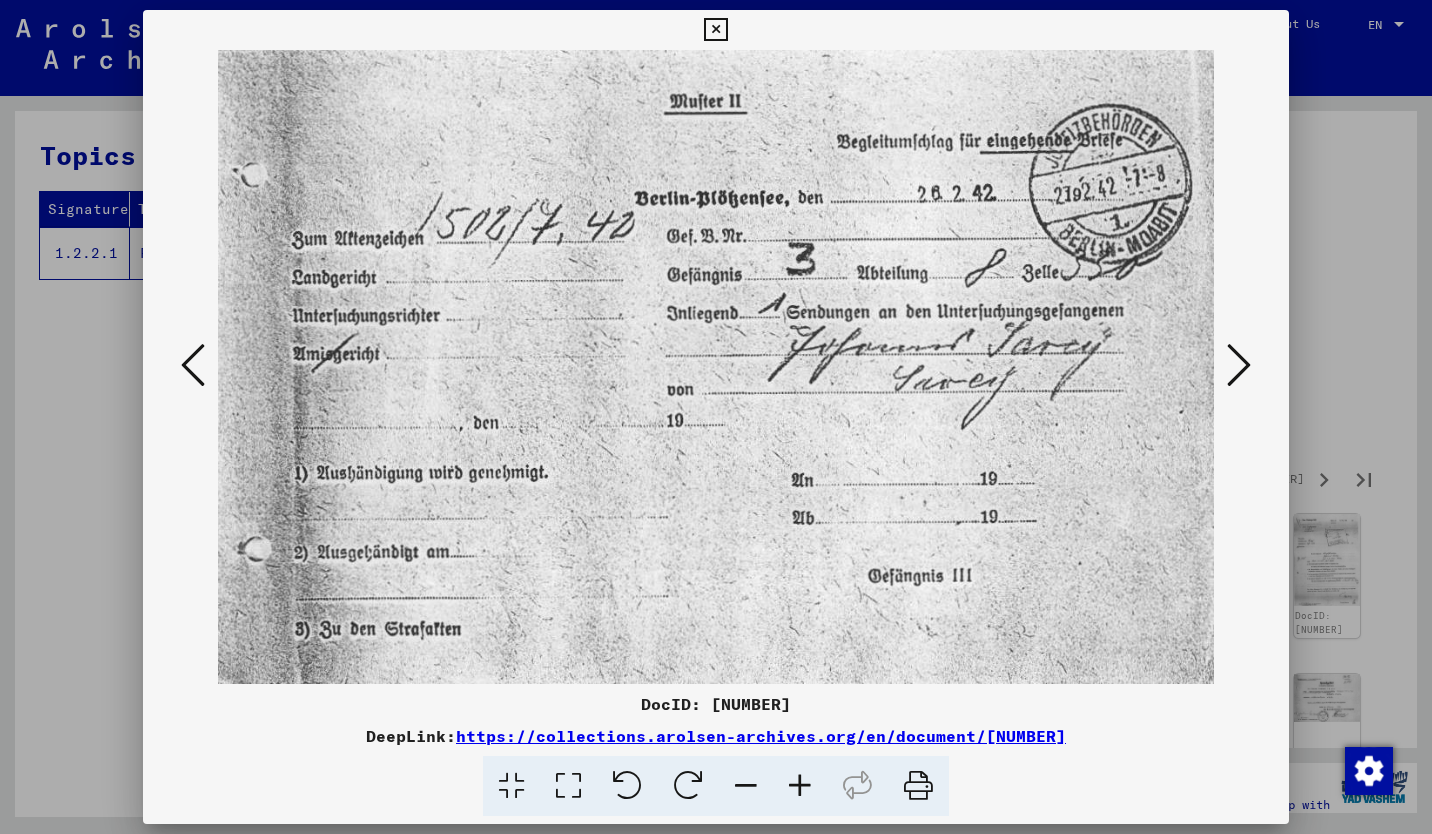 click at bounding box center (1239, 365) 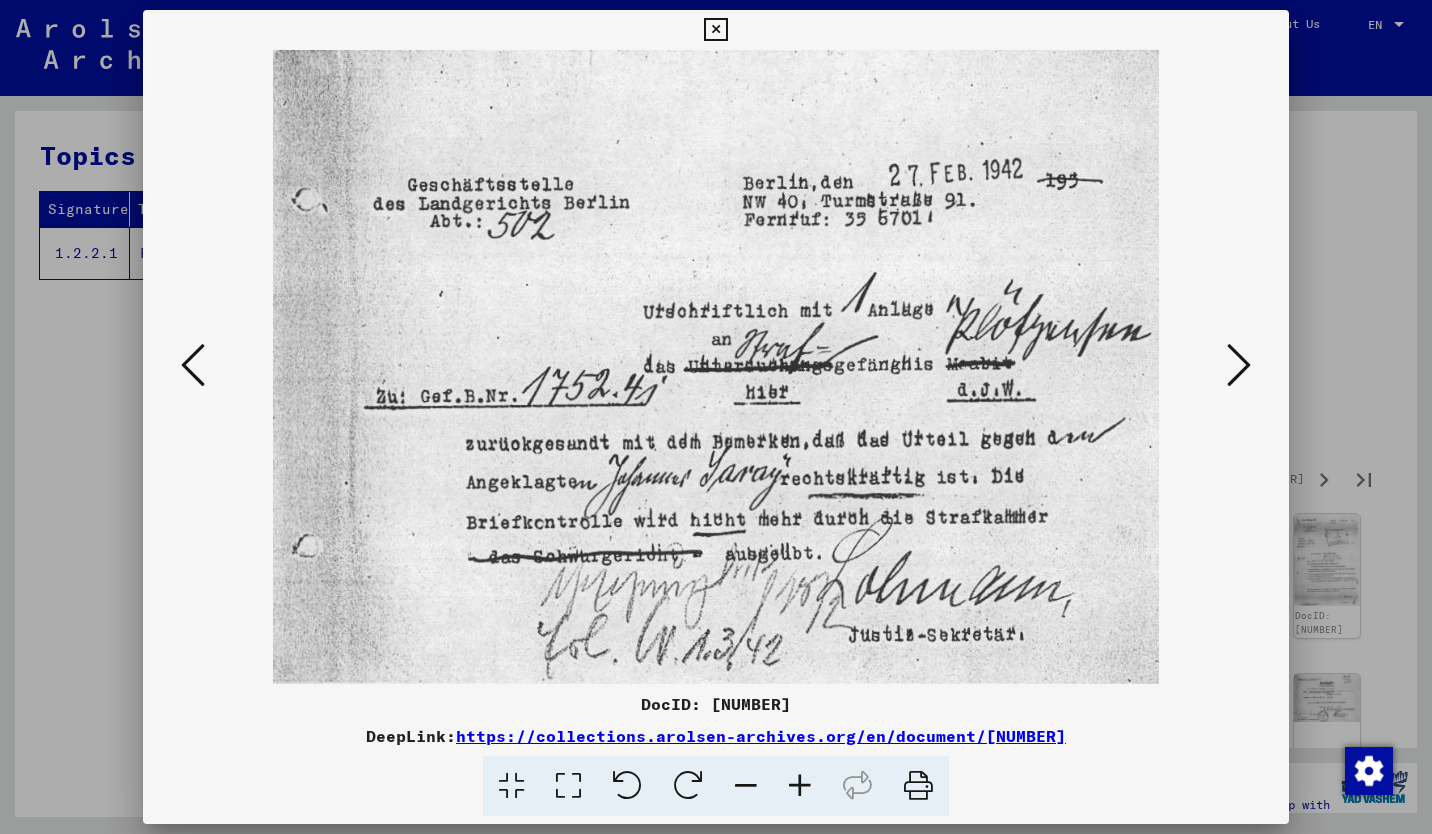 click at bounding box center [1239, 365] 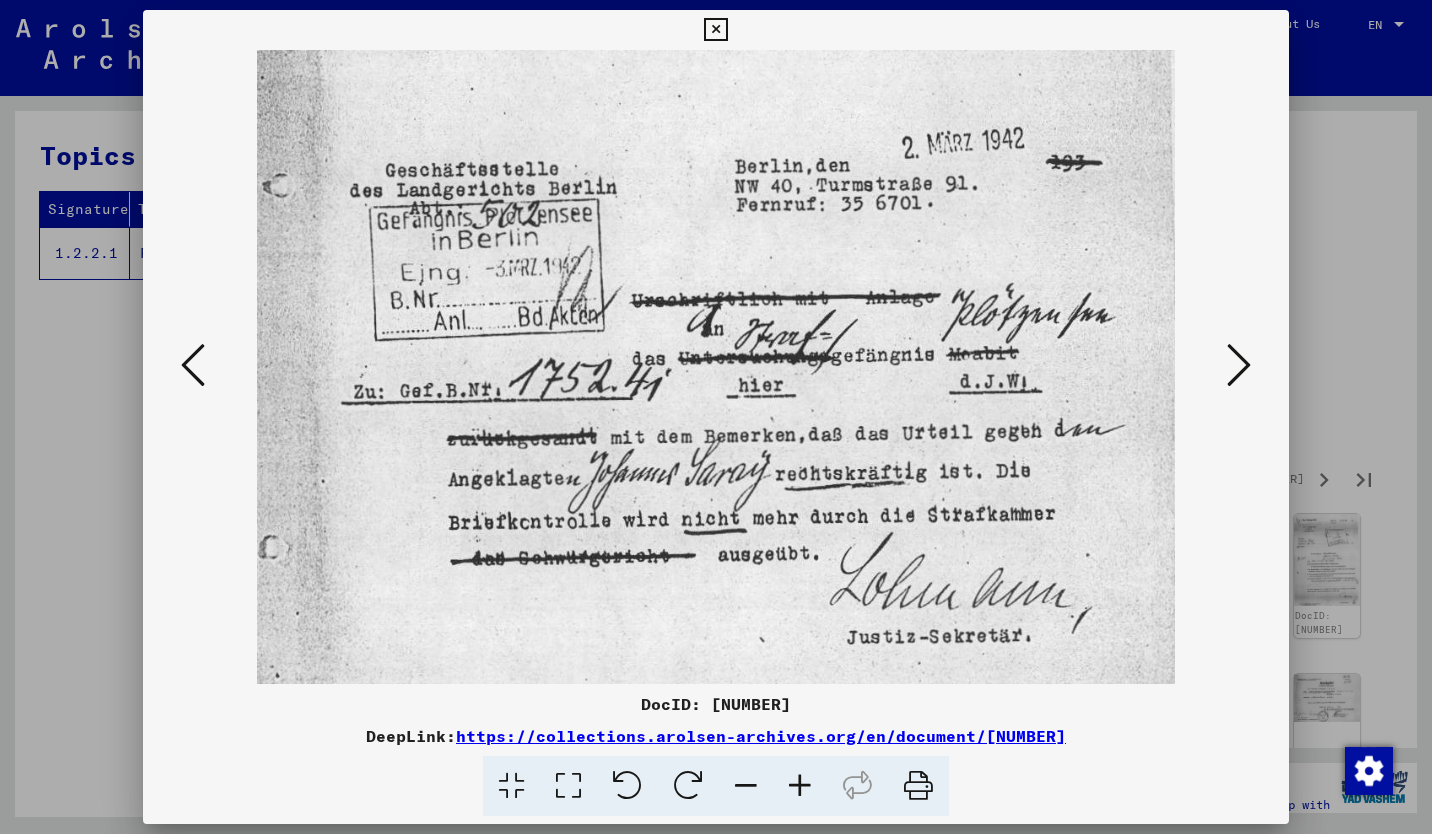 click at bounding box center [1239, 365] 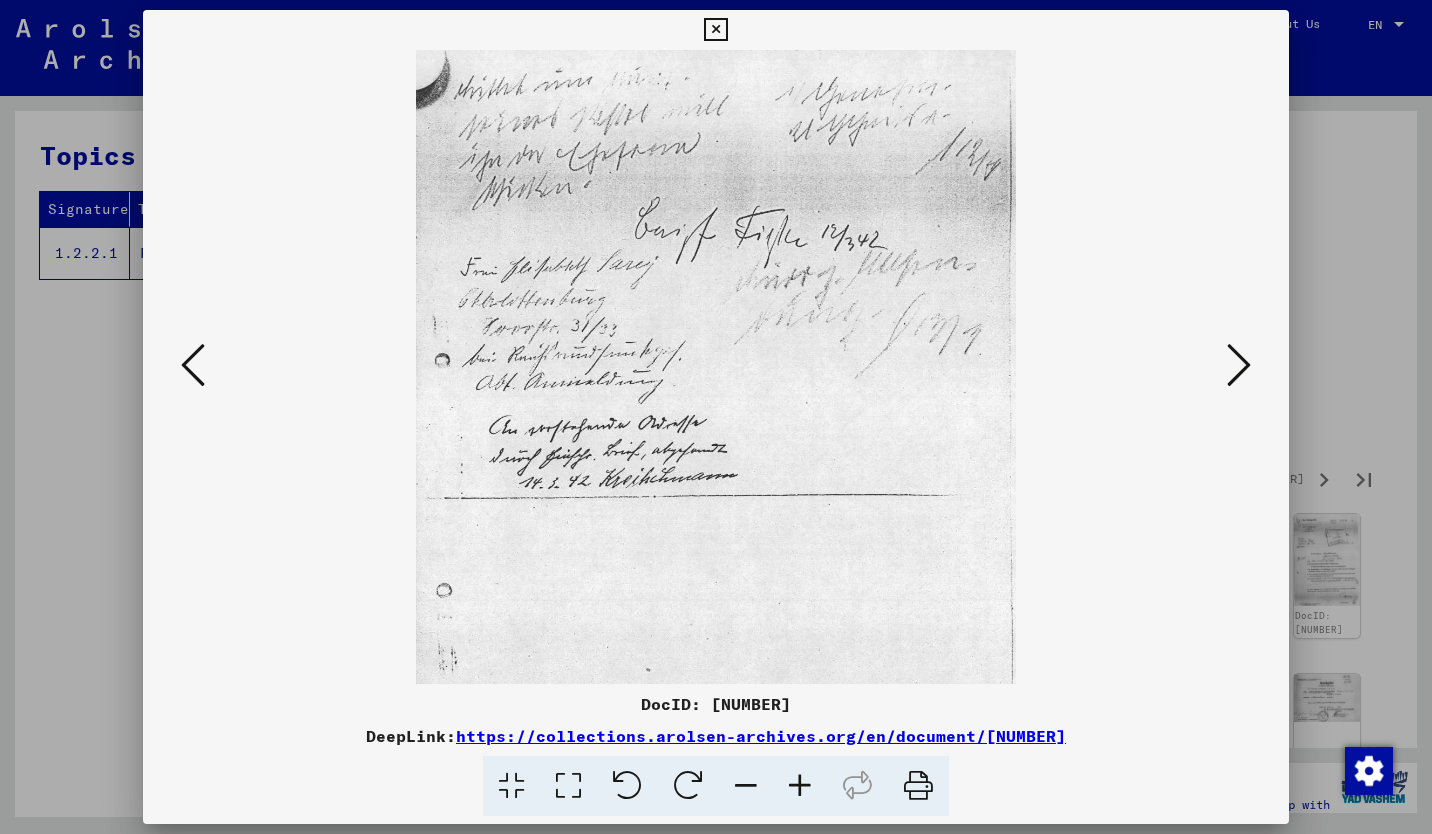 click at bounding box center [1239, 365] 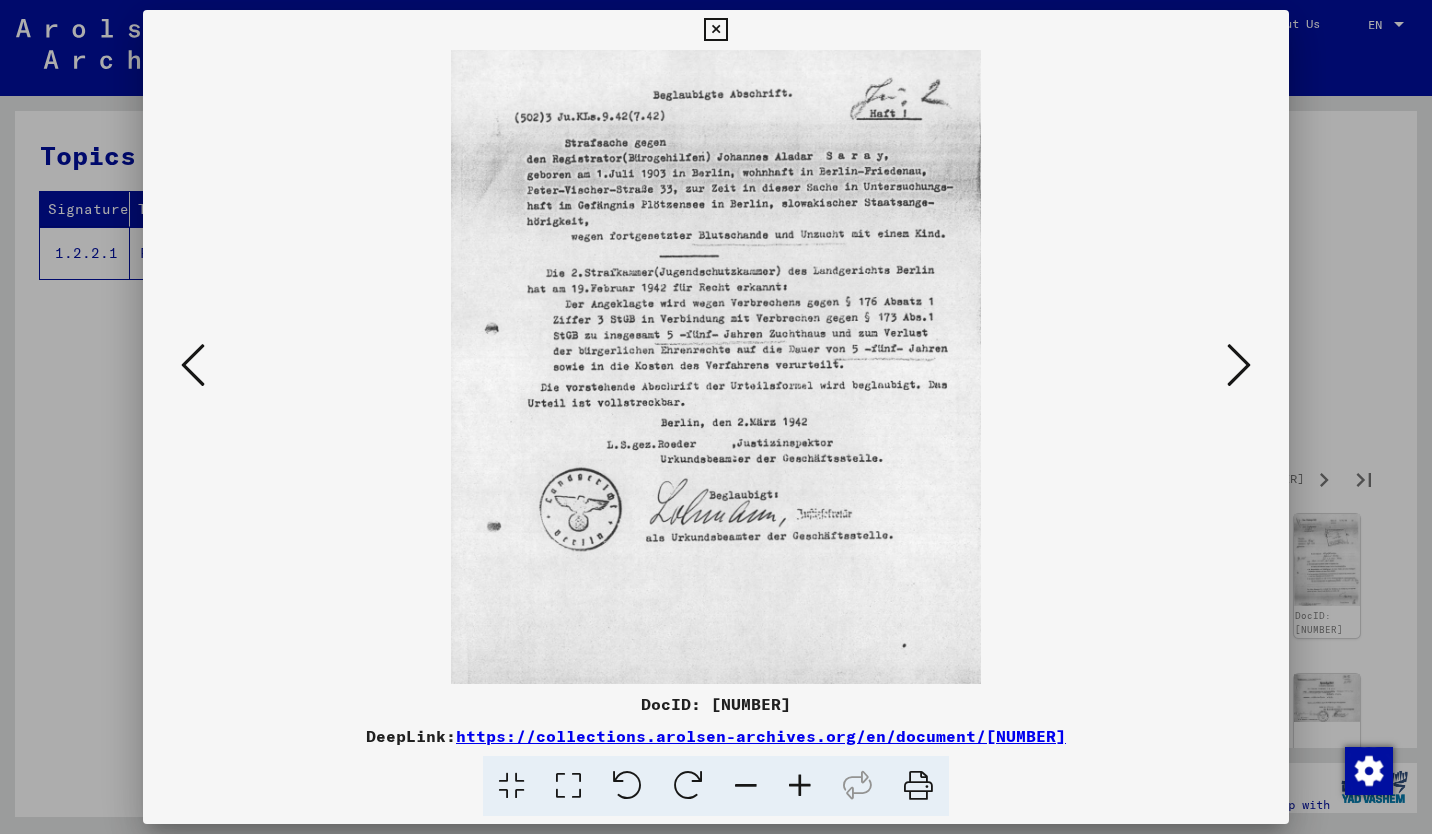 click at bounding box center (1239, 365) 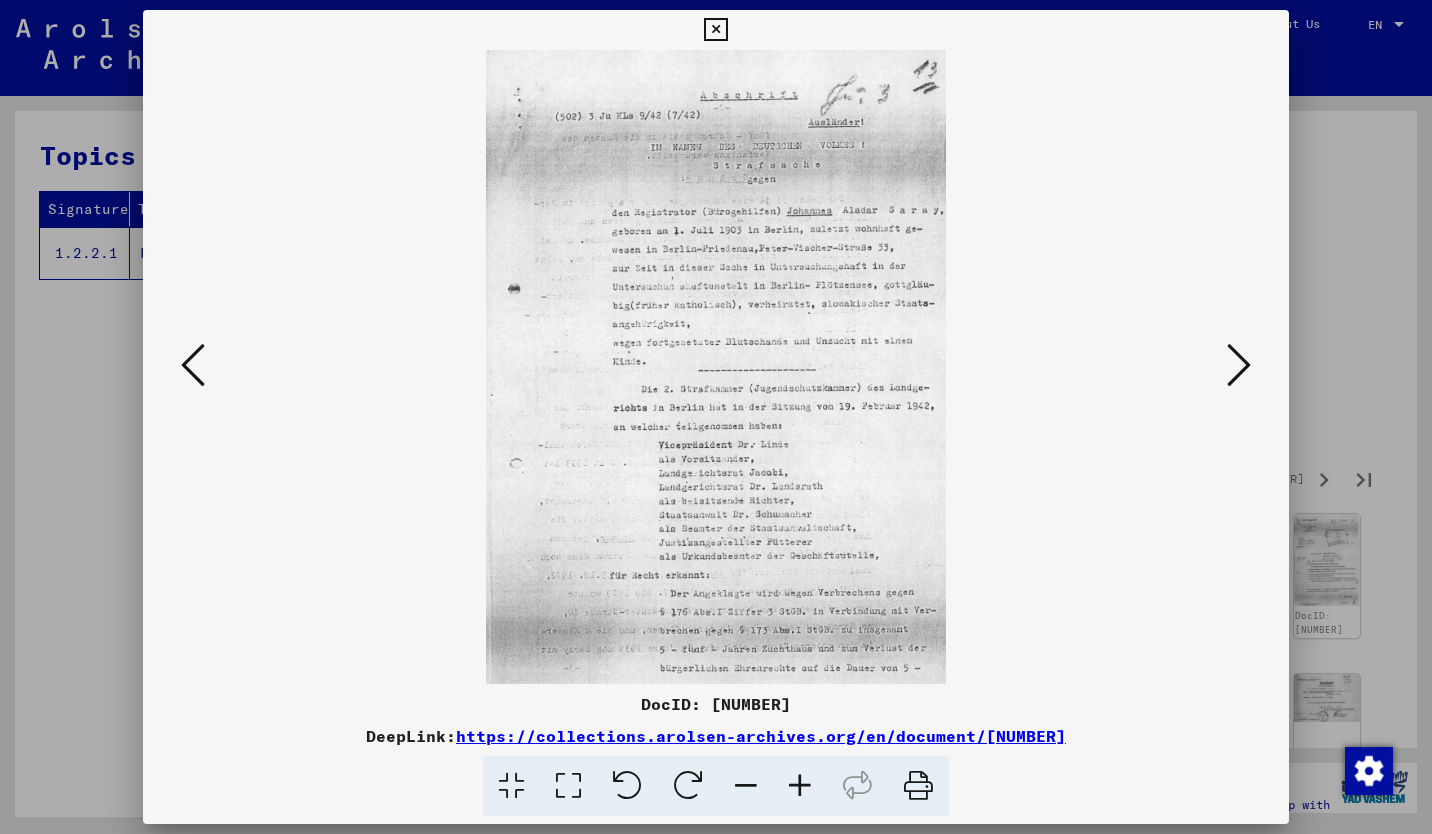 click at bounding box center [1239, 365] 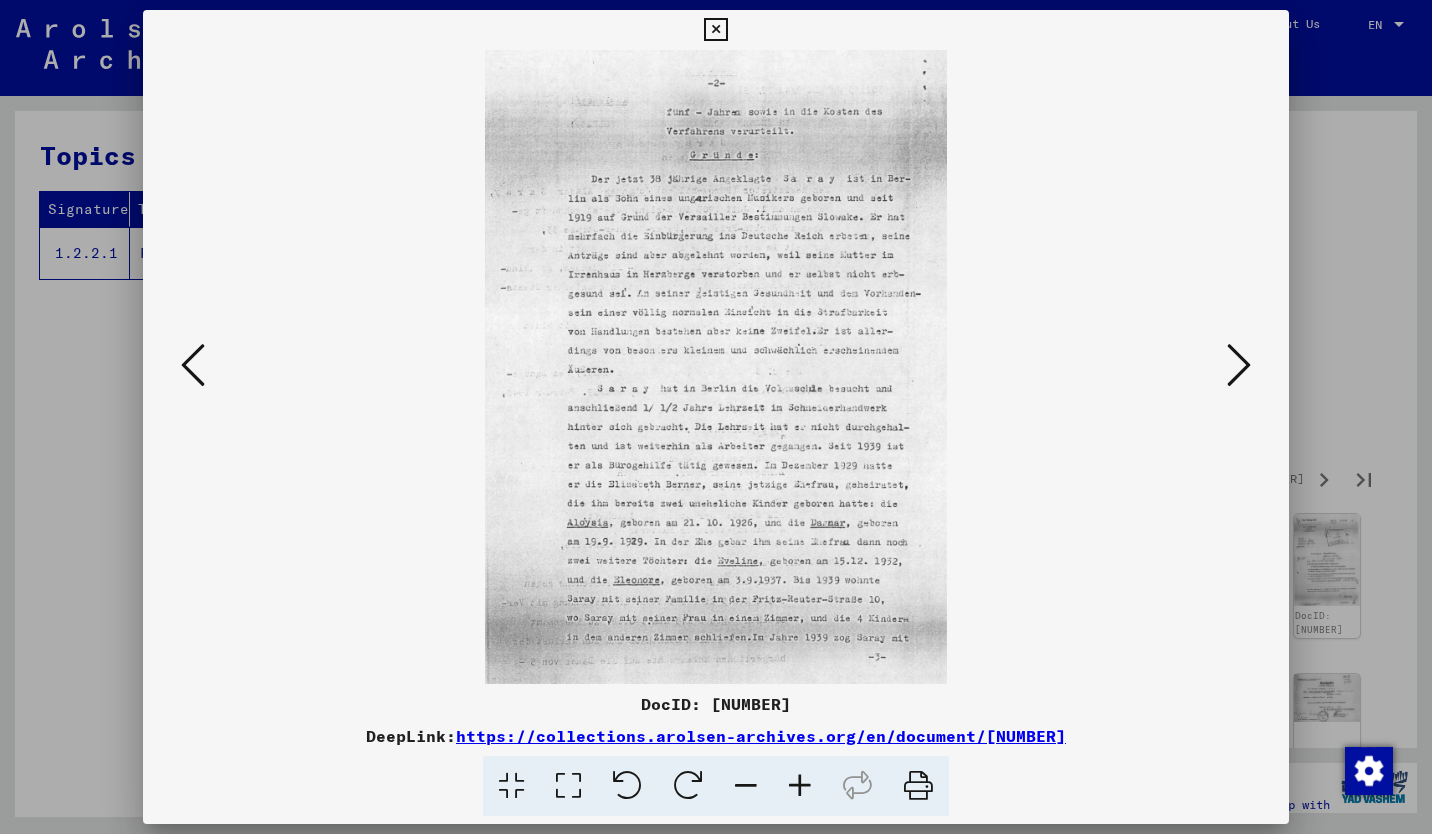 click at bounding box center [1239, 365] 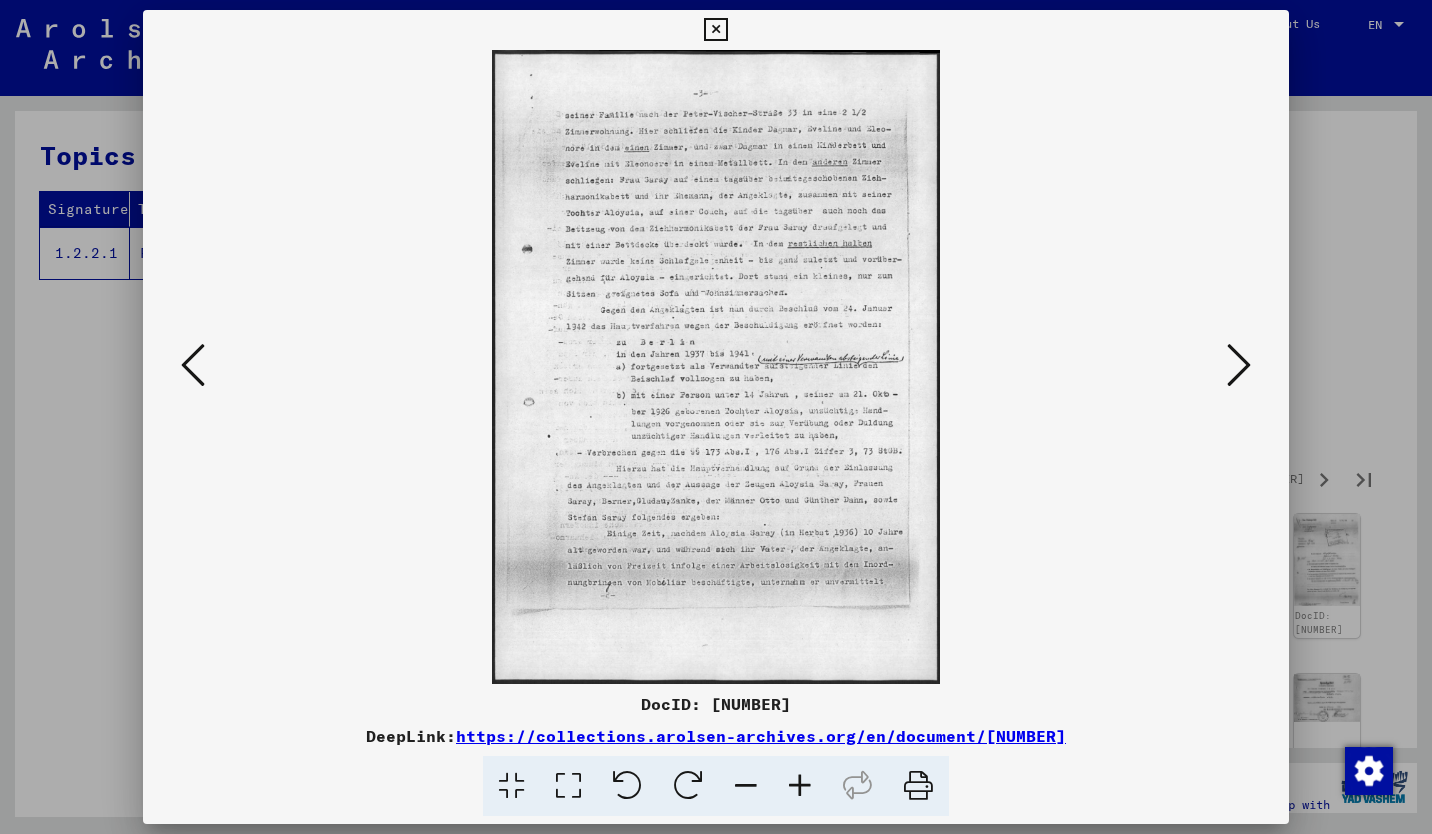 click at bounding box center (1239, 365) 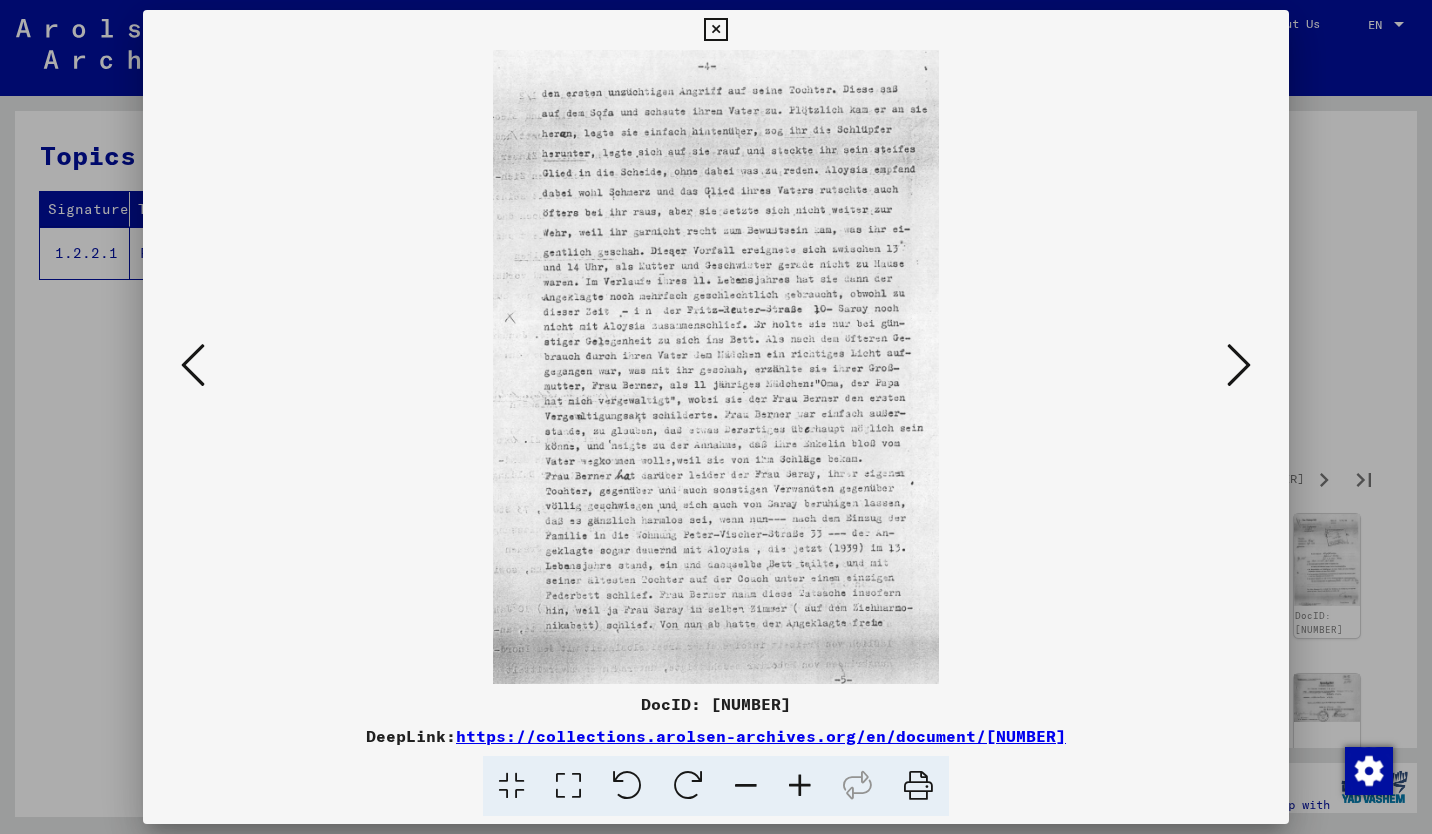 click at bounding box center [1239, 365] 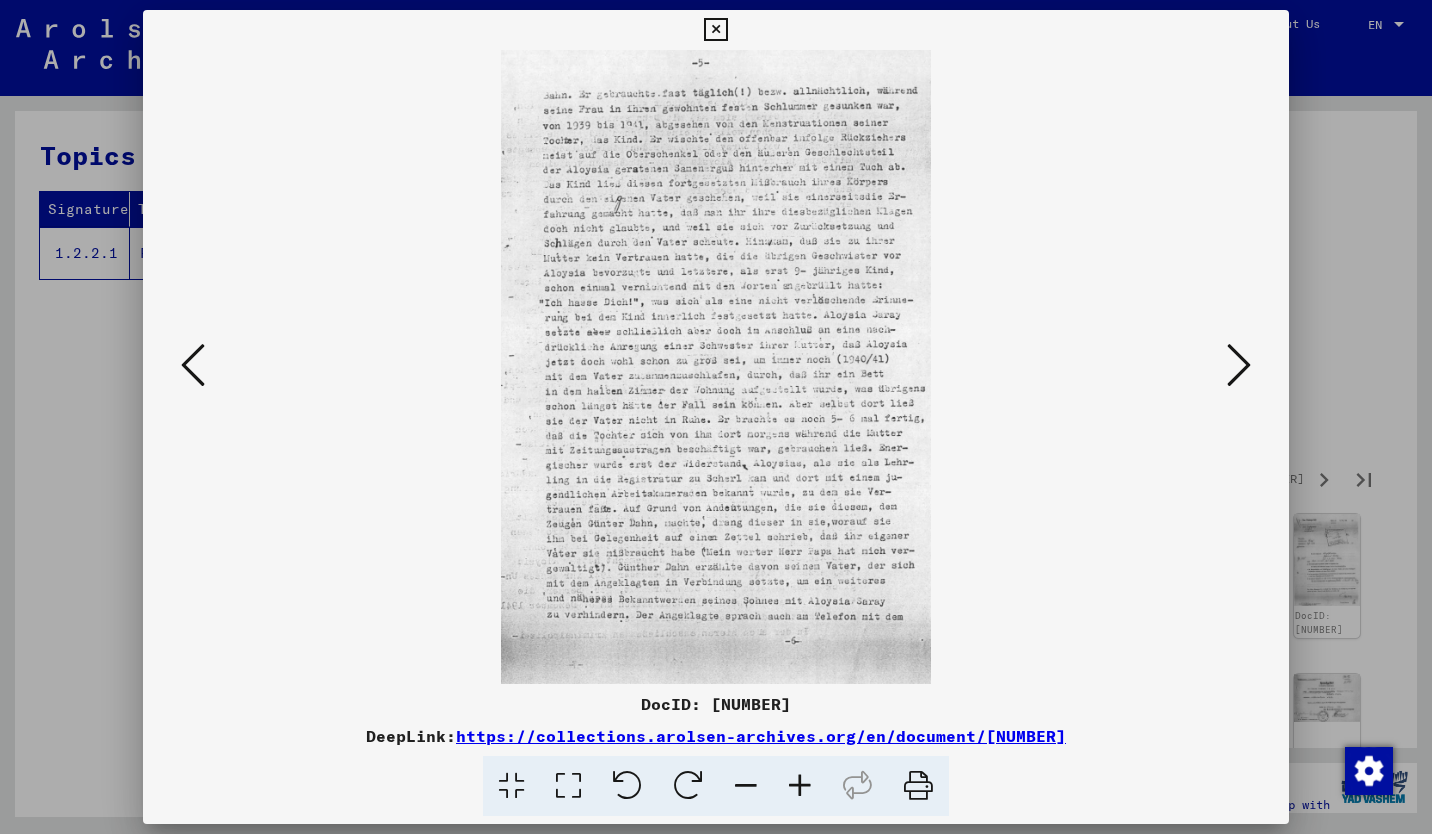 click at bounding box center (1239, 365) 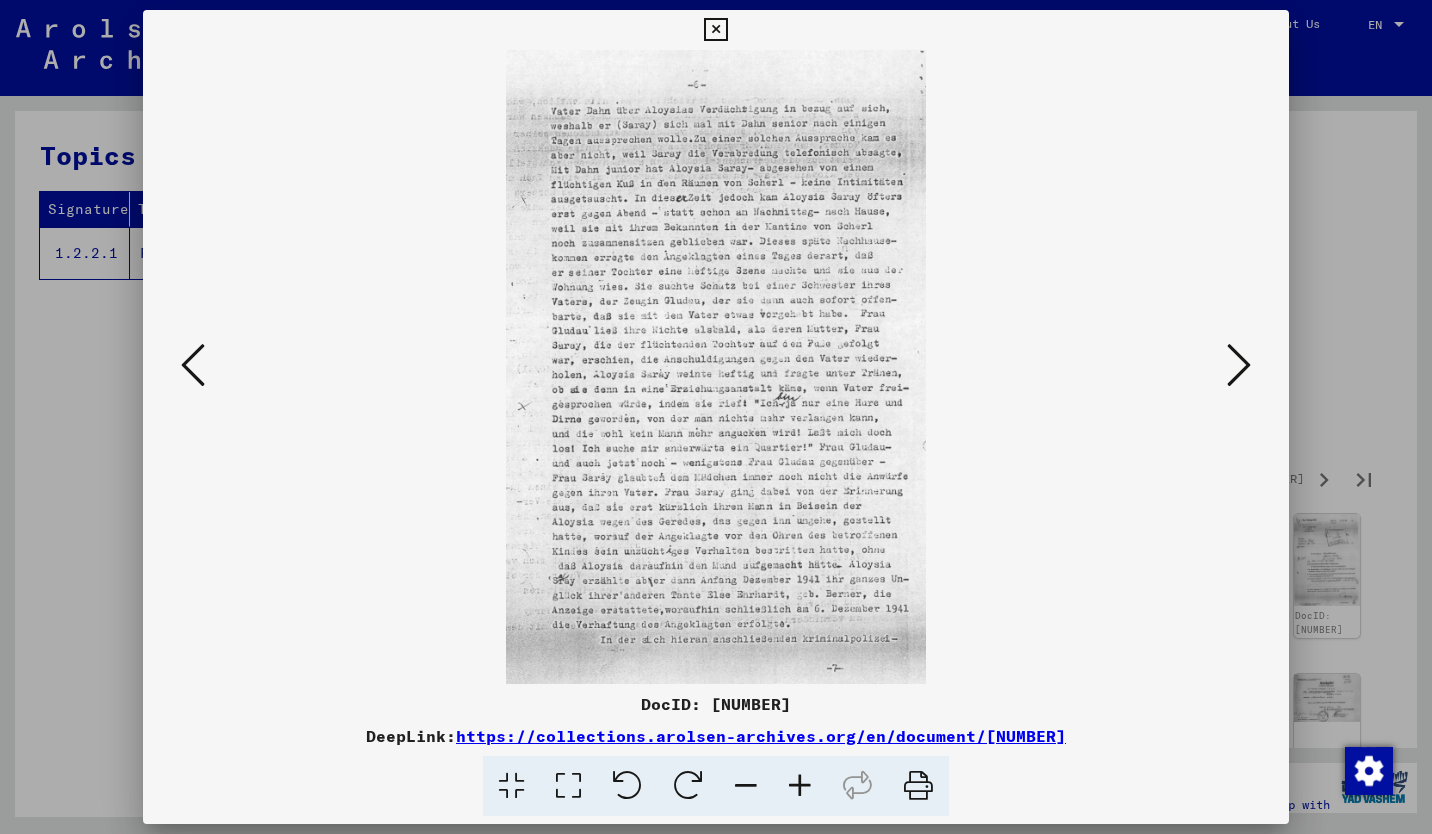 click at bounding box center (1239, 365) 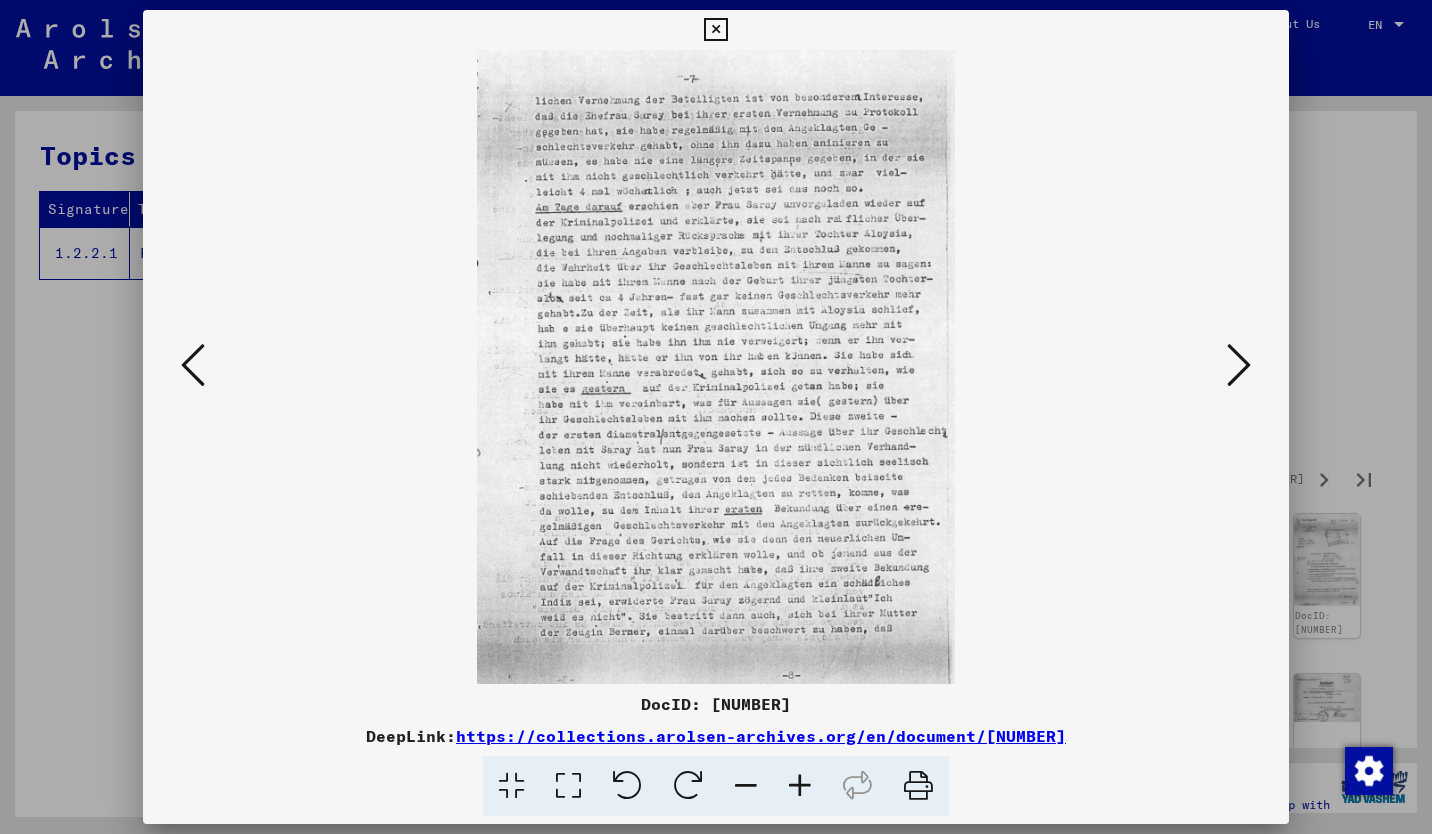 click at bounding box center [1239, 365] 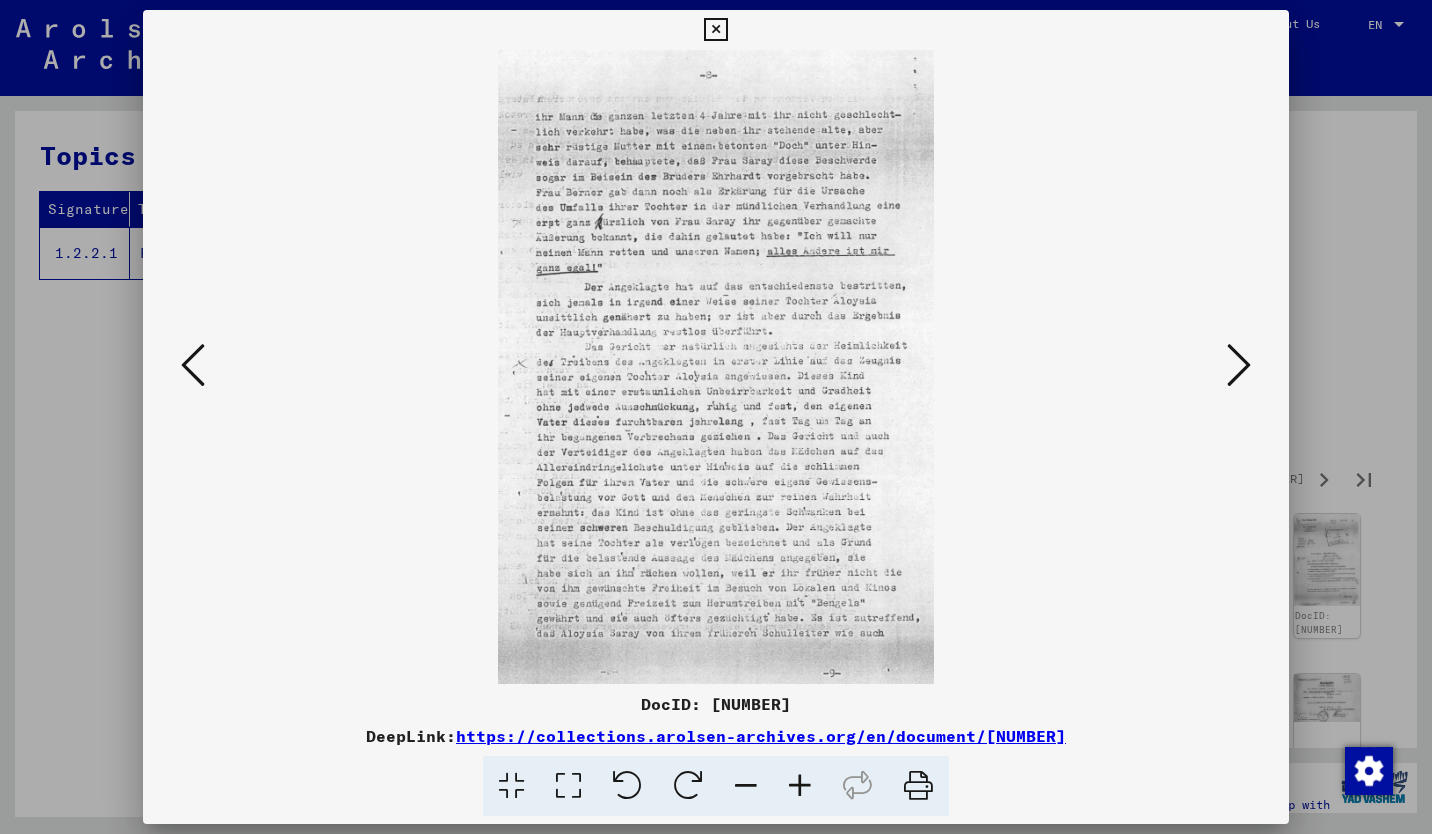 click at bounding box center [1239, 365] 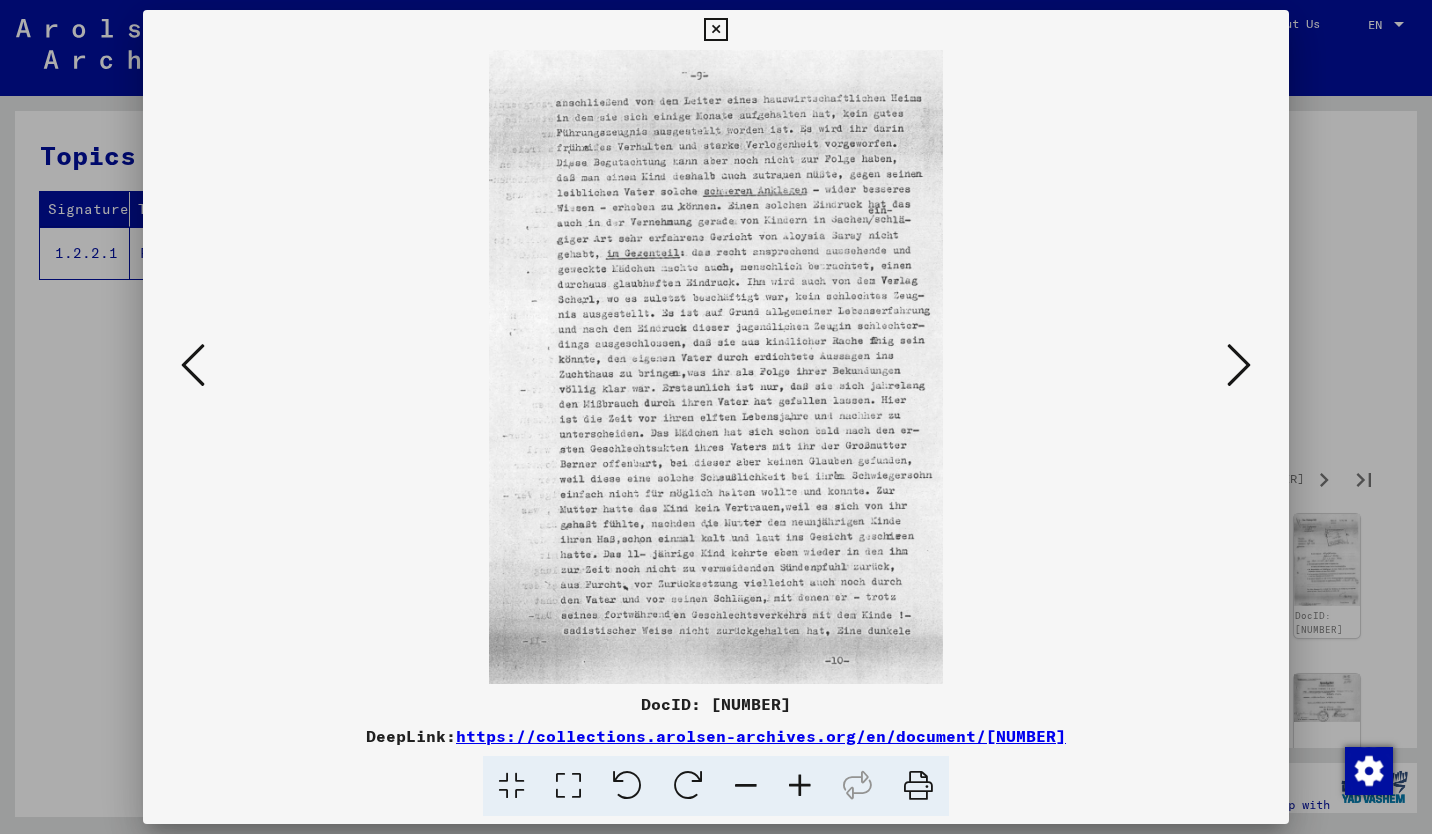 click at bounding box center (1239, 365) 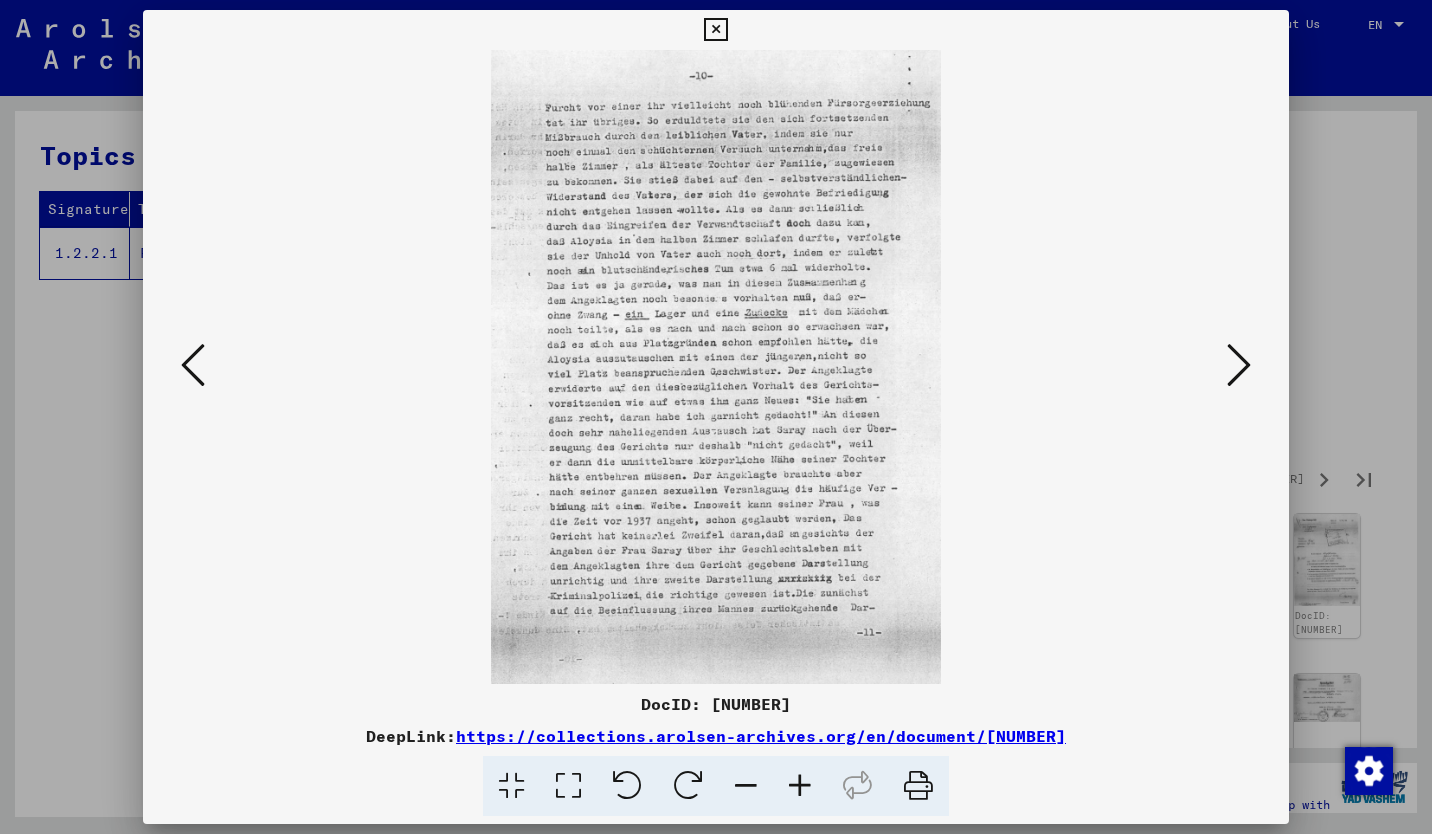 click at bounding box center [1239, 365] 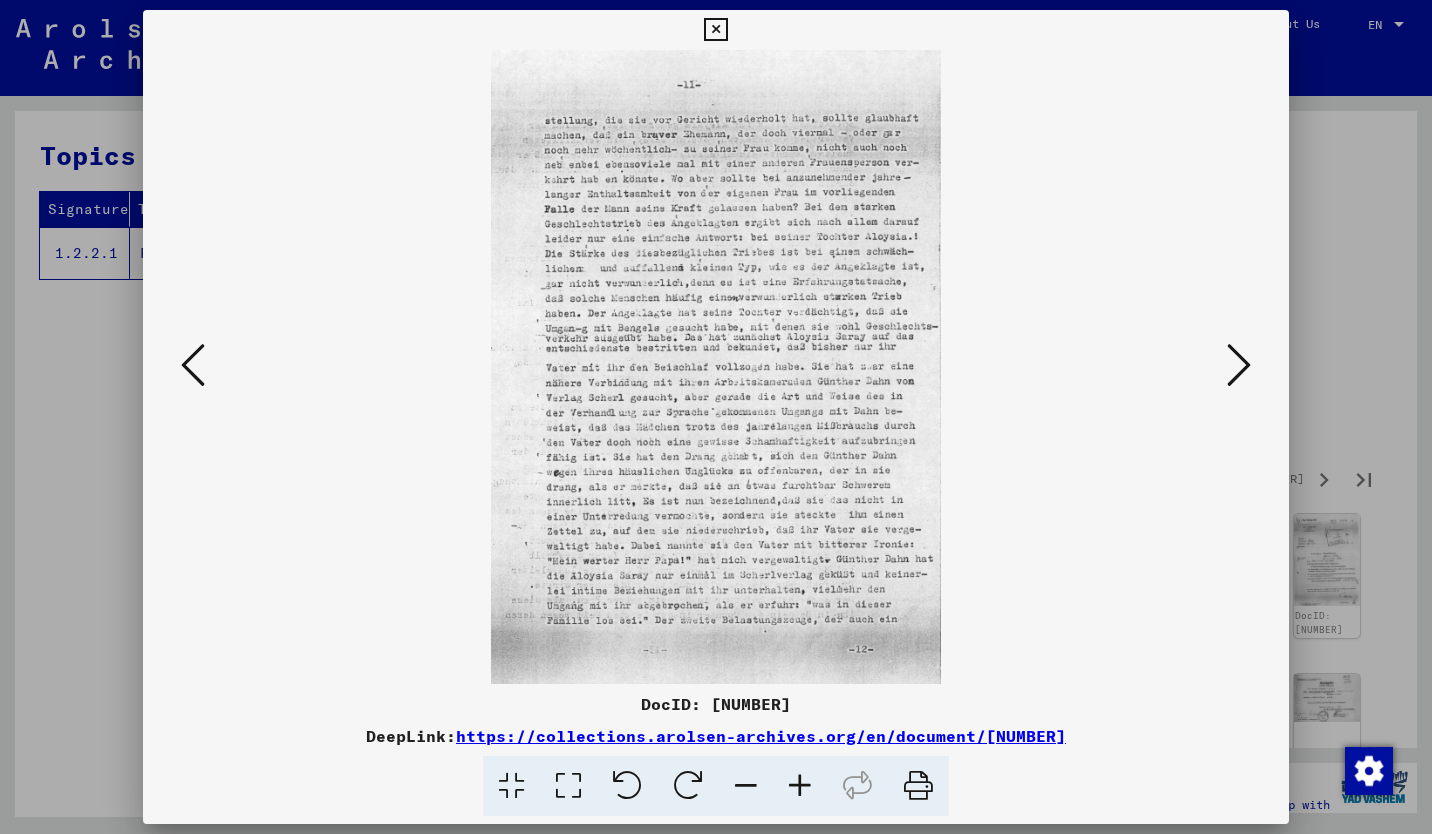 click at bounding box center (1239, 365) 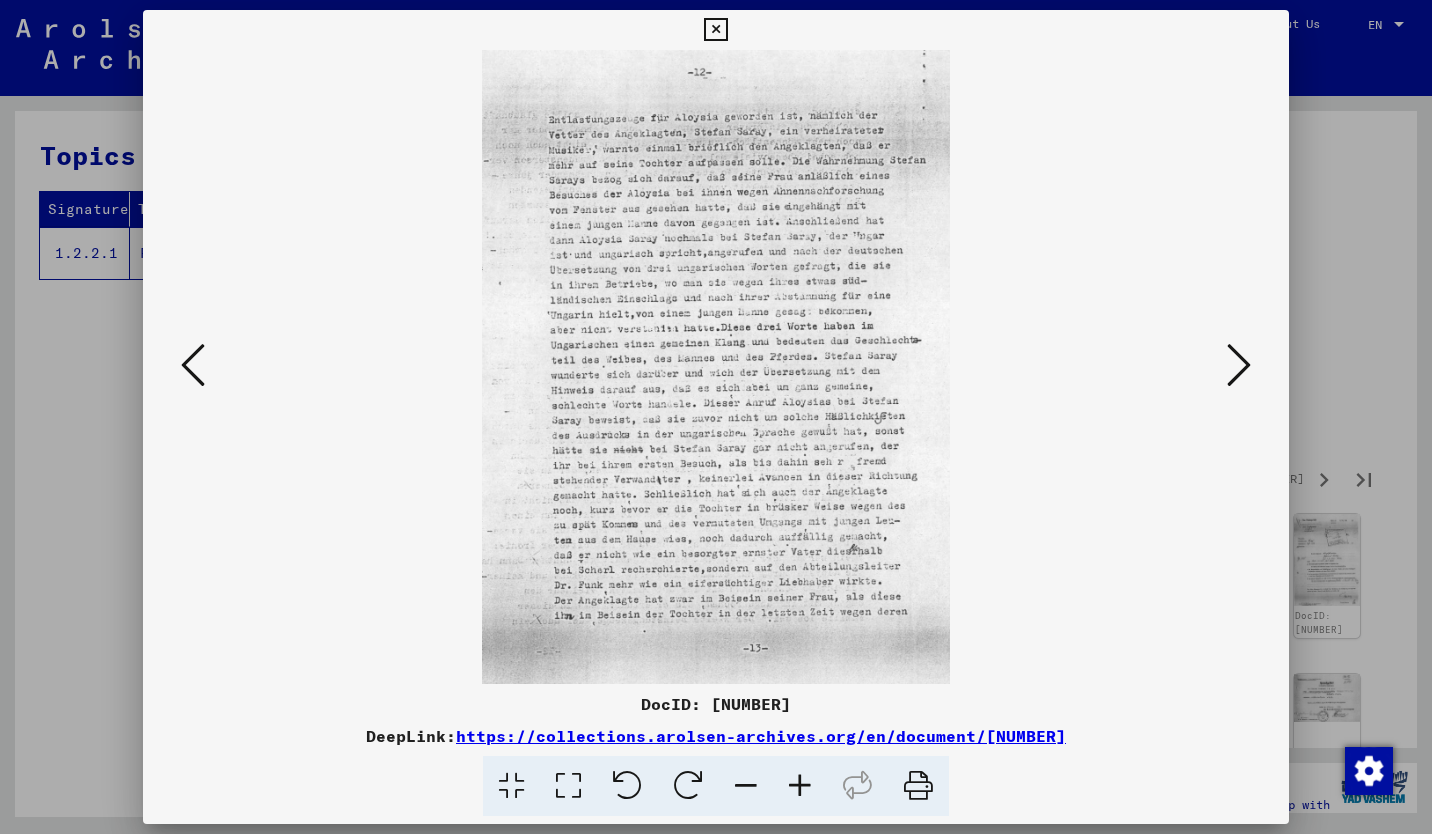 click at bounding box center (1239, 365) 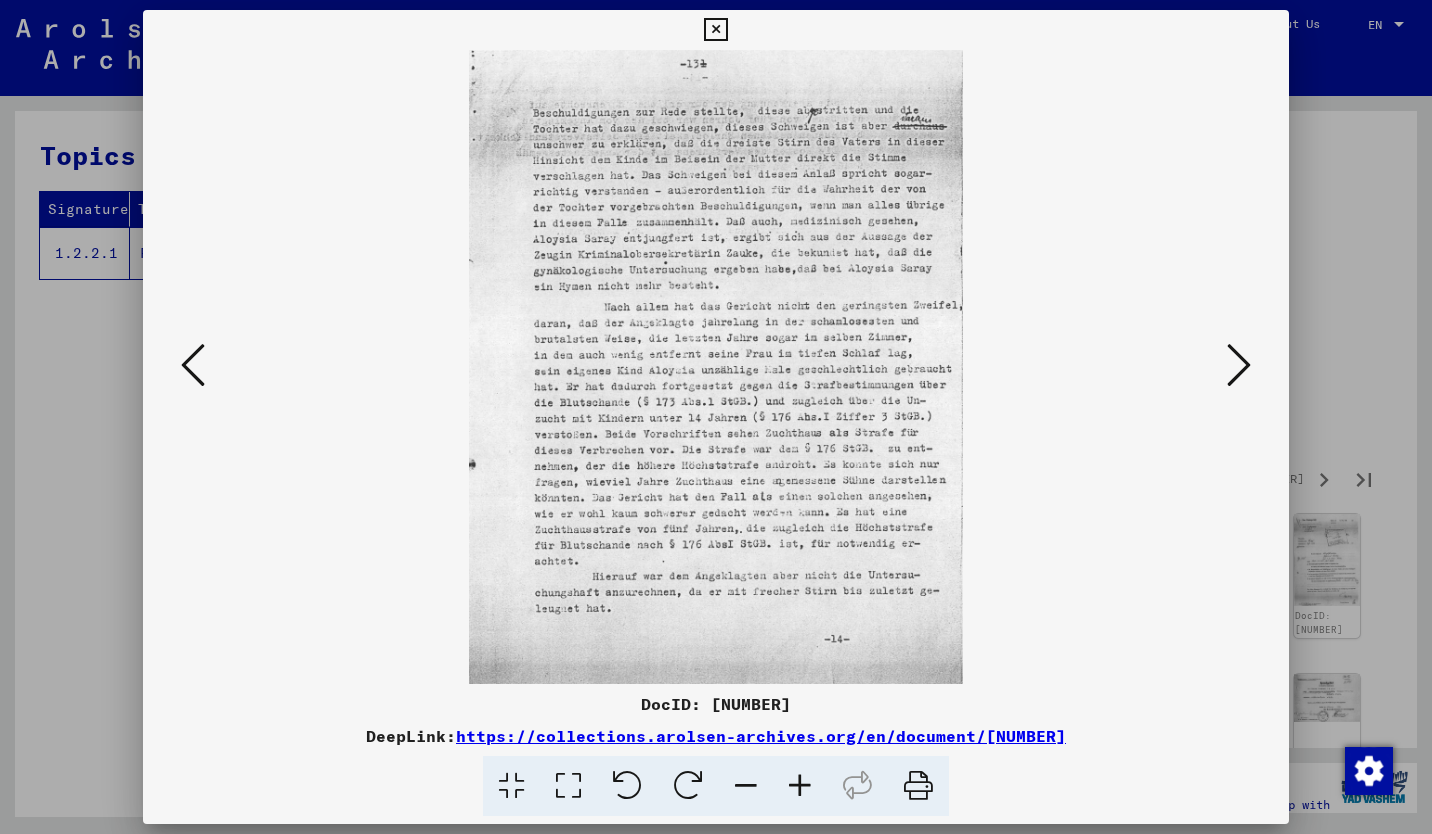 click at bounding box center [1239, 365] 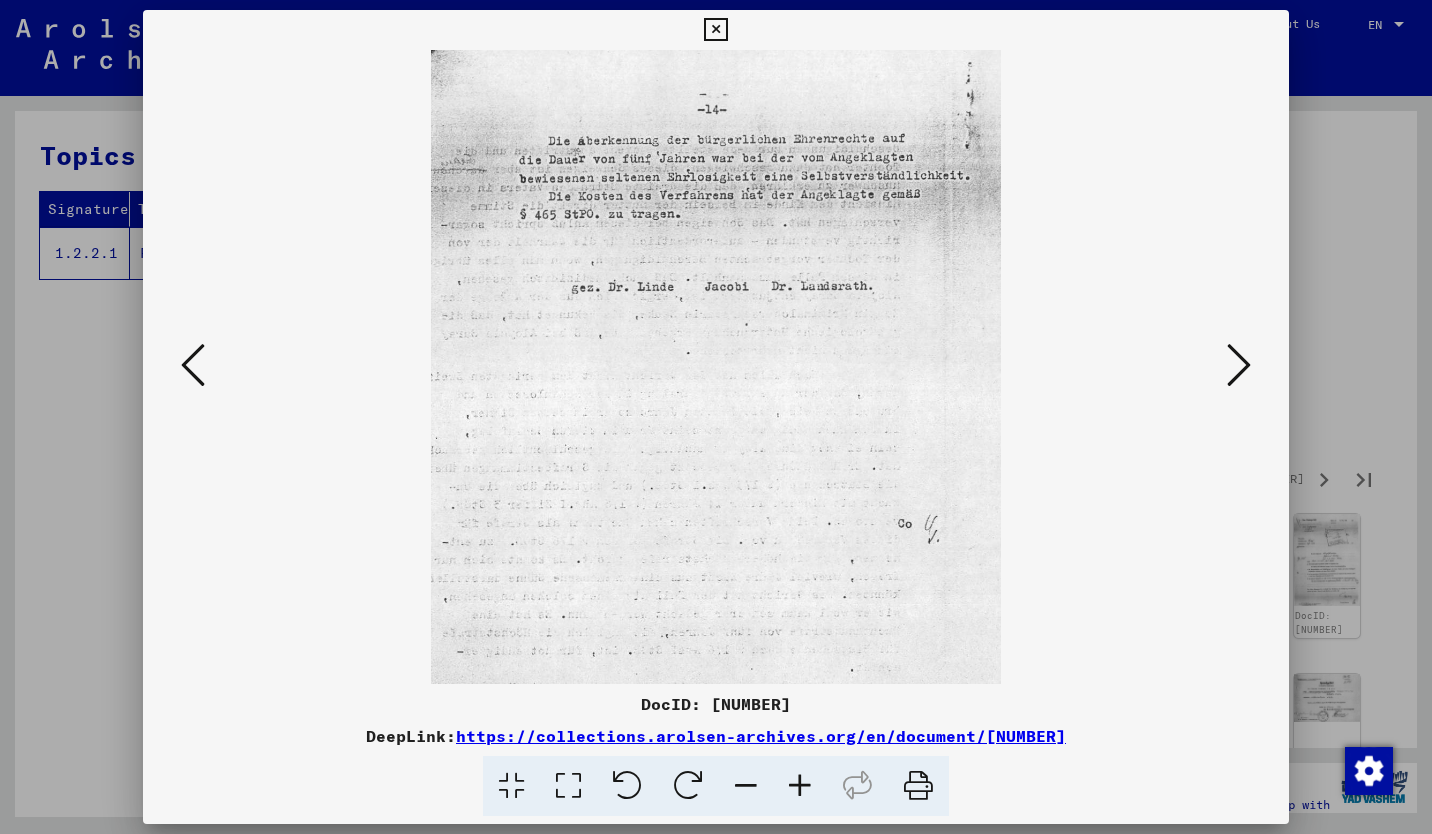 click at bounding box center (1239, 365) 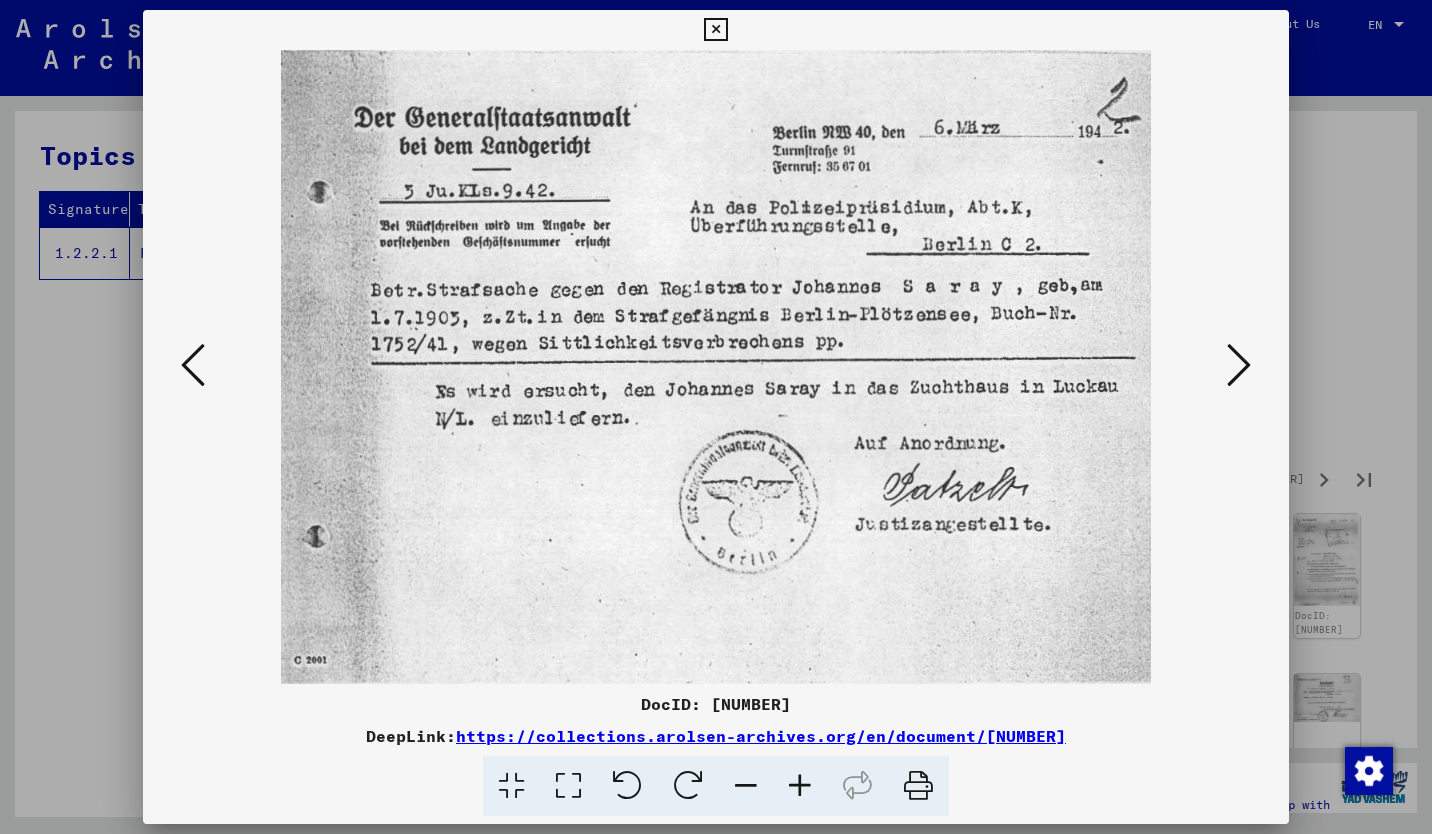 click at bounding box center [1239, 365] 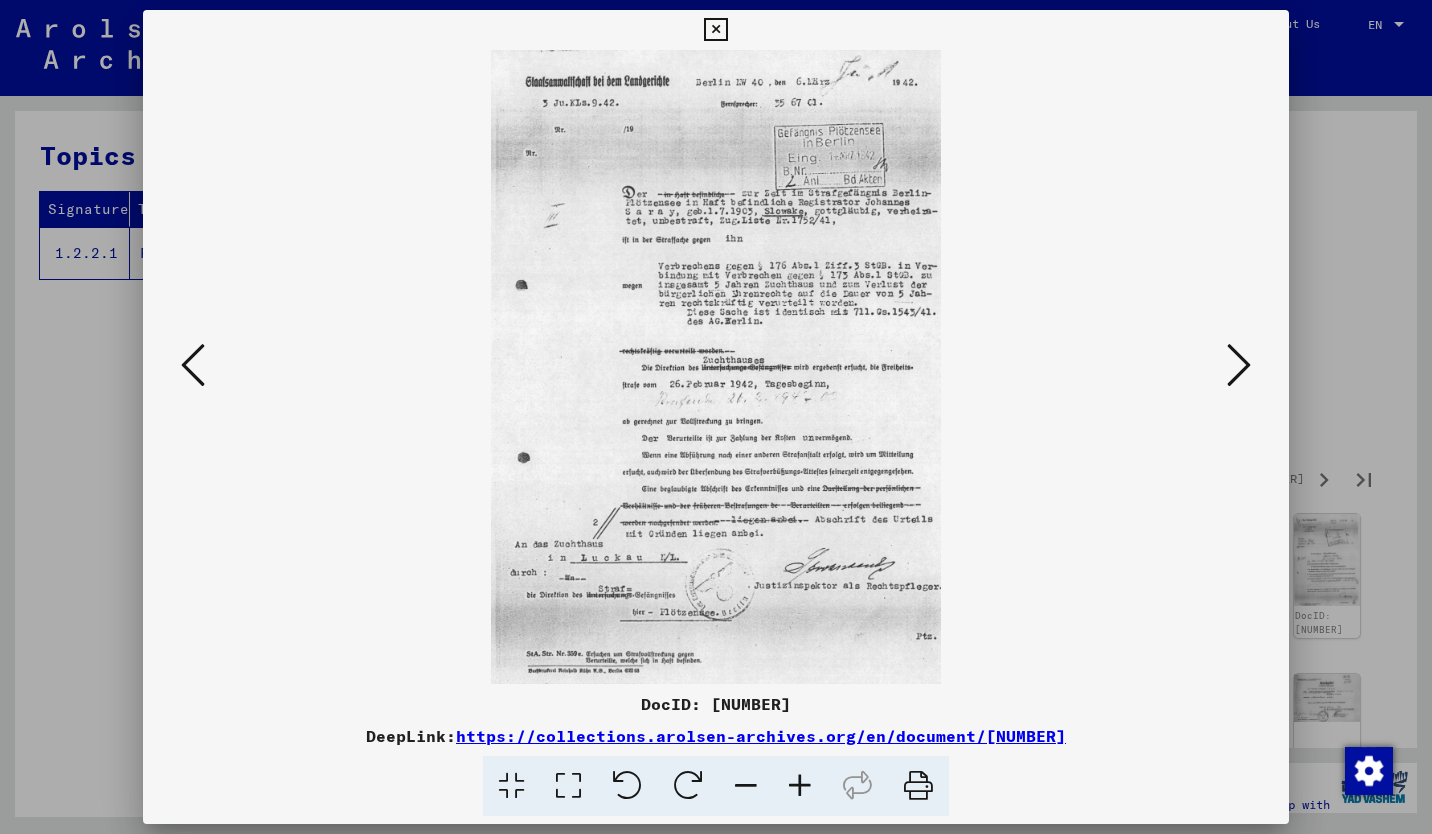 click at bounding box center (1239, 365) 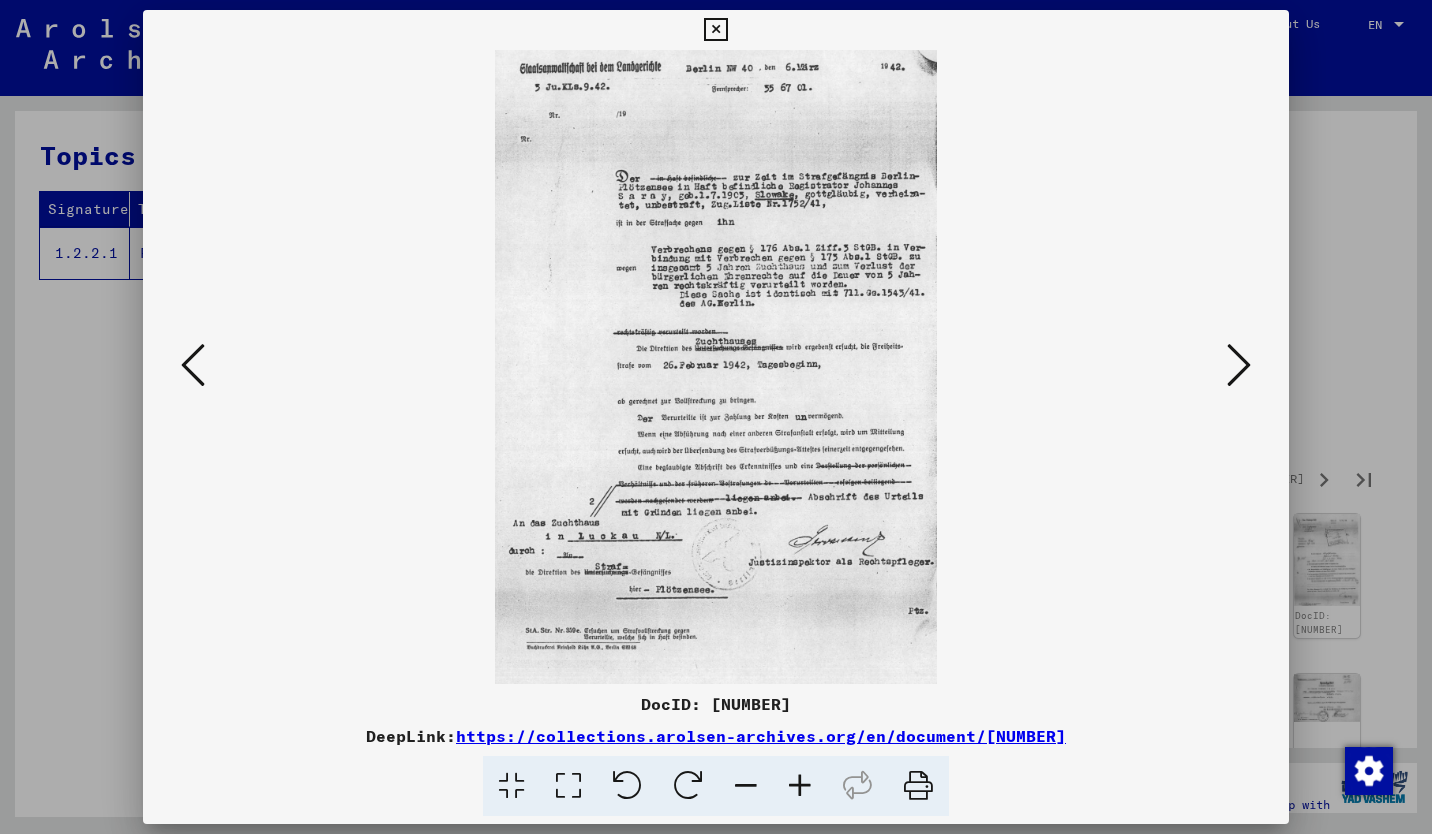click at bounding box center (1239, 365) 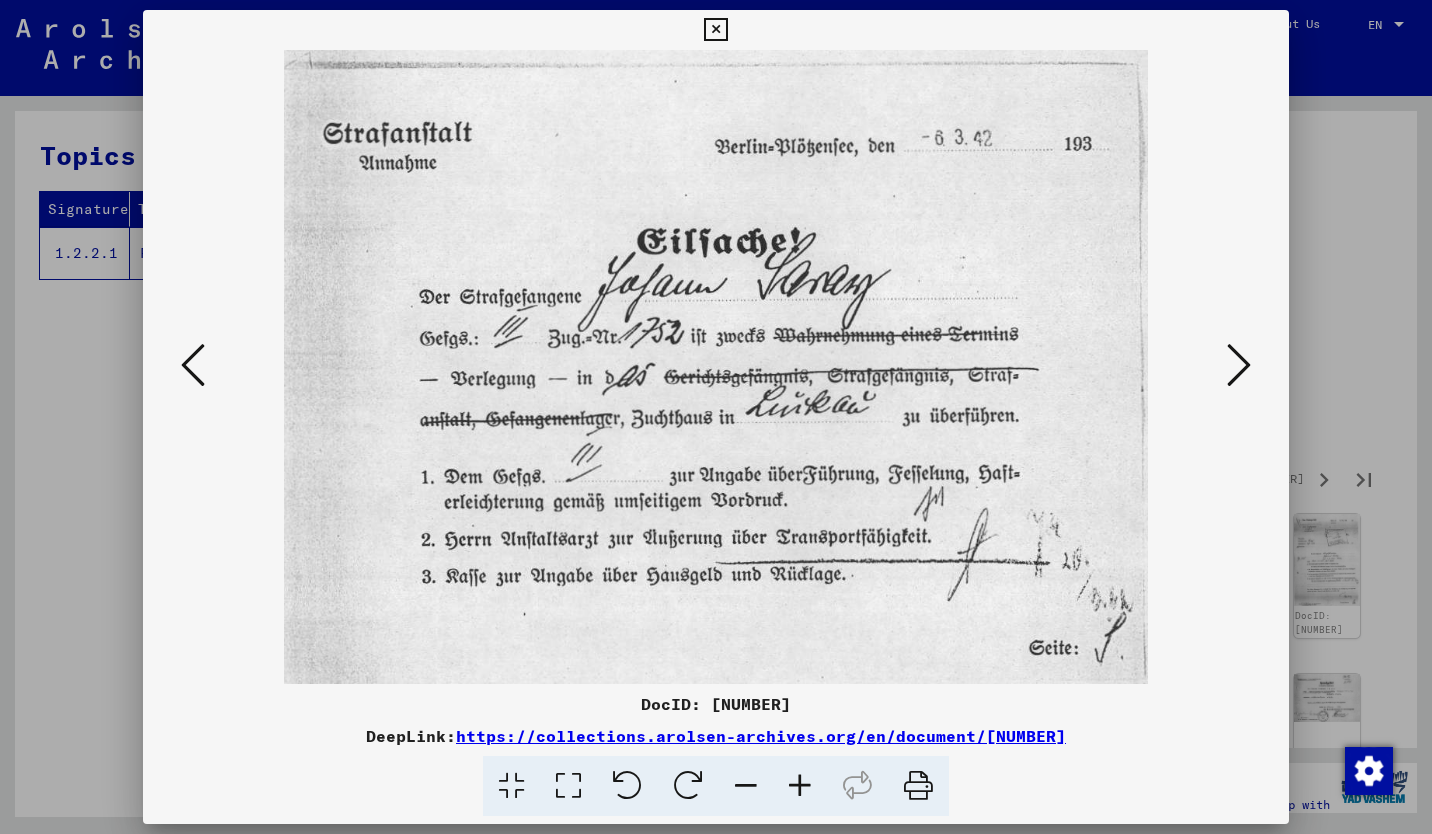 click at bounding box center (1239, 365) 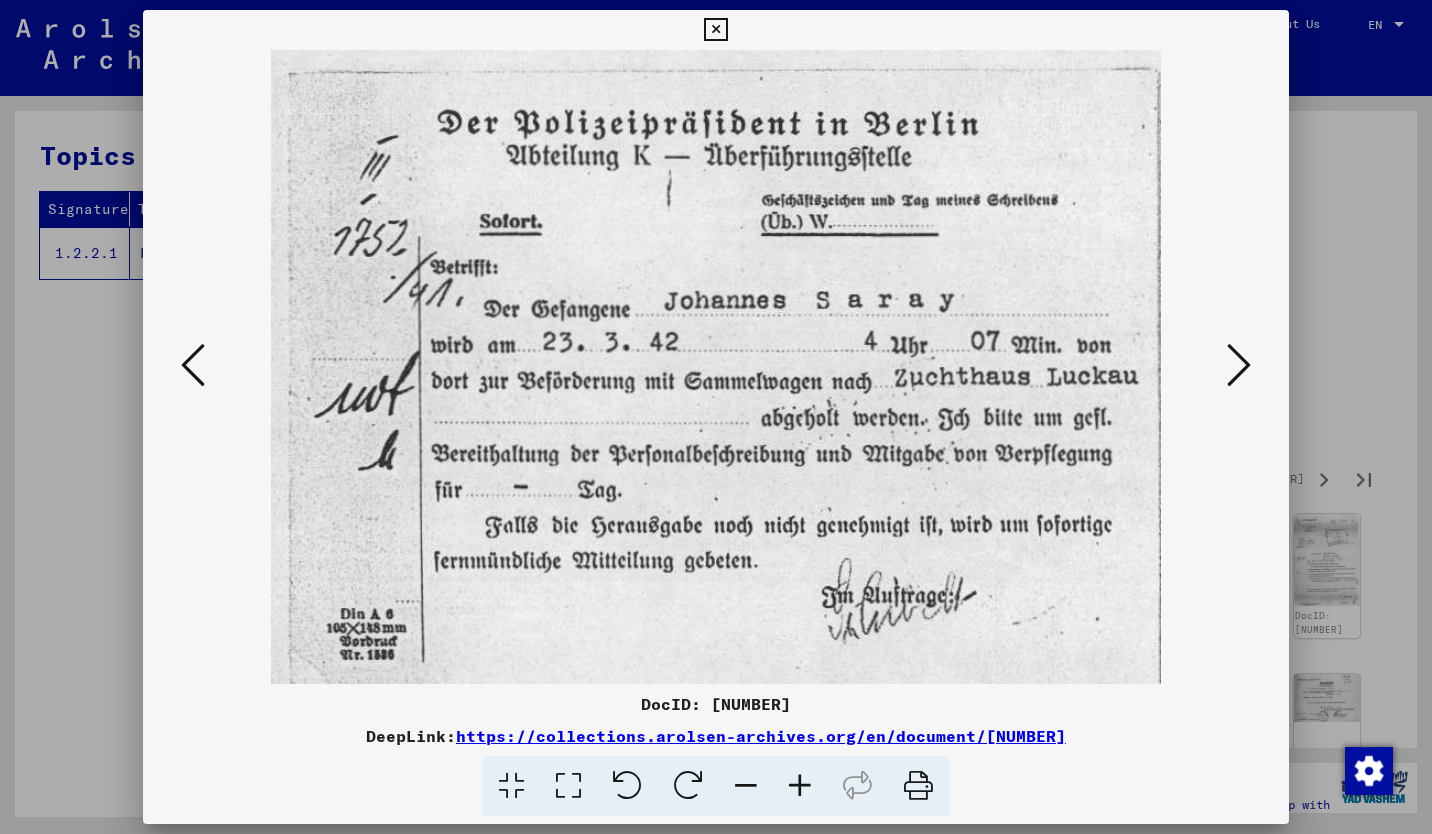 click at bounding box center (1239, 365) 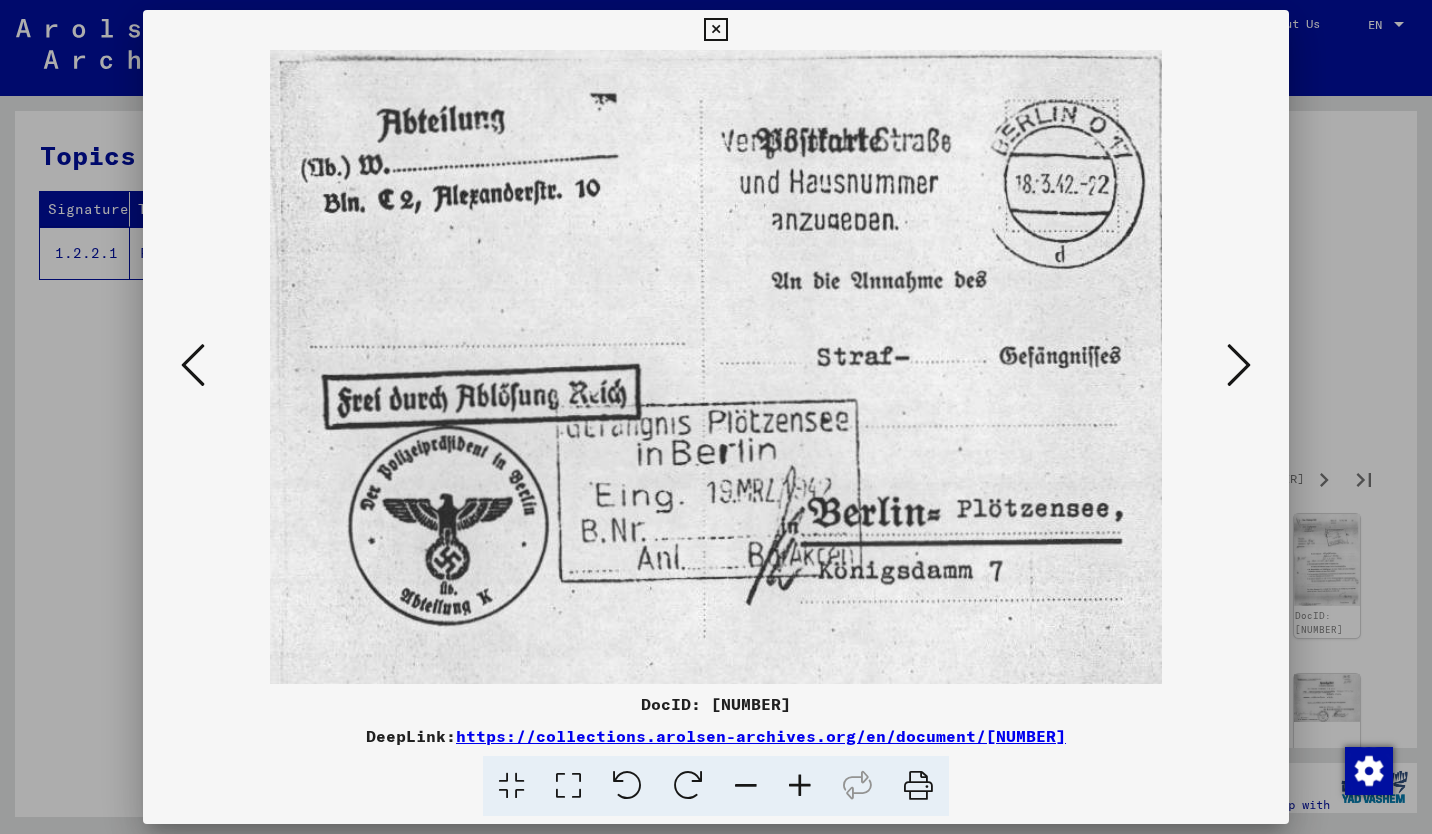 click at bounding box center (1239, 365) 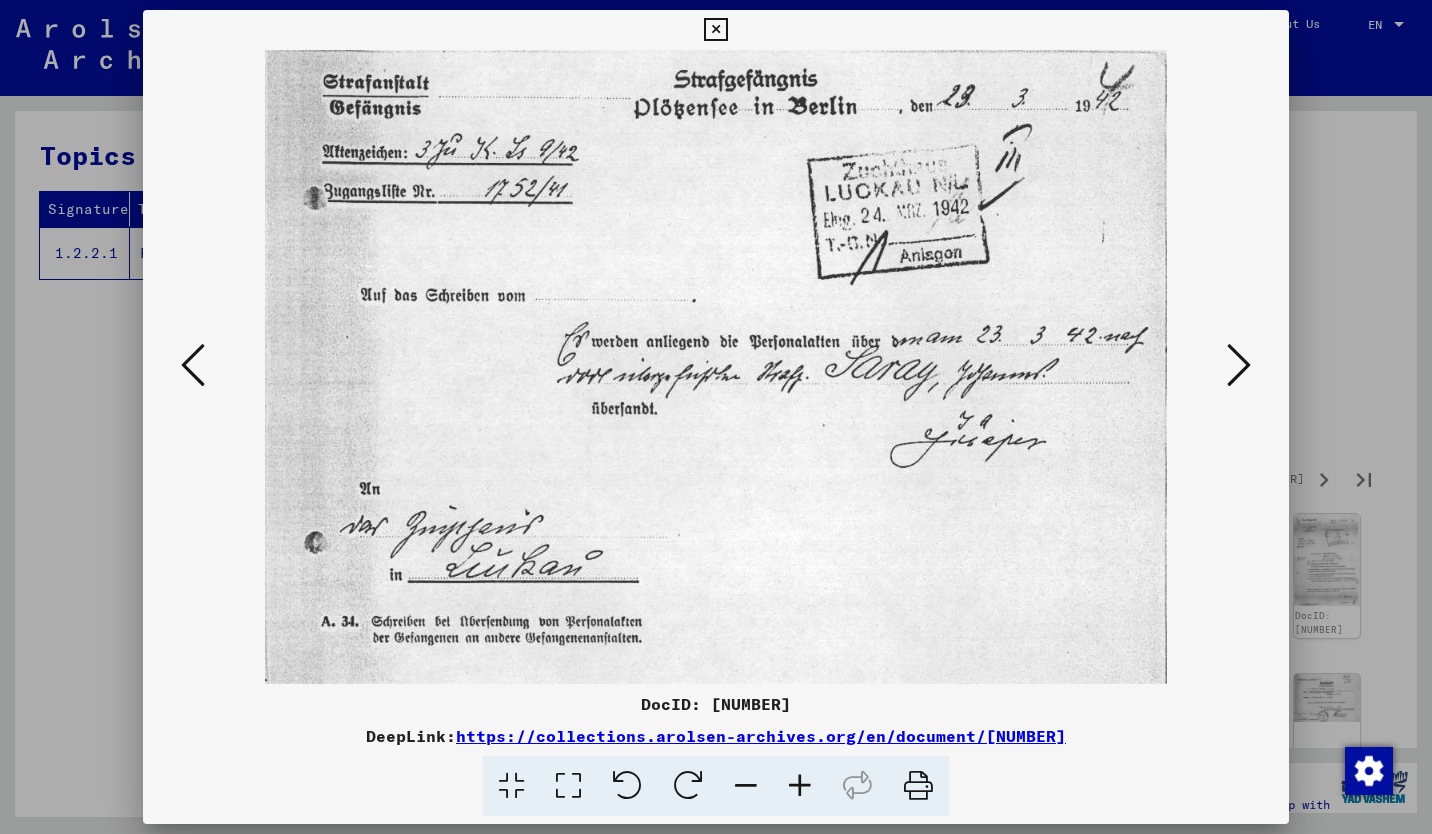 click at bounding box center (1239, 365) 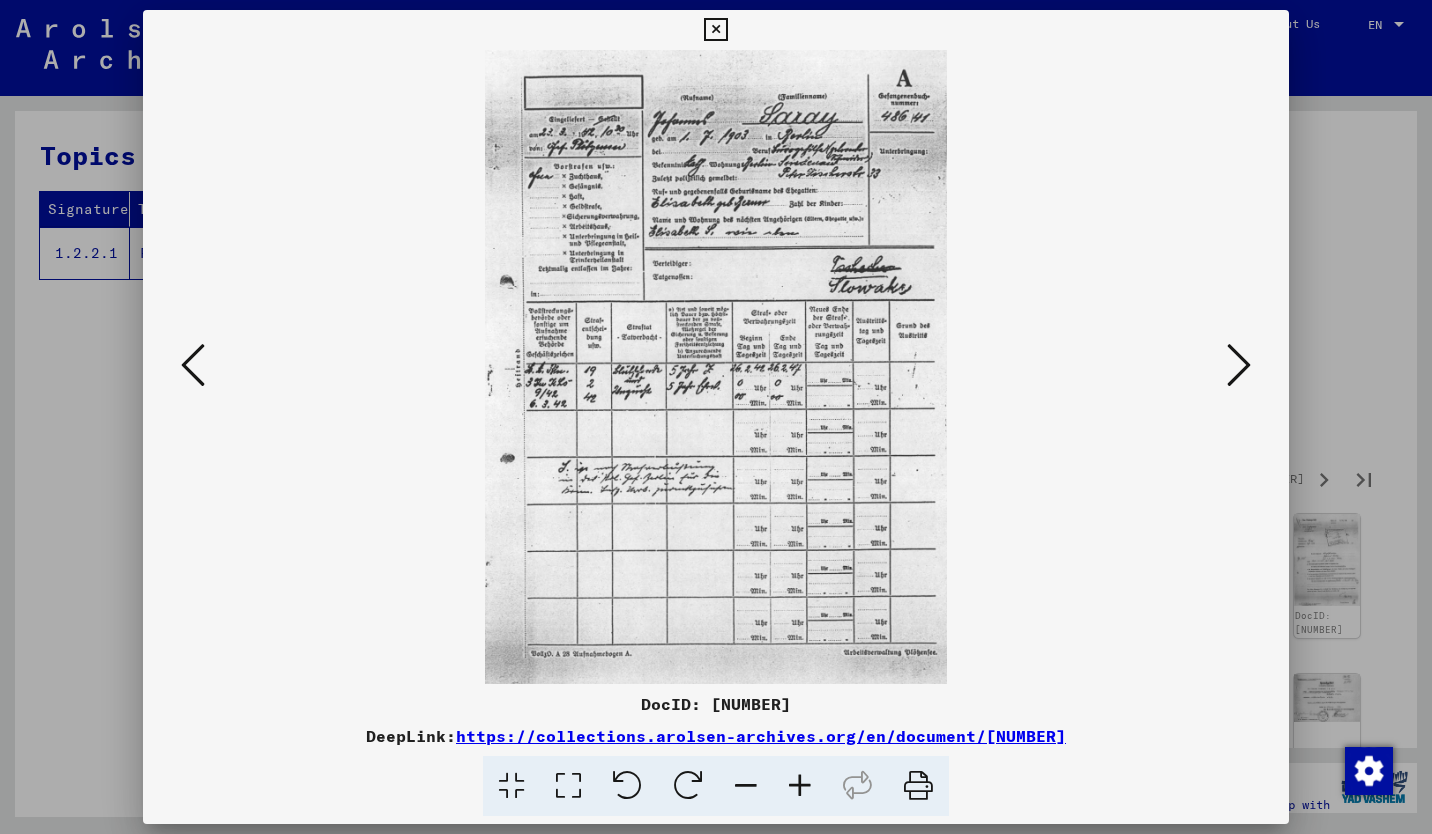 click at bounding box center (1239, 365) 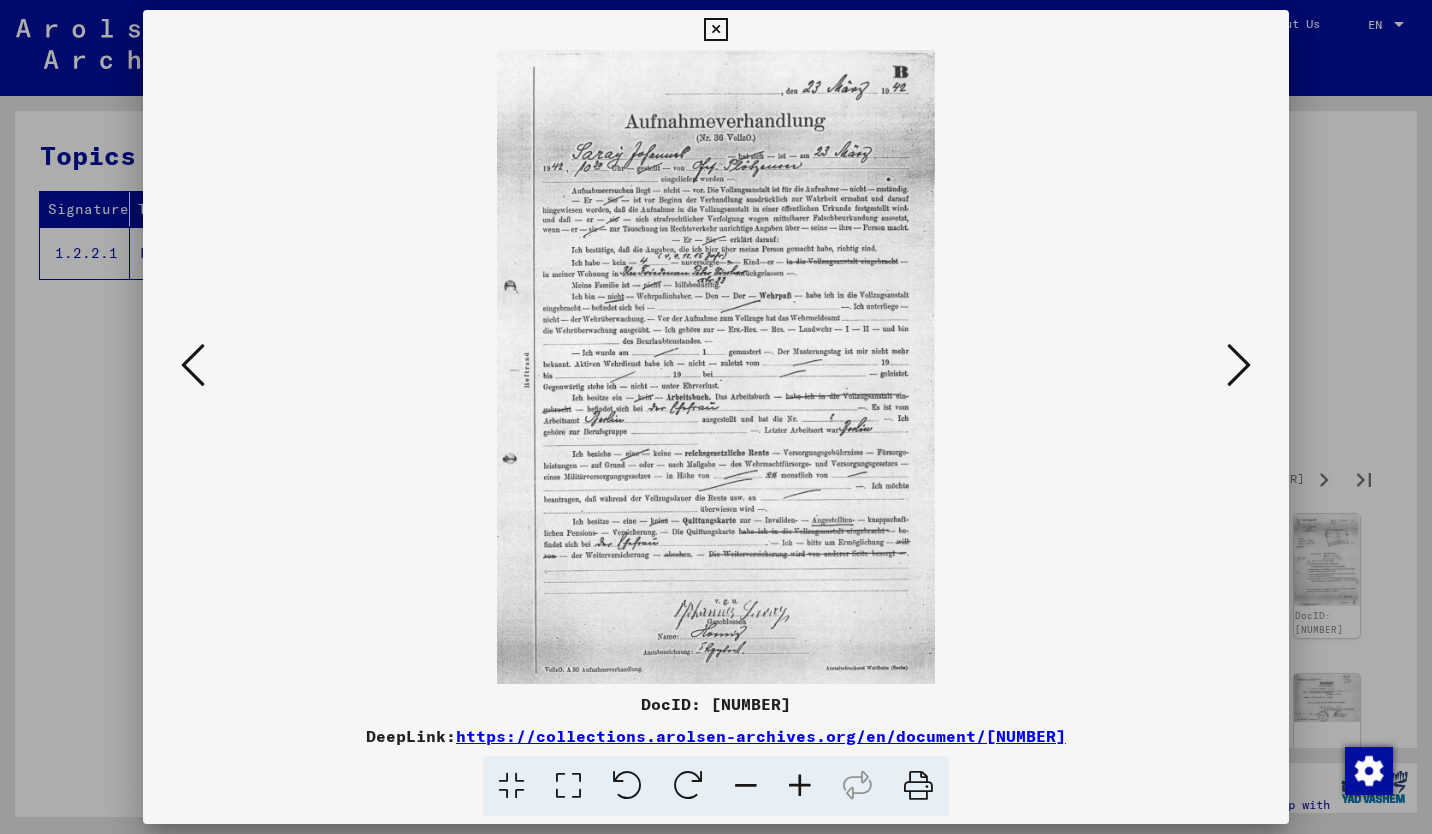click at bounding box center [1239, 365] 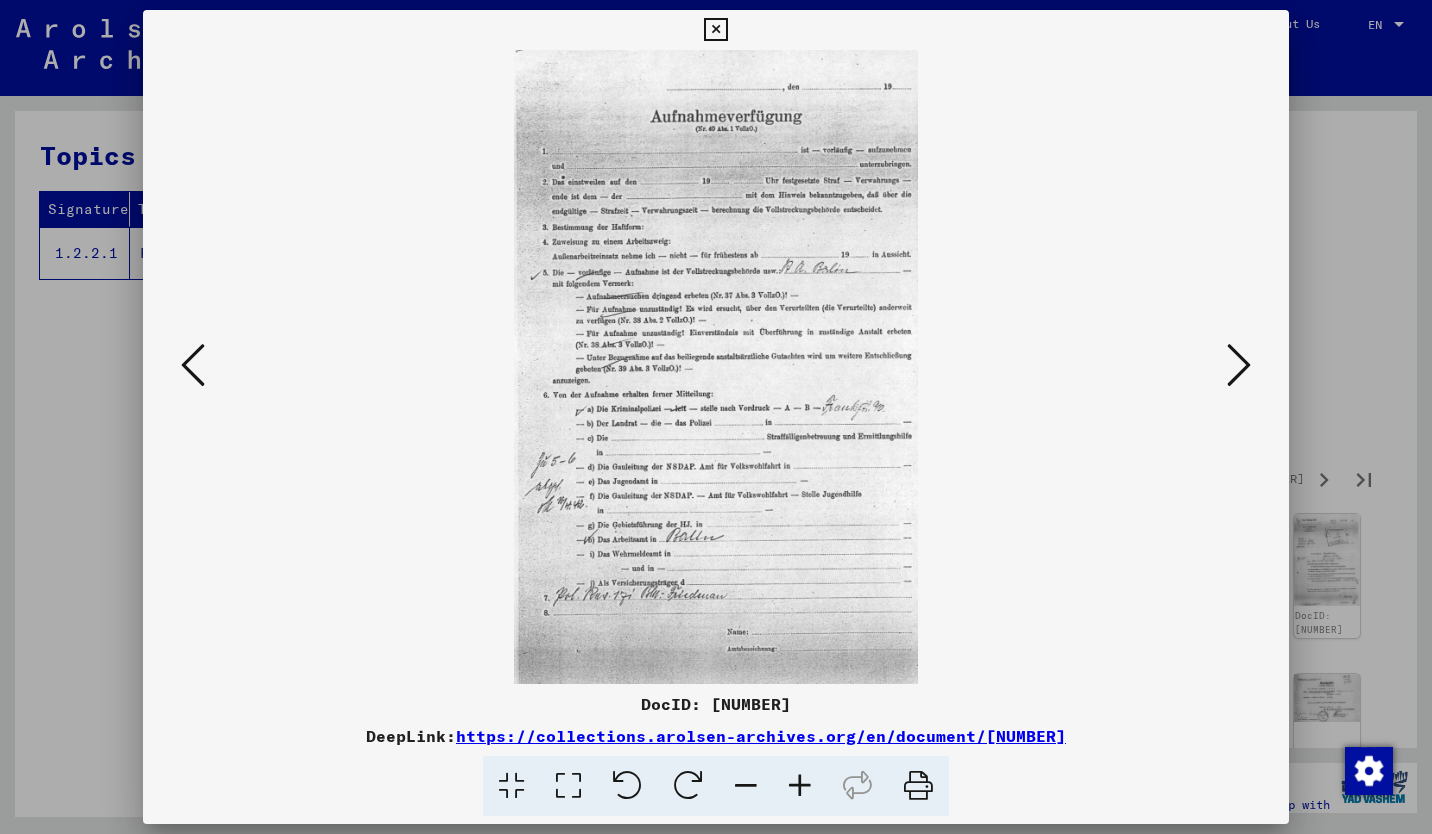 click at bounding box center [1239, 365] 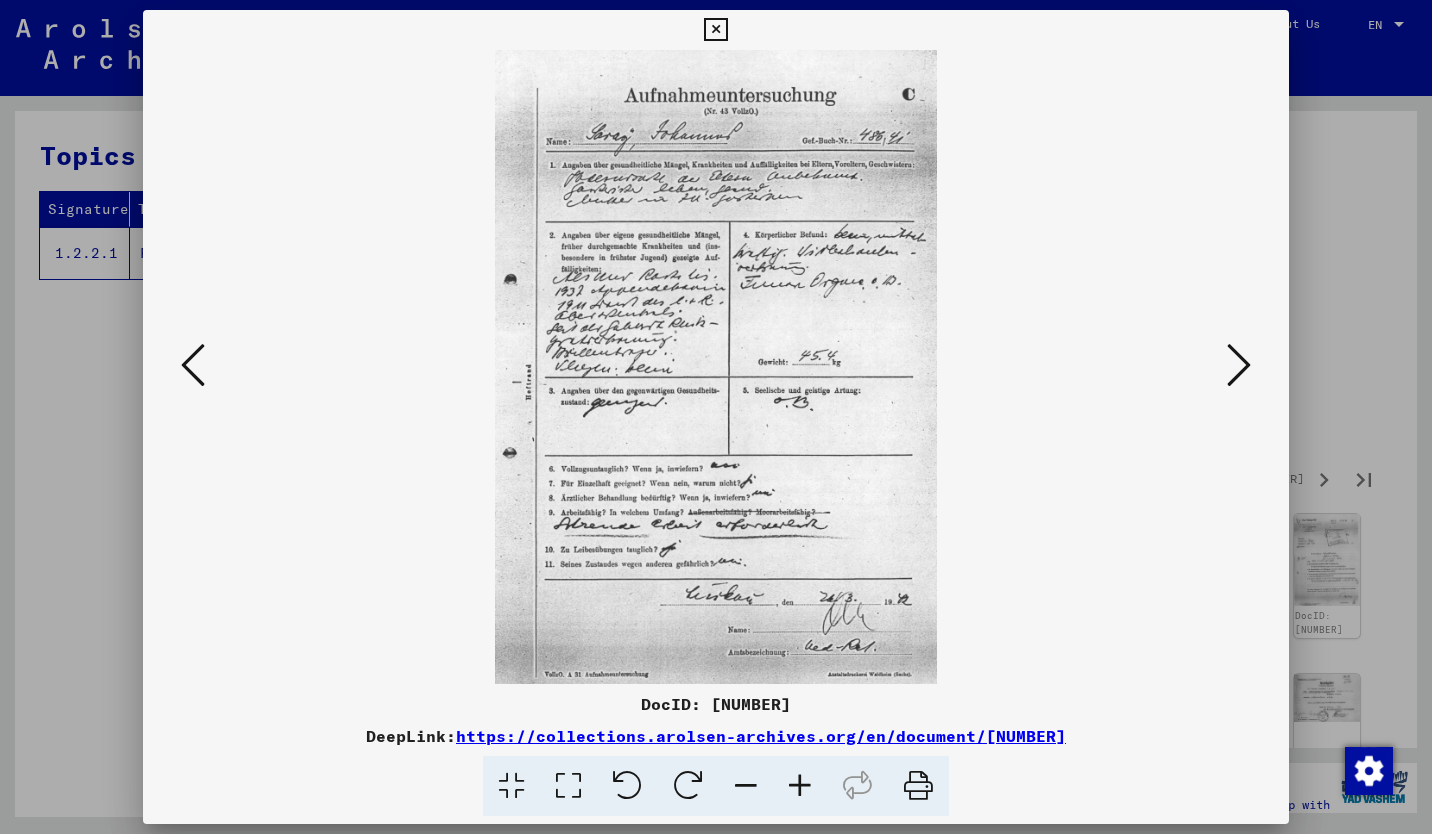 click at bounding box center [1239, 365] 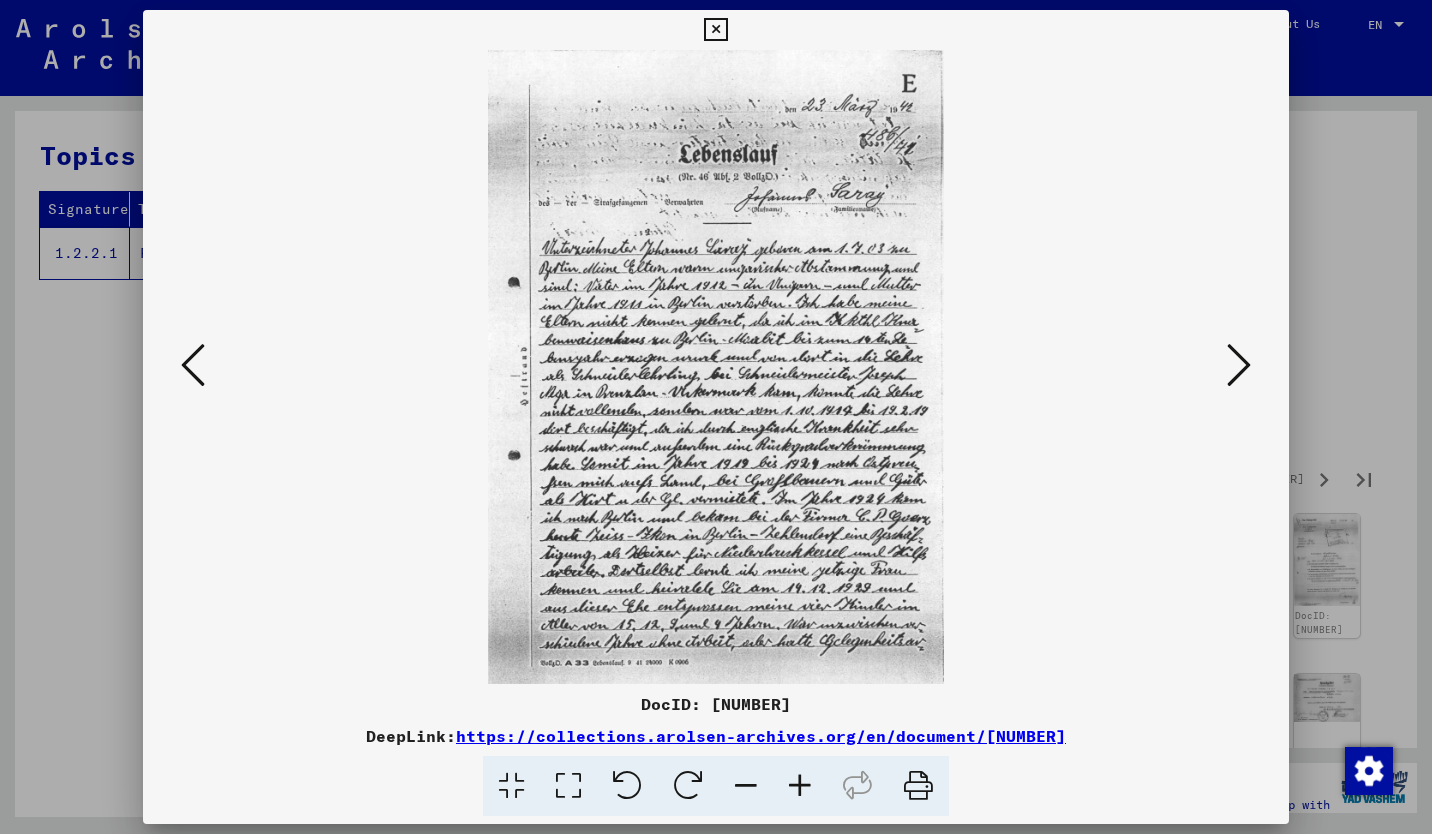 click at bounding box center [1239, 365] 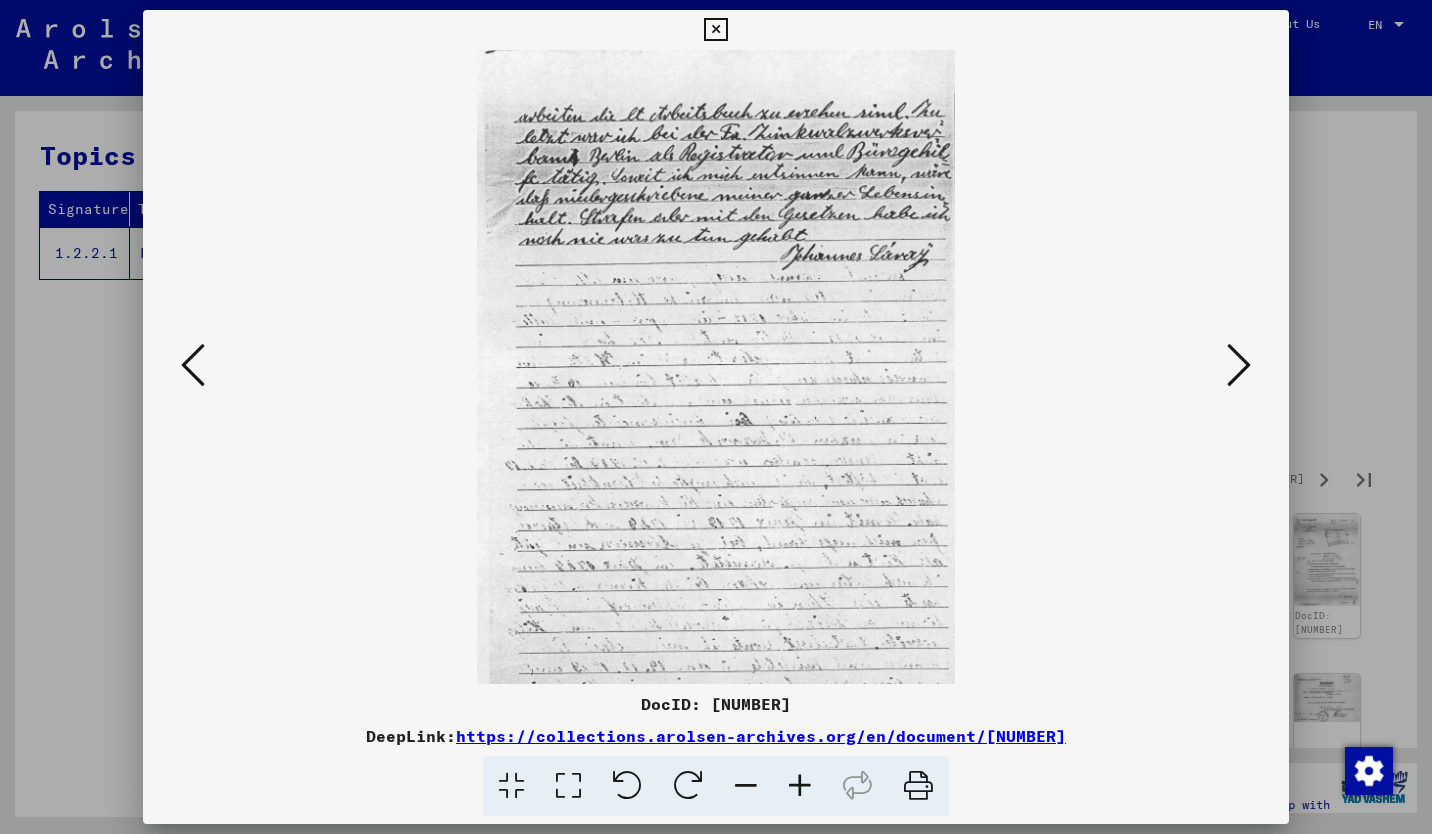 click at bounding box center (1239, 365) 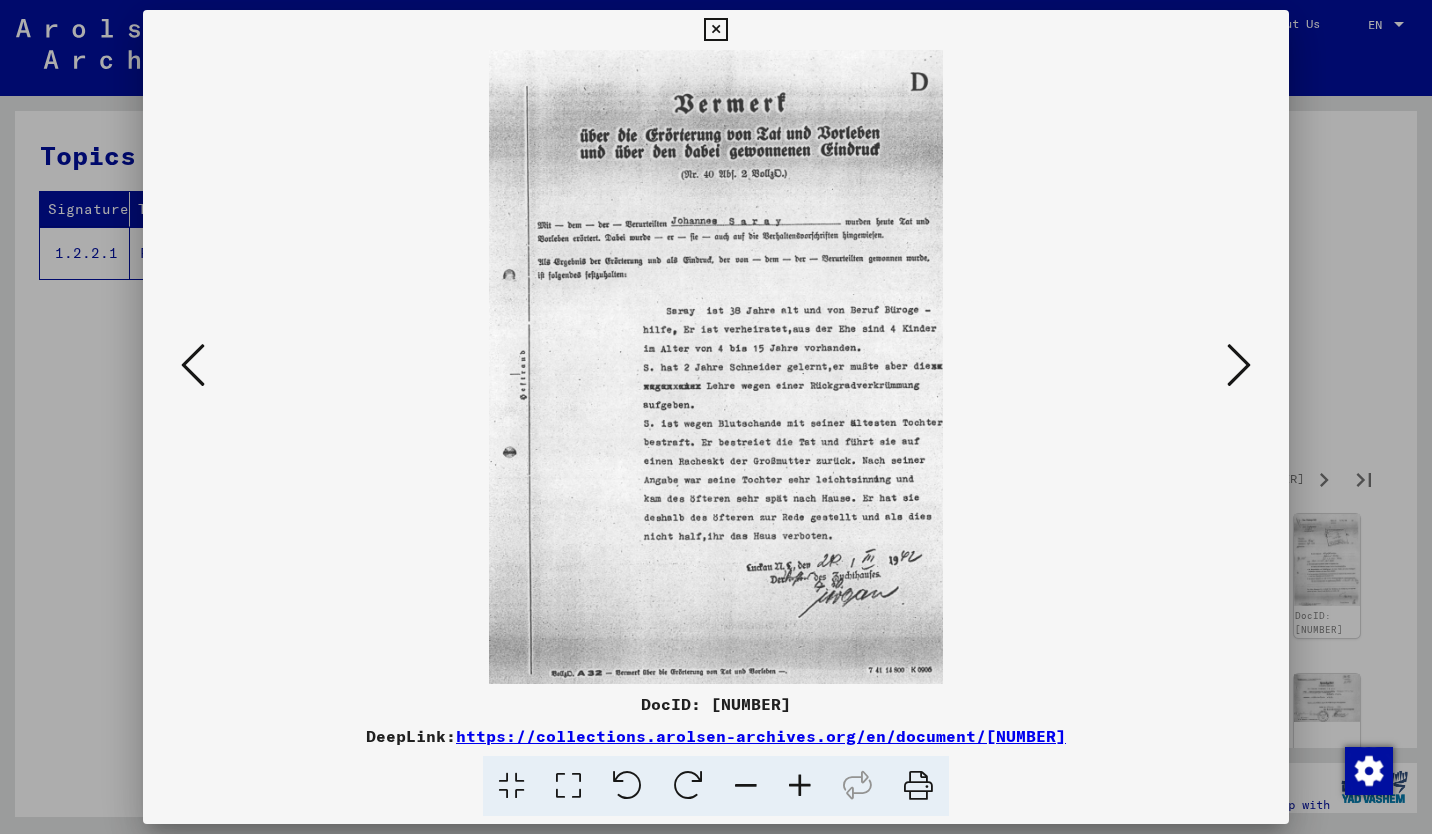 click at bounding box center (1239, 365) 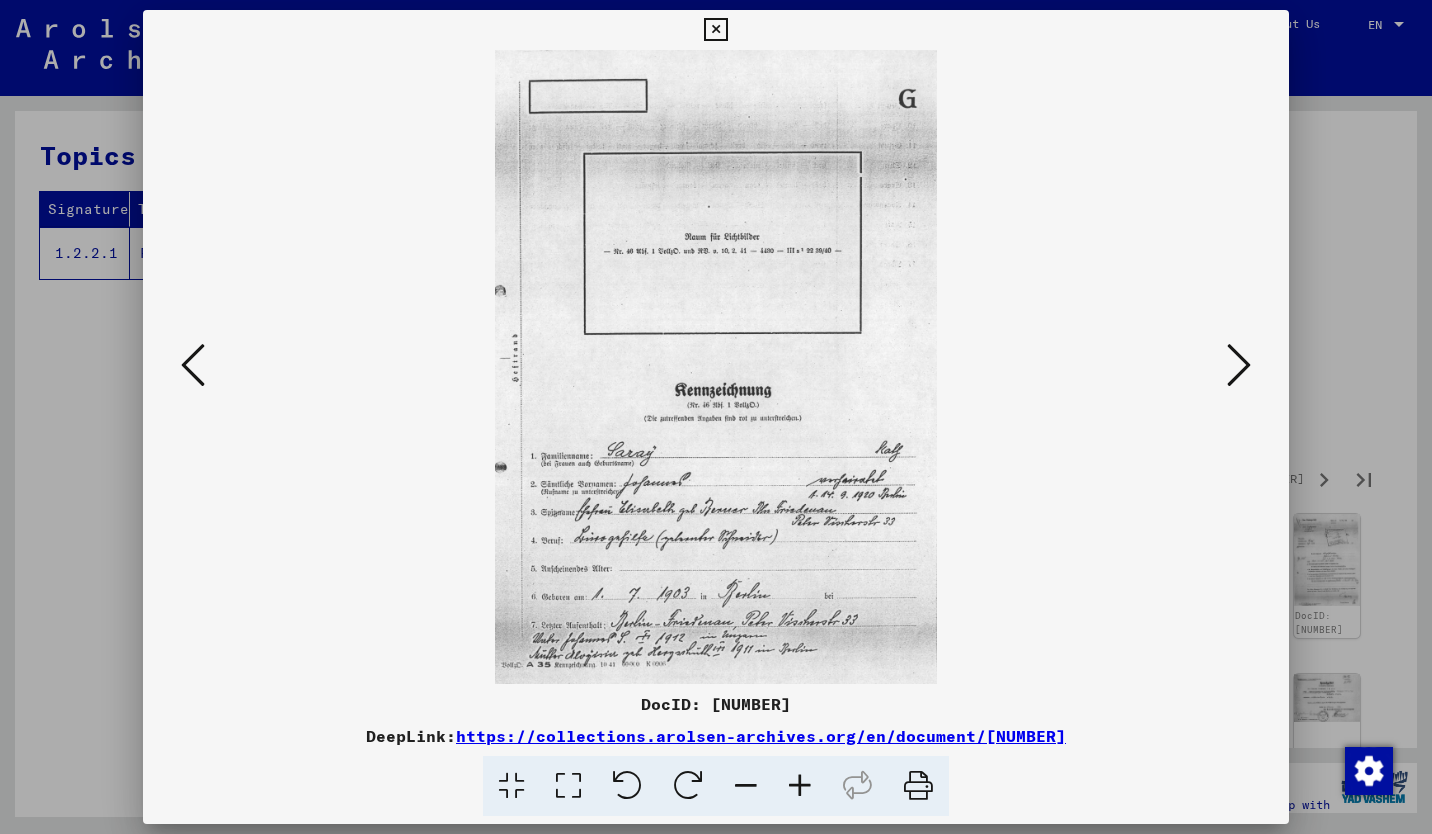 click at bounding box center [1239, 365] 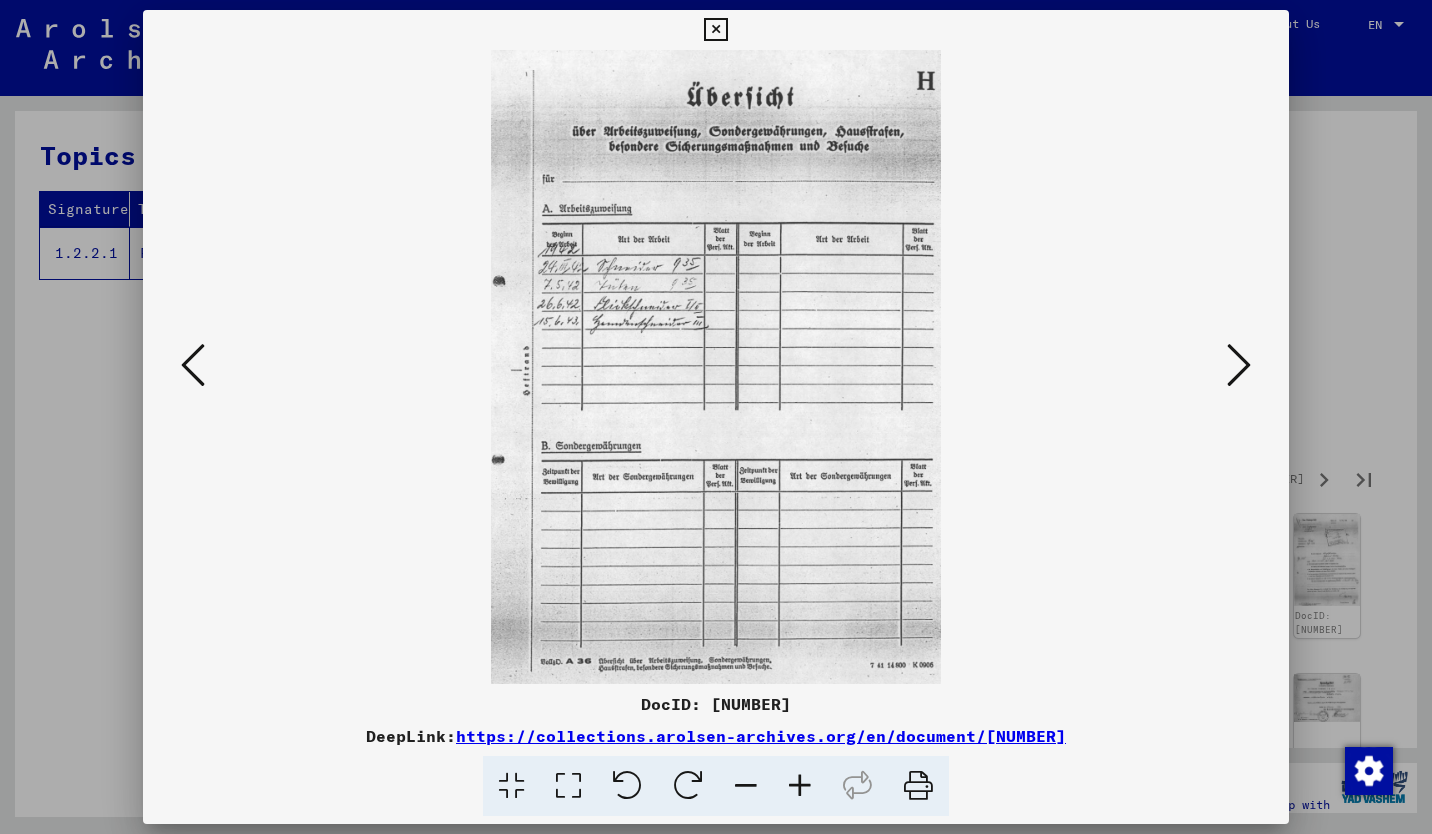 click at bounding box center (1239, 365) 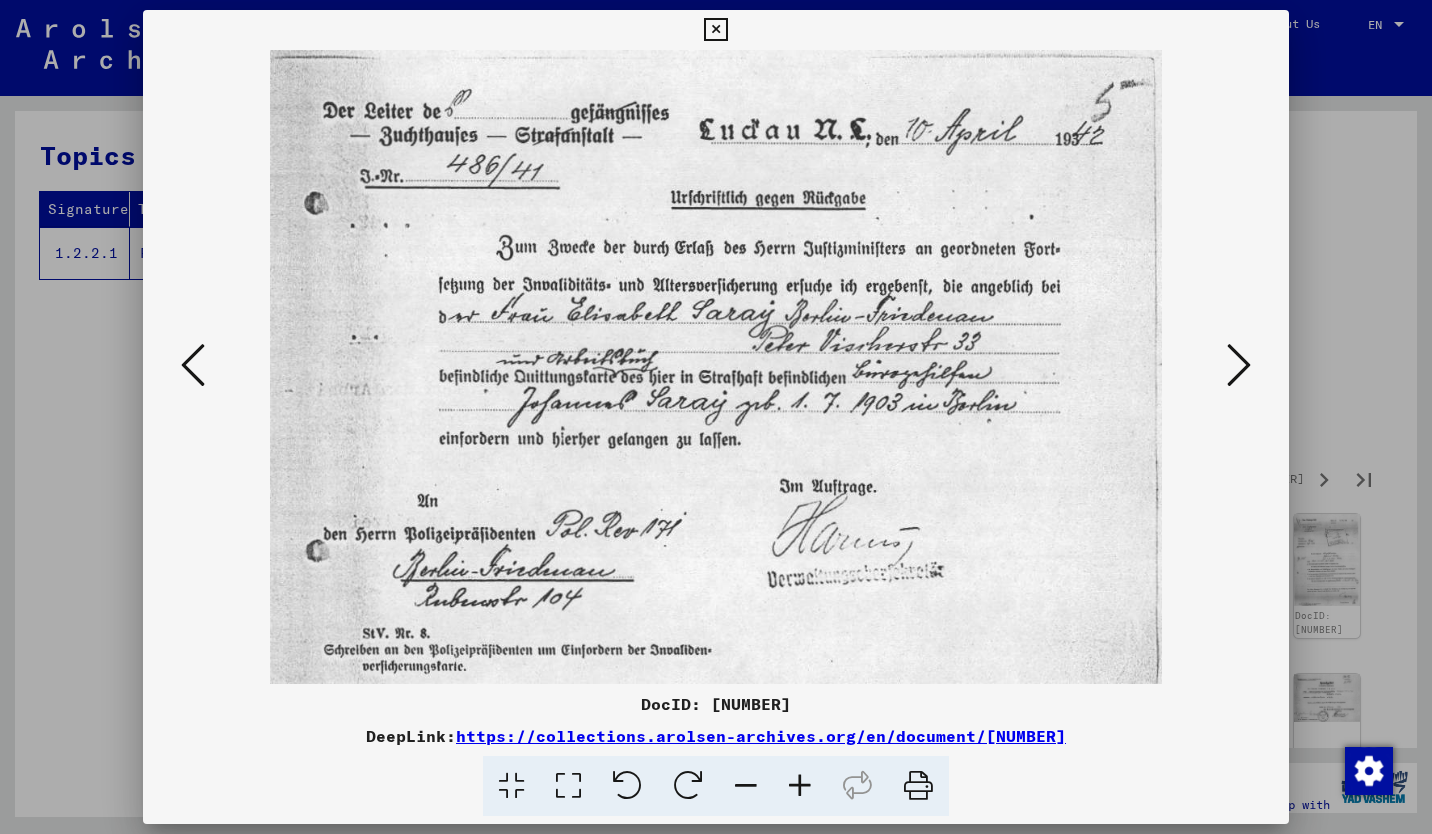 click at bounding box center [1239, 365] 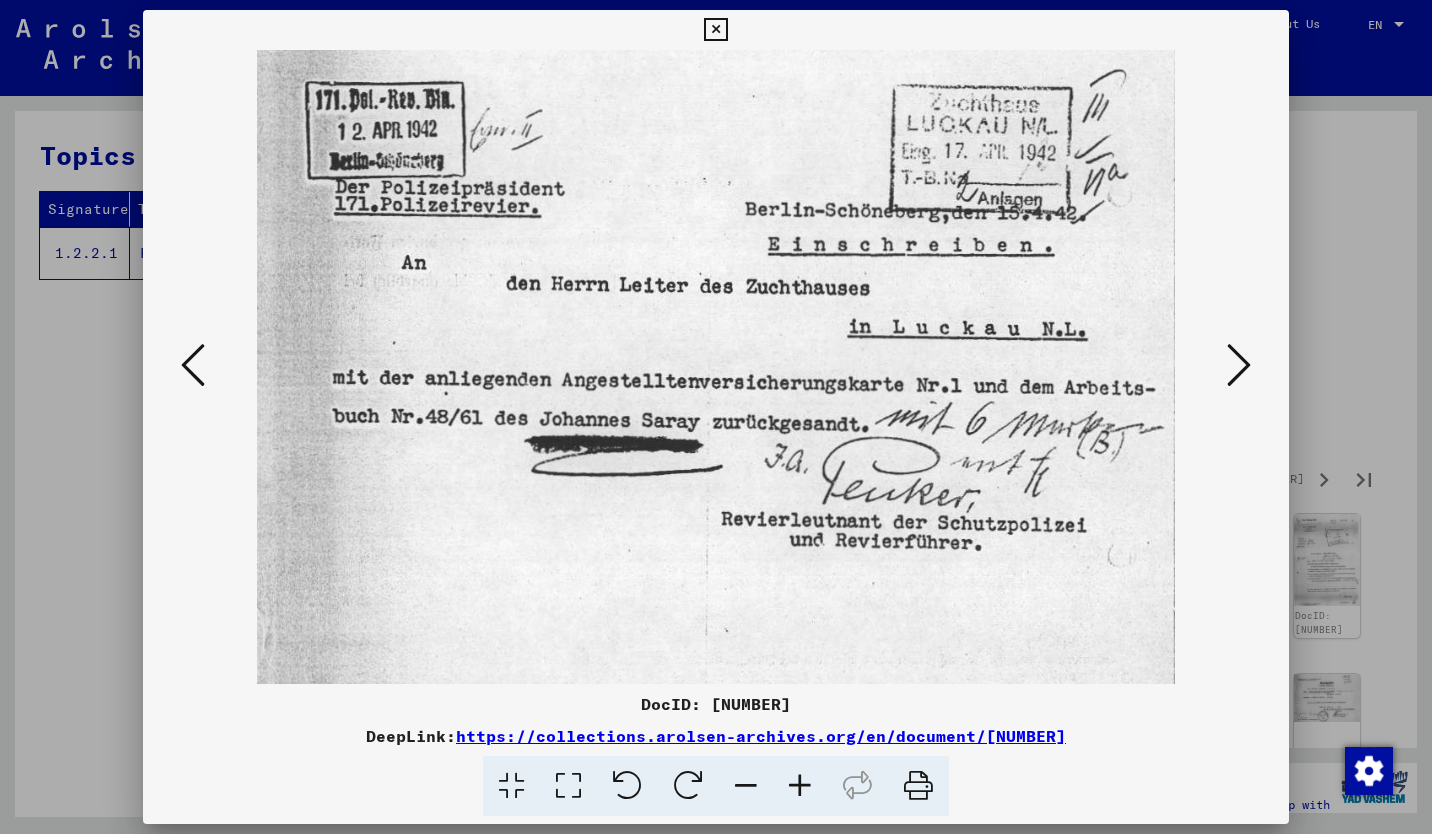 click at bounding box center (1239, 365) 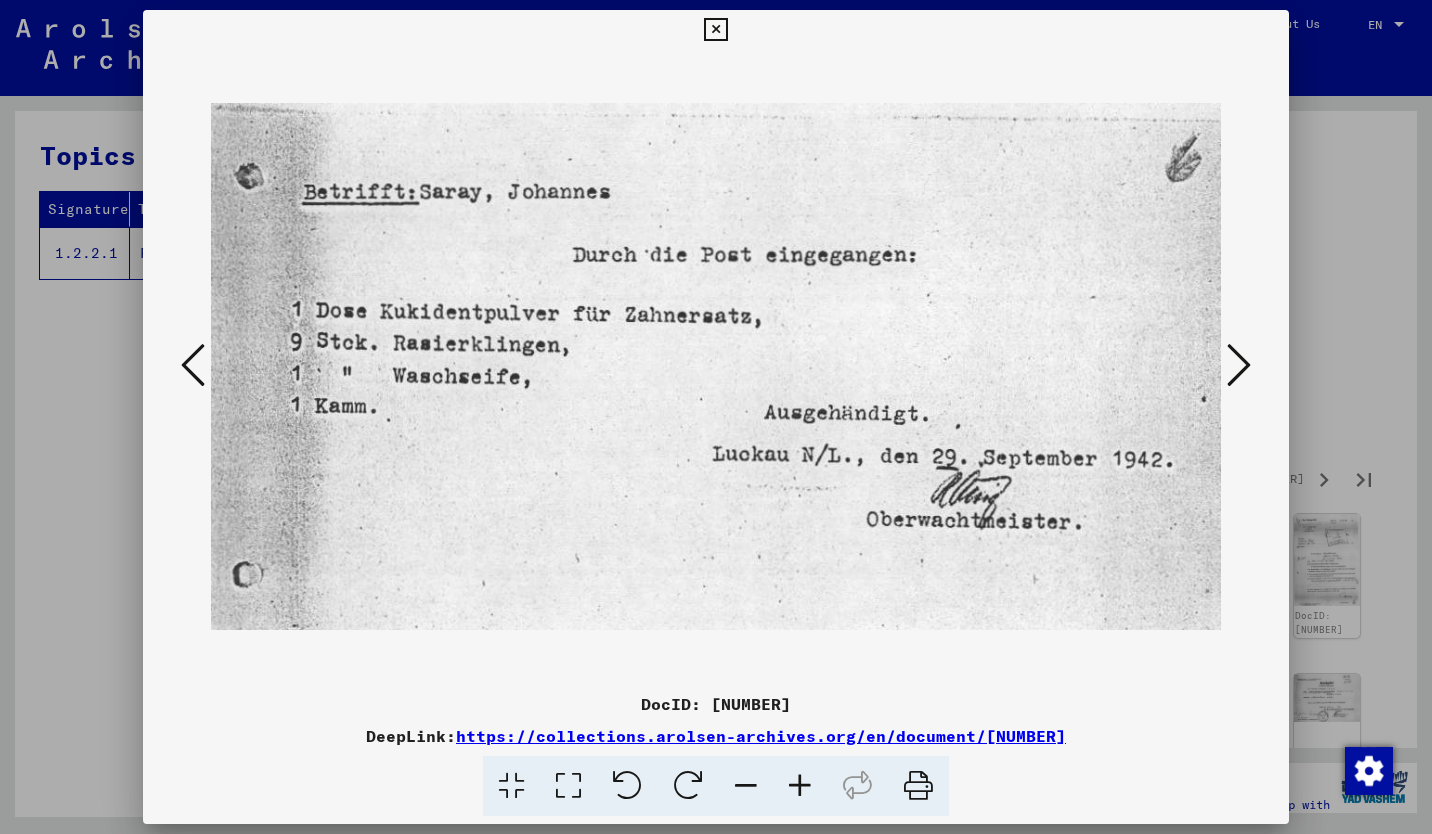 click at bounding box center (1239, 365) 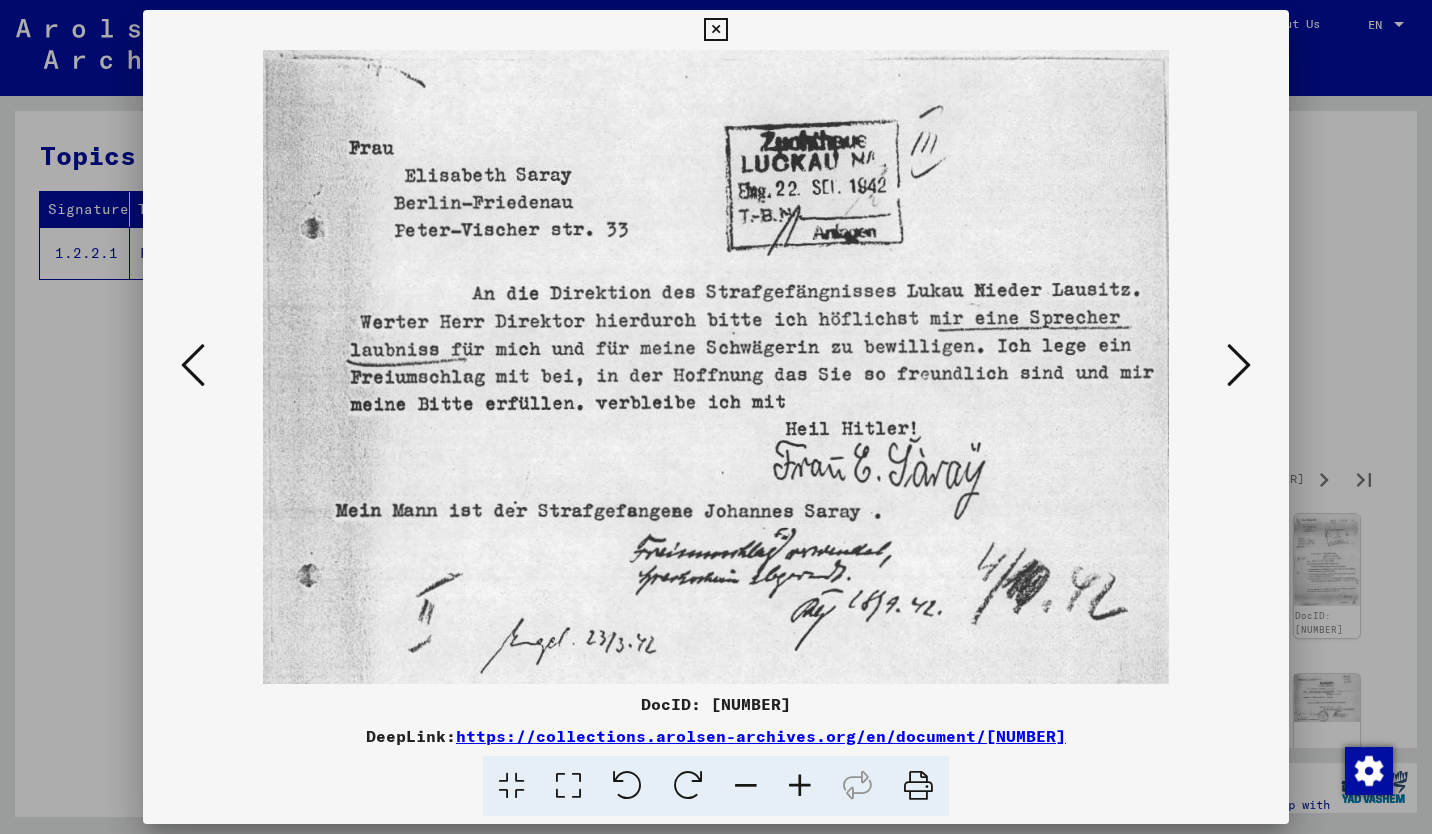 click at bounding box center [1239, 365] 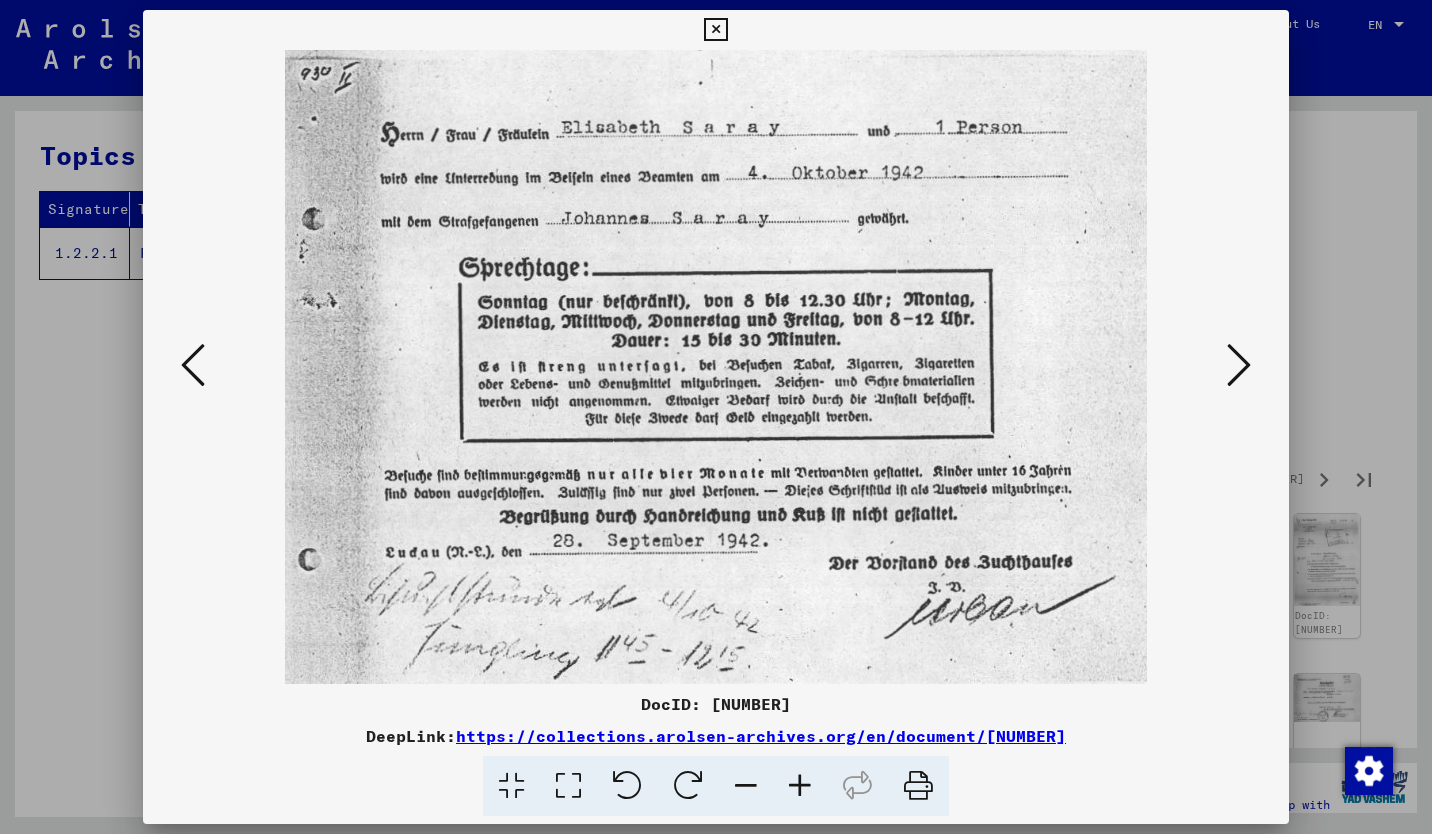 click at bounding box center [1239, 365] 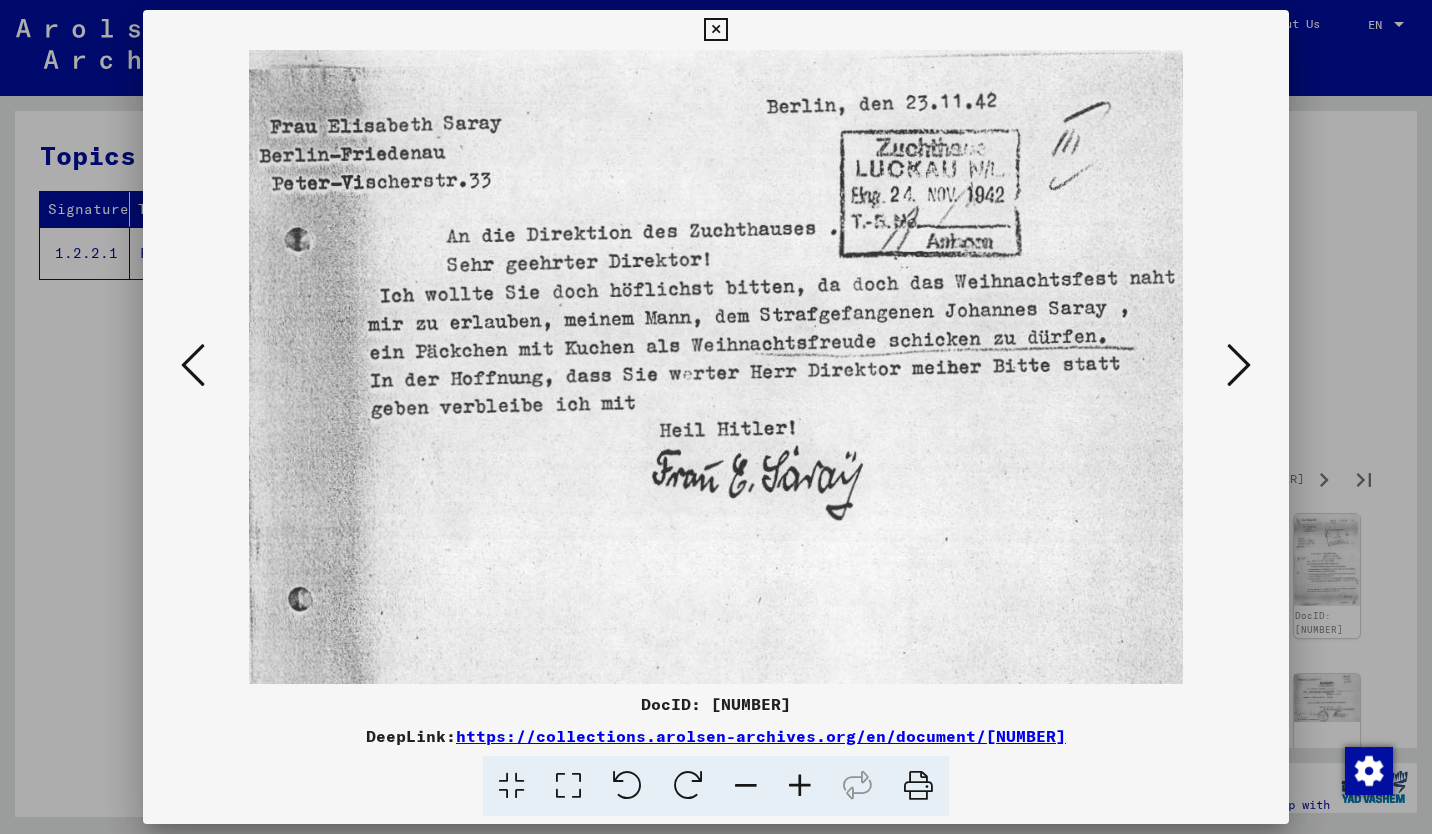 click at bounding box center [1239, 365] 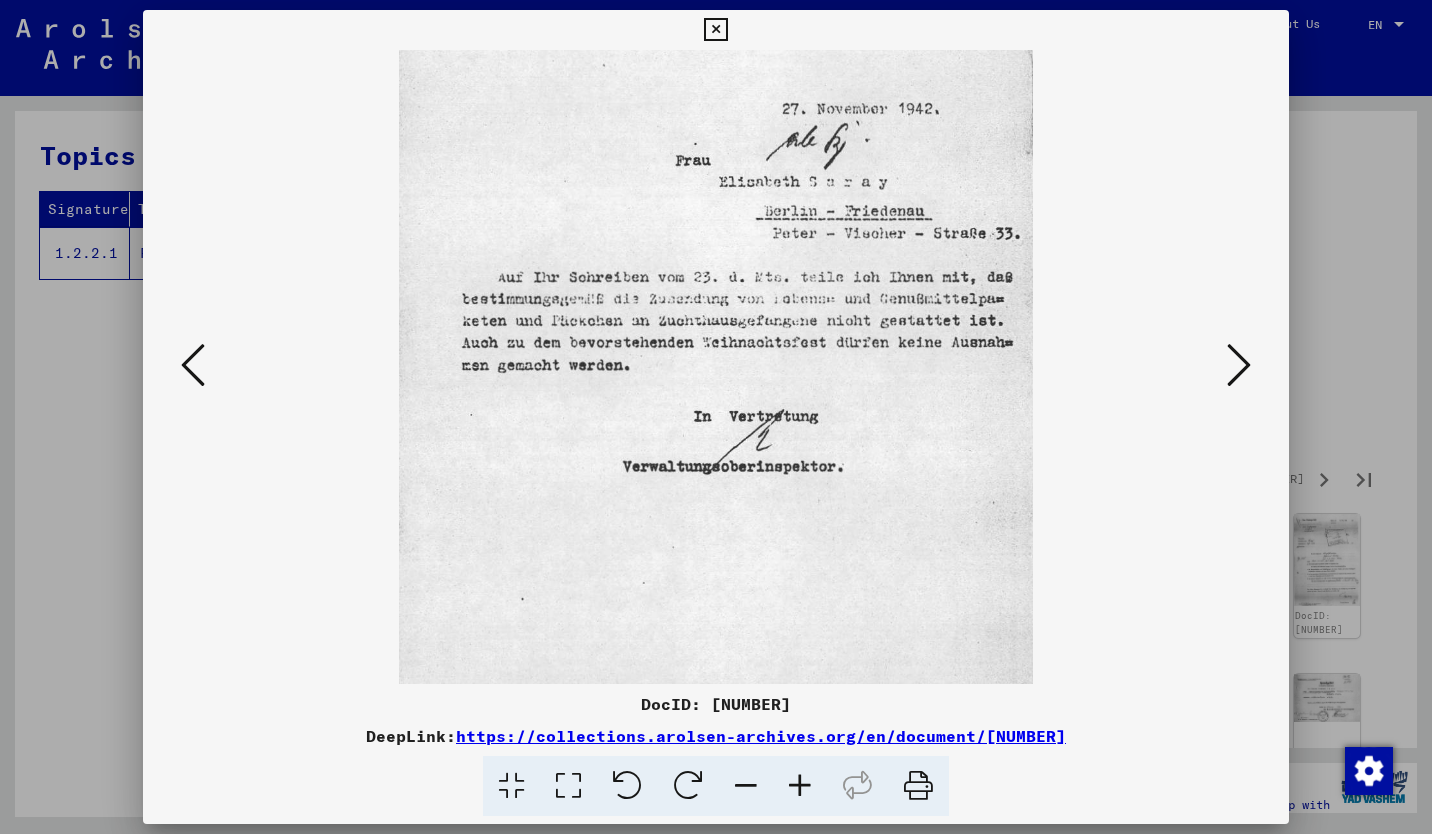 click at bounding box center (1239, 365) 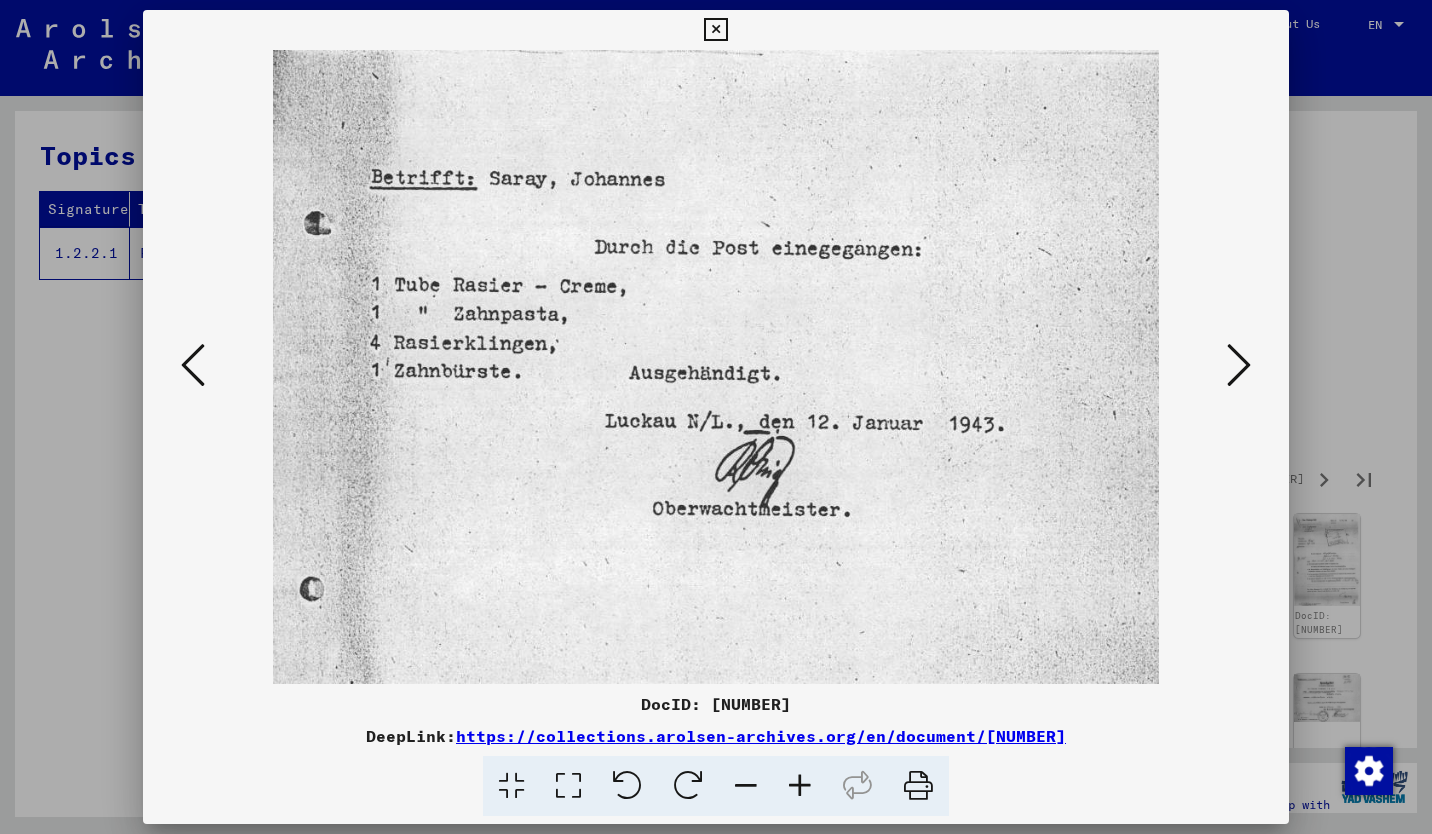 click at bounding box center [1239, 365] 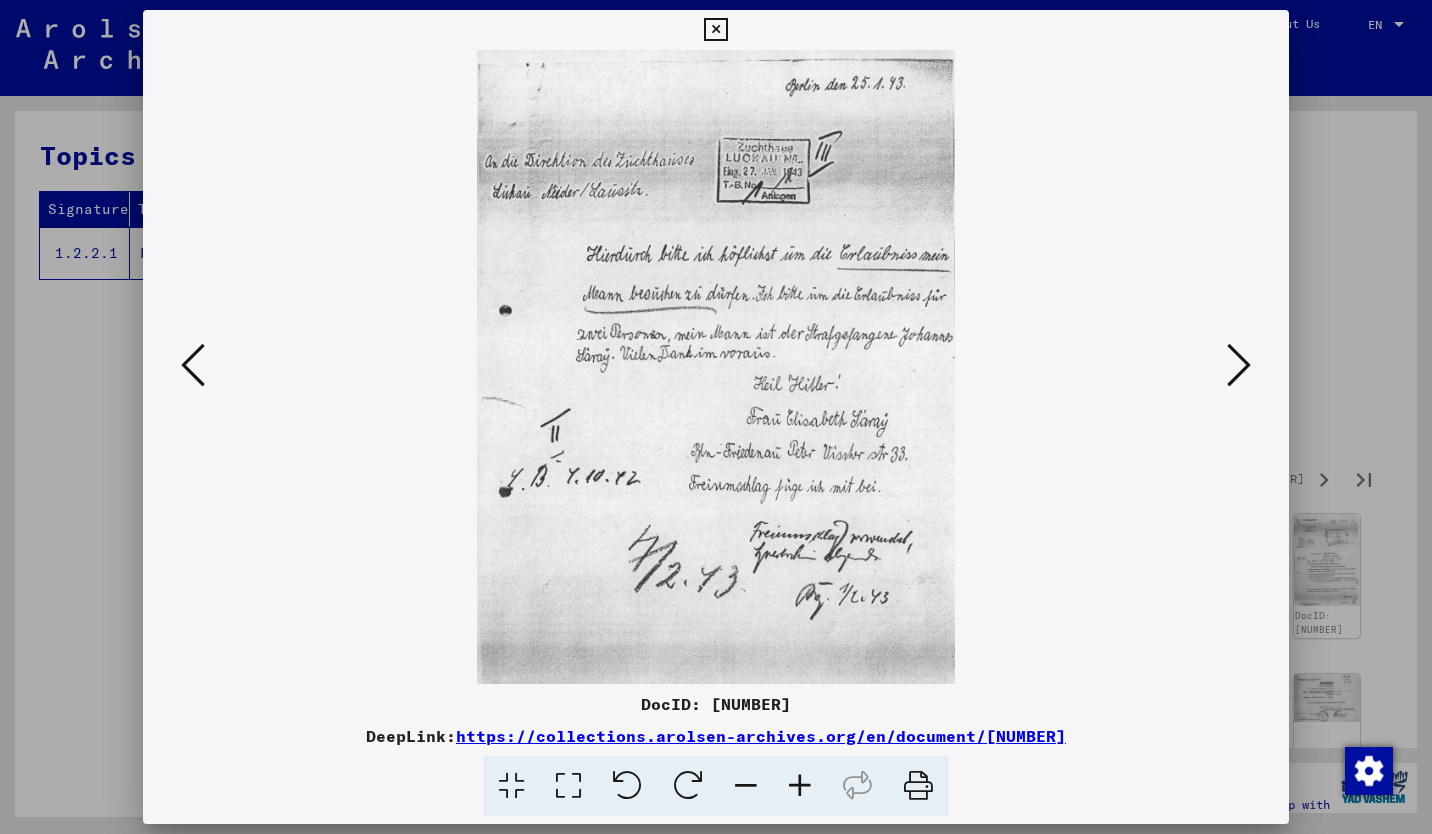 click at bounding box center (1239, 365) 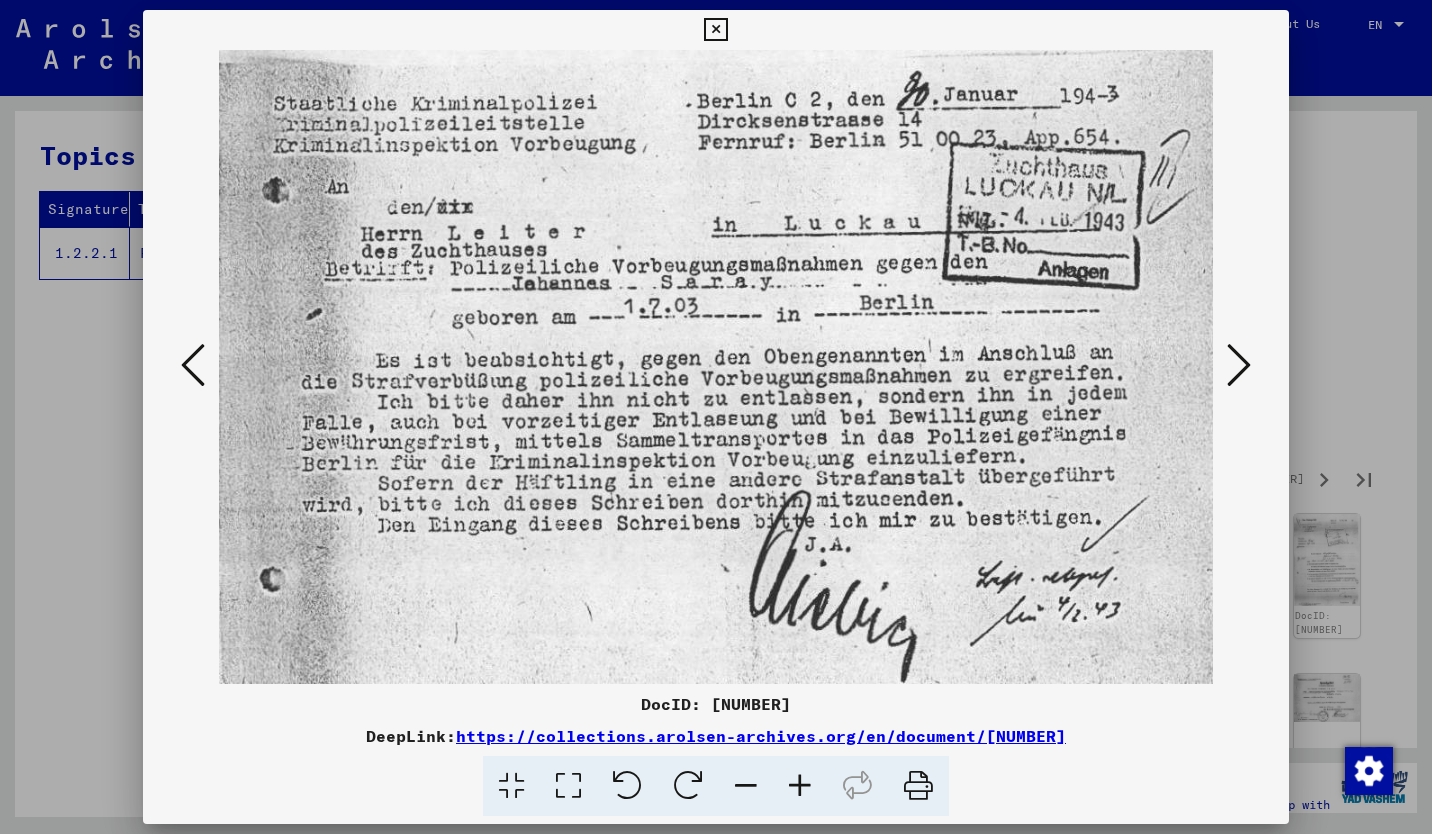 click at bounding box center (1239, 365) 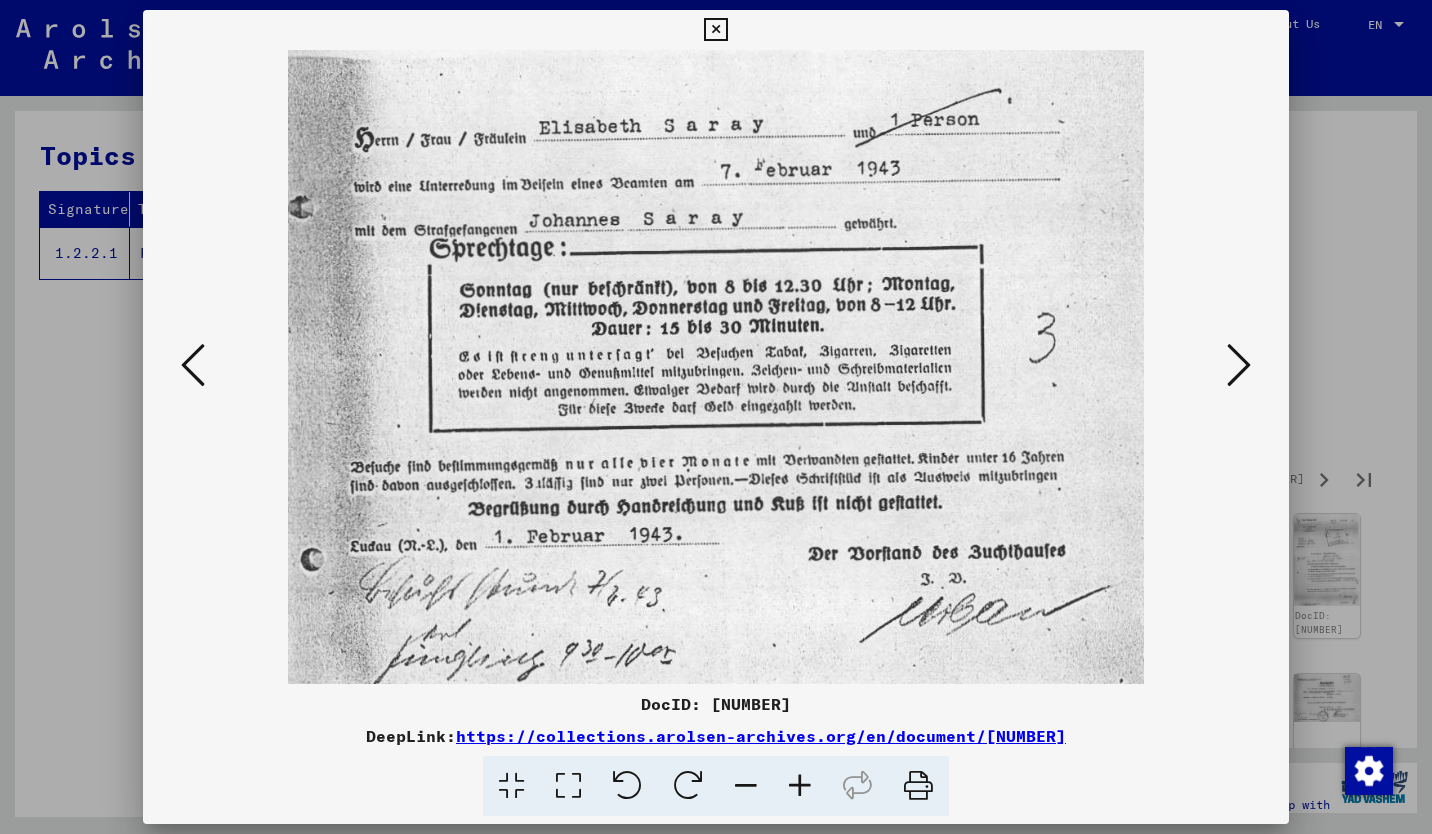 click at bounding box center (1239, 365) 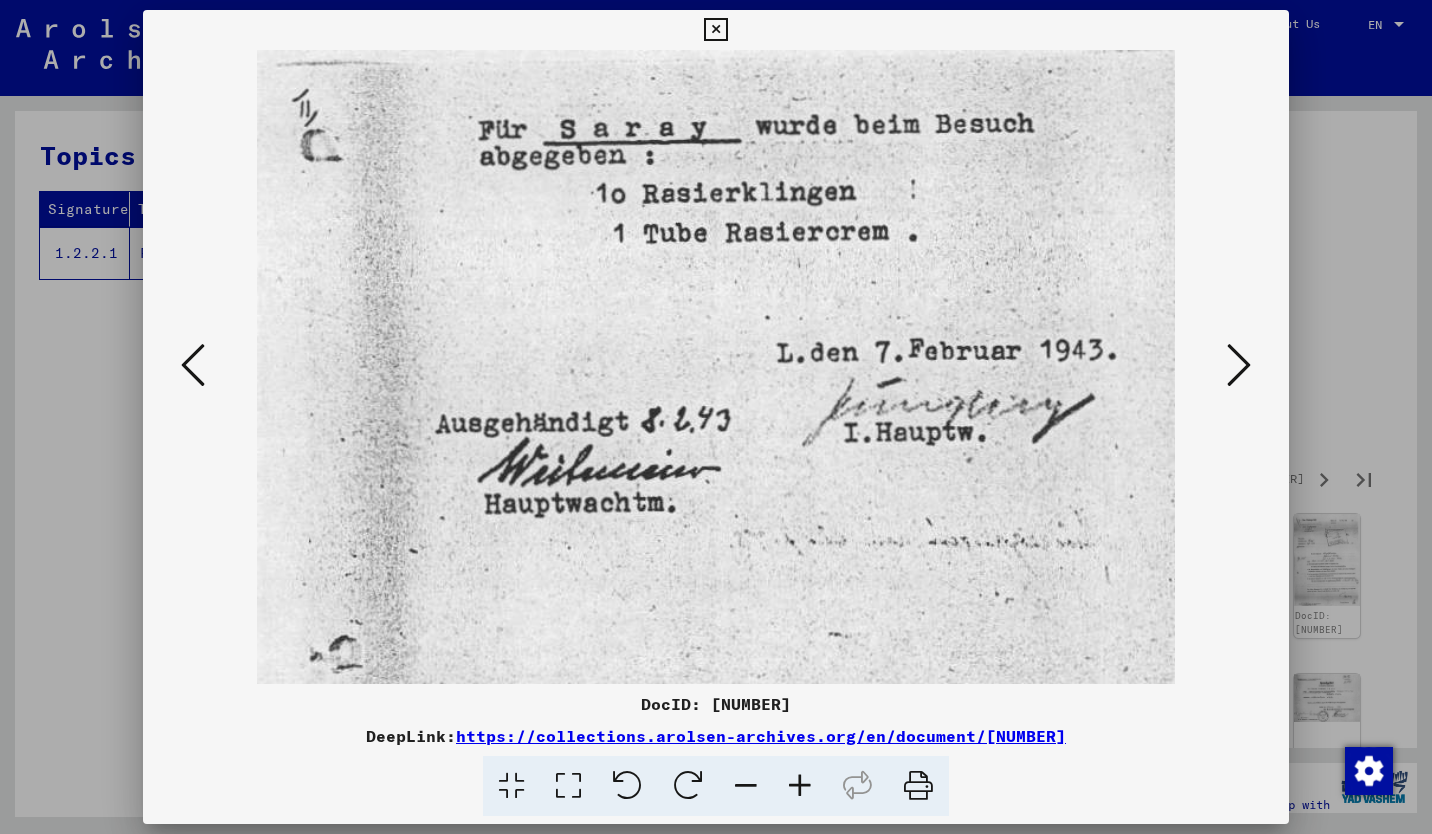 click at bounding box center [1239, 365] 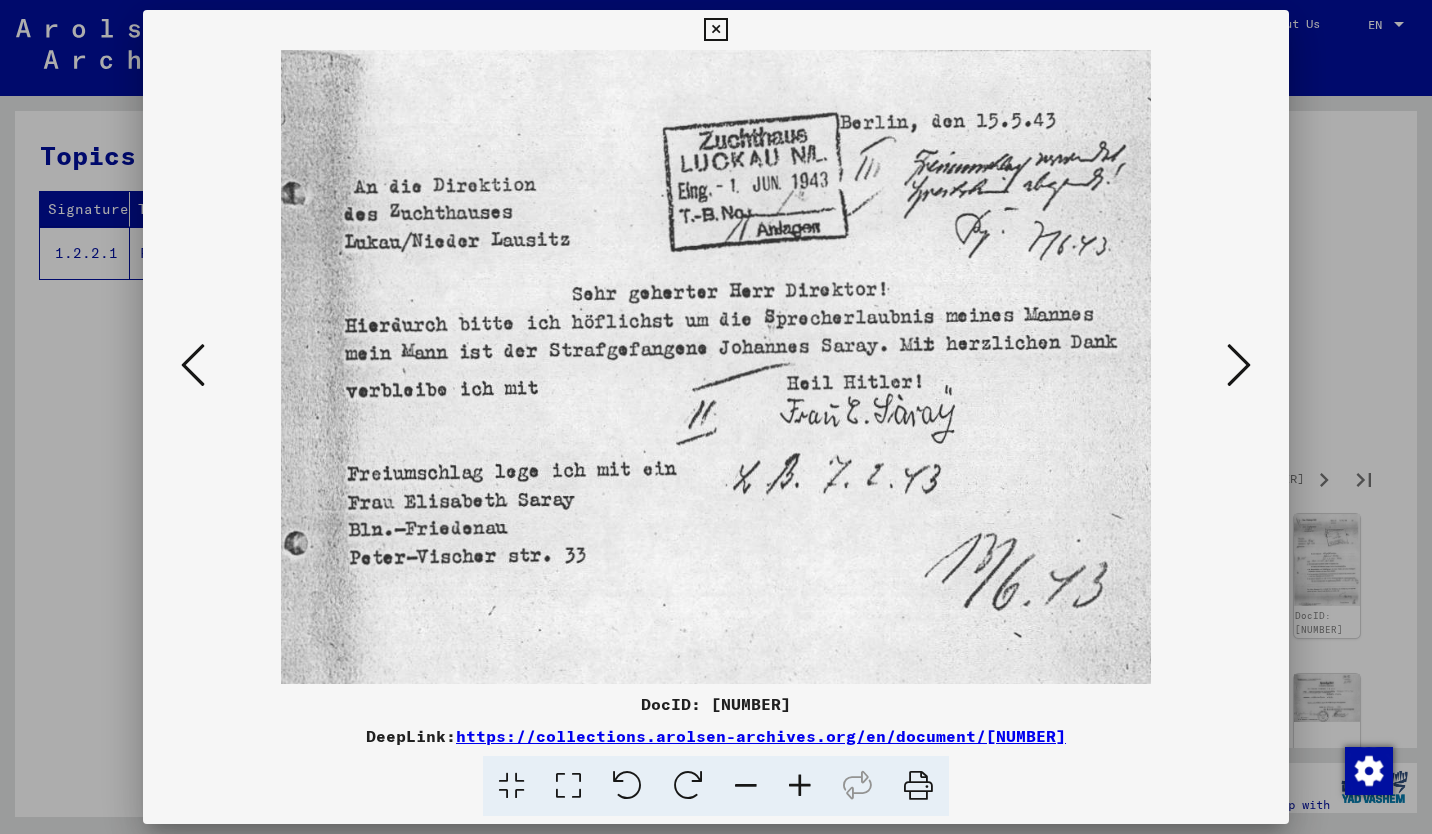 click at bounding box center (1239, 365) 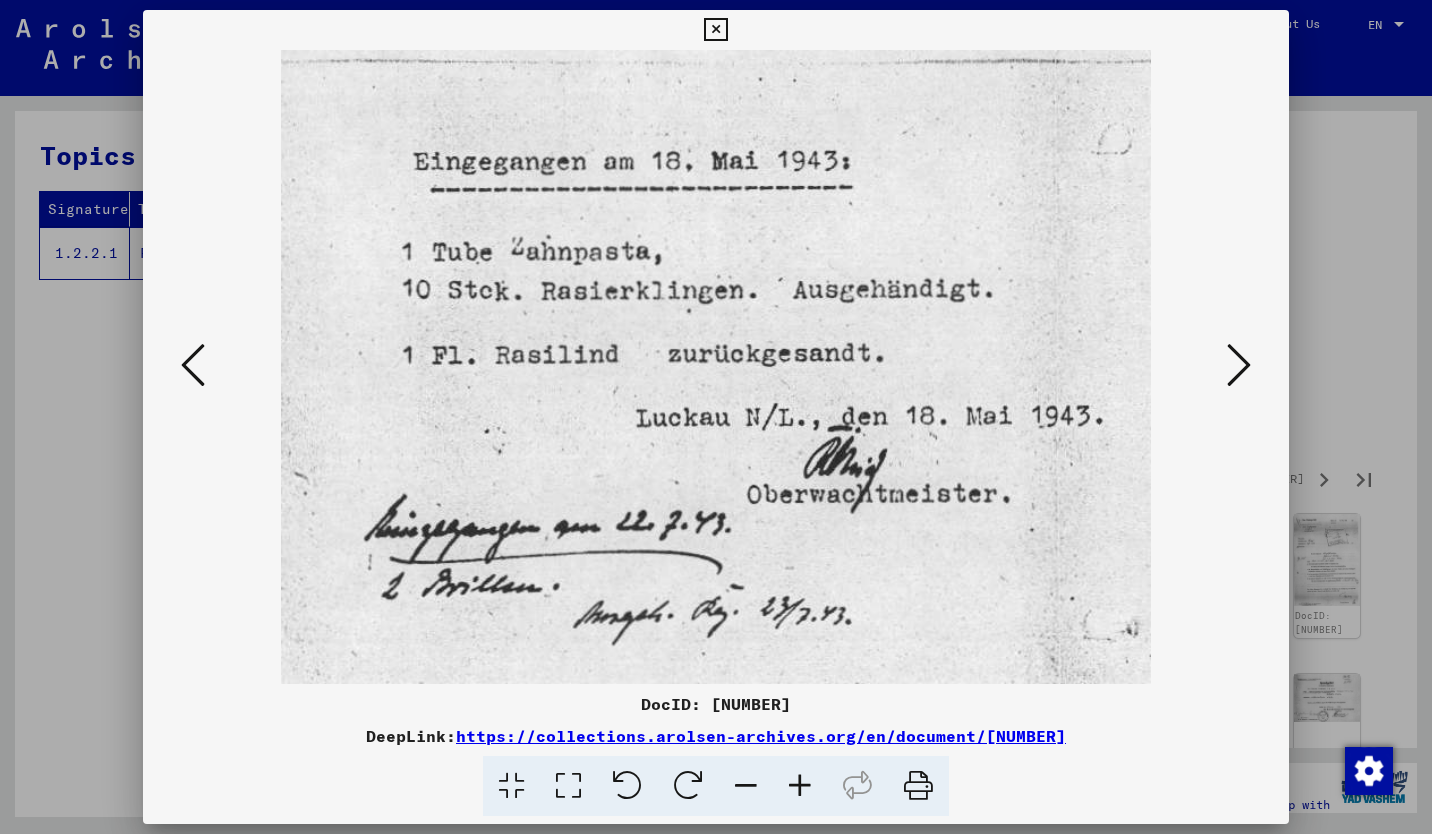 click at bounding box center (1239, 365) 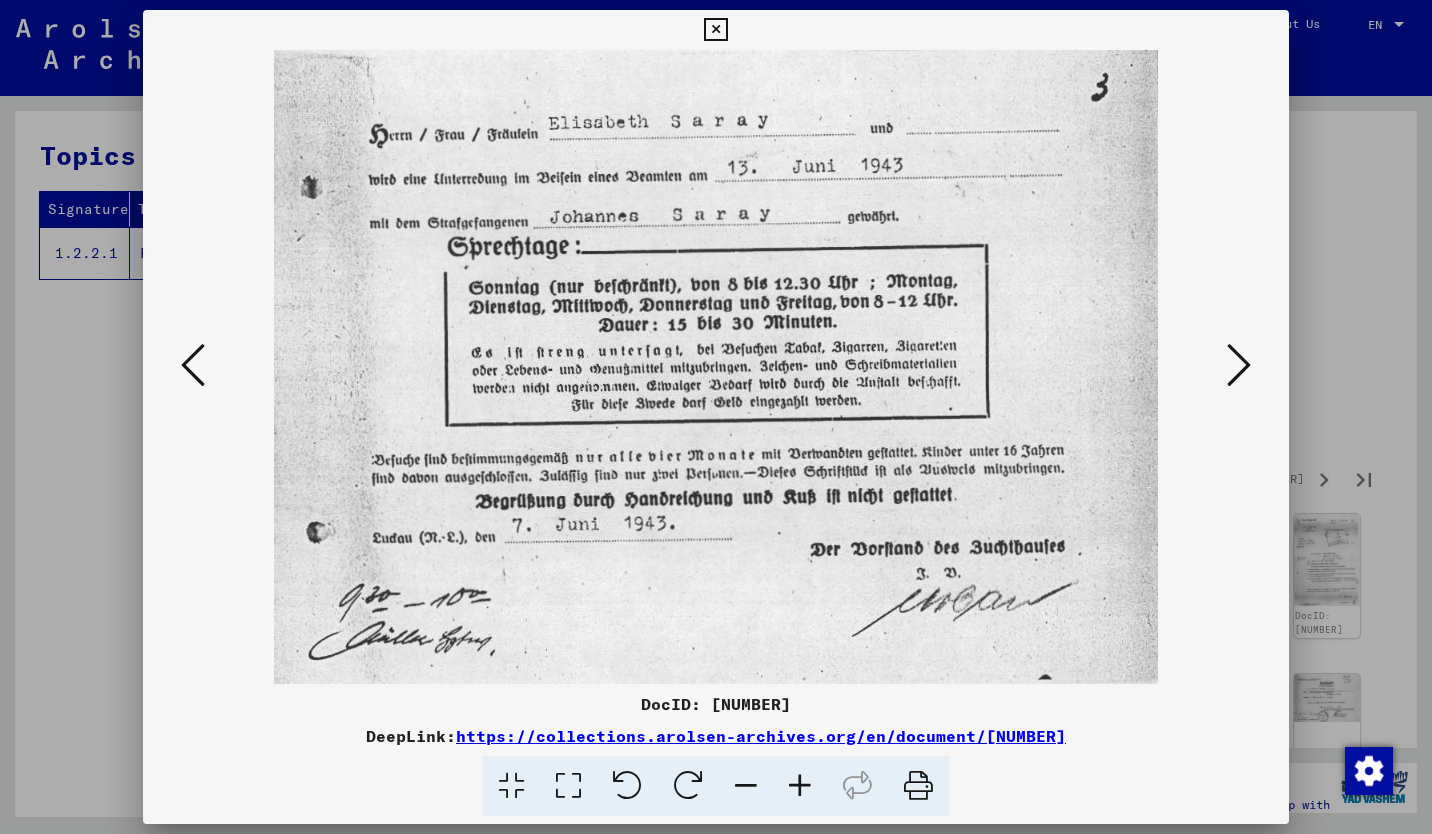 click at bounding box center [1239, 365] 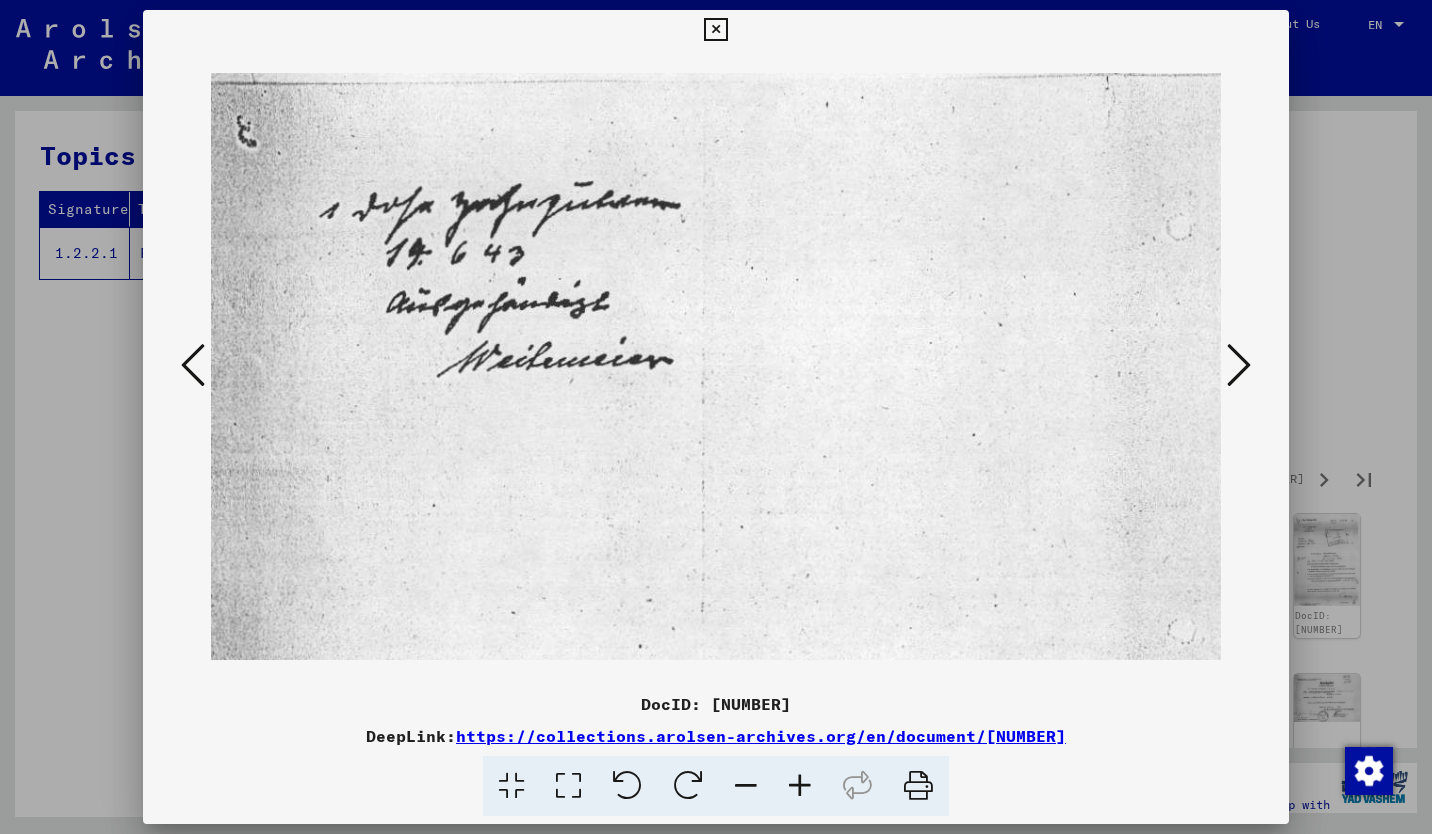 click at bounding box center (1239, 365) 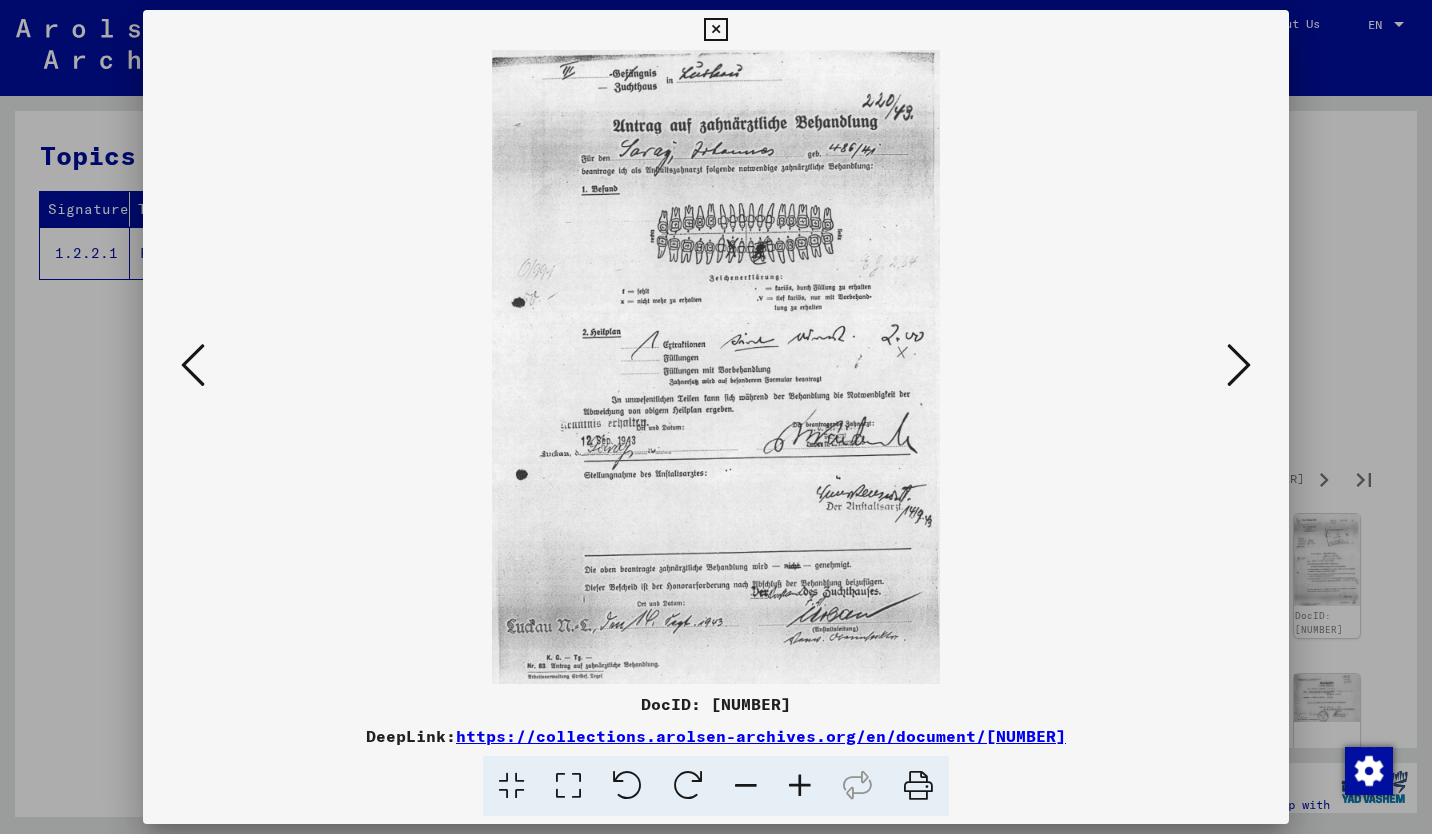 click at bounding box center (1239, 365) 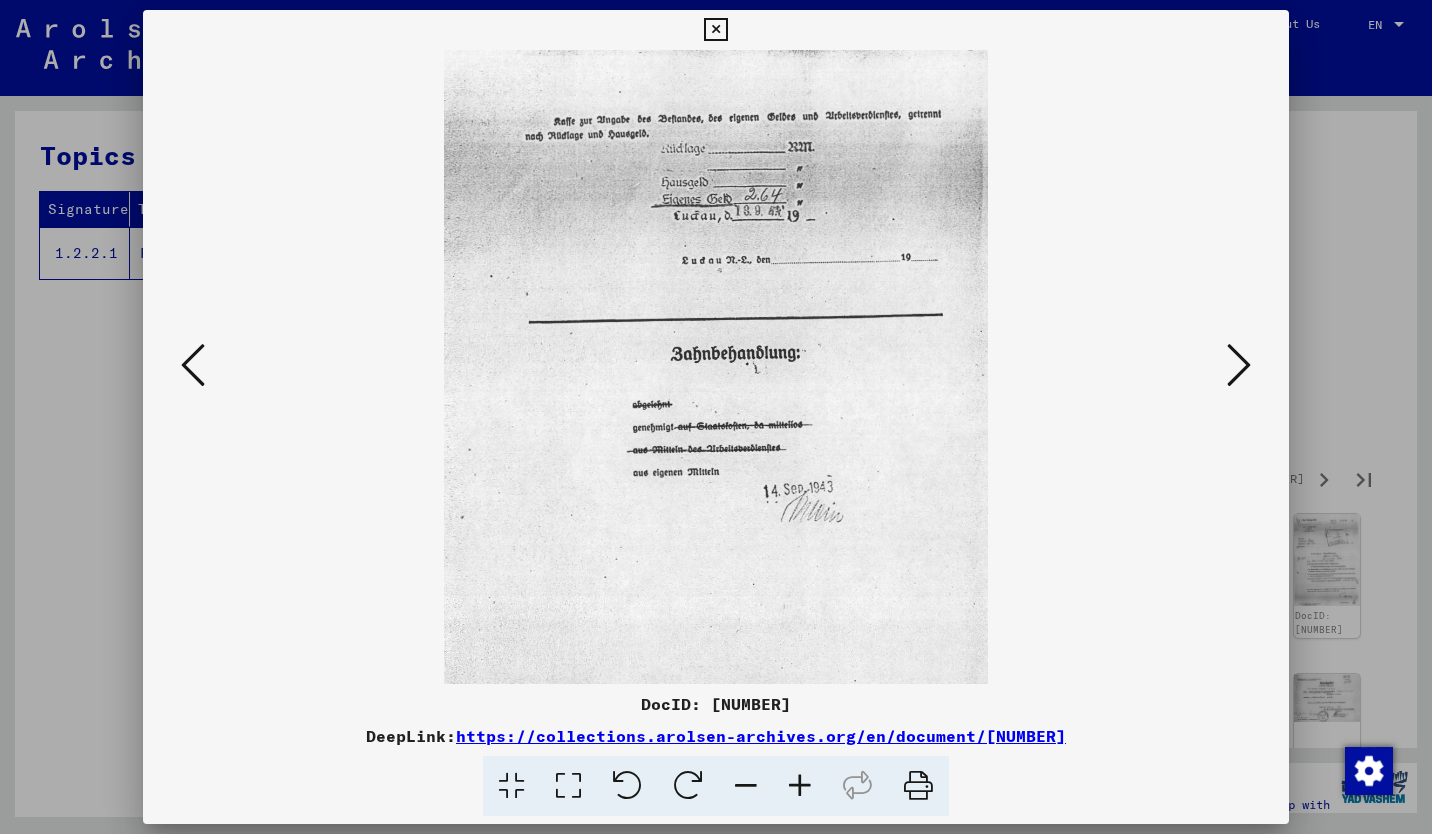 click at bounding box center [193, 365] 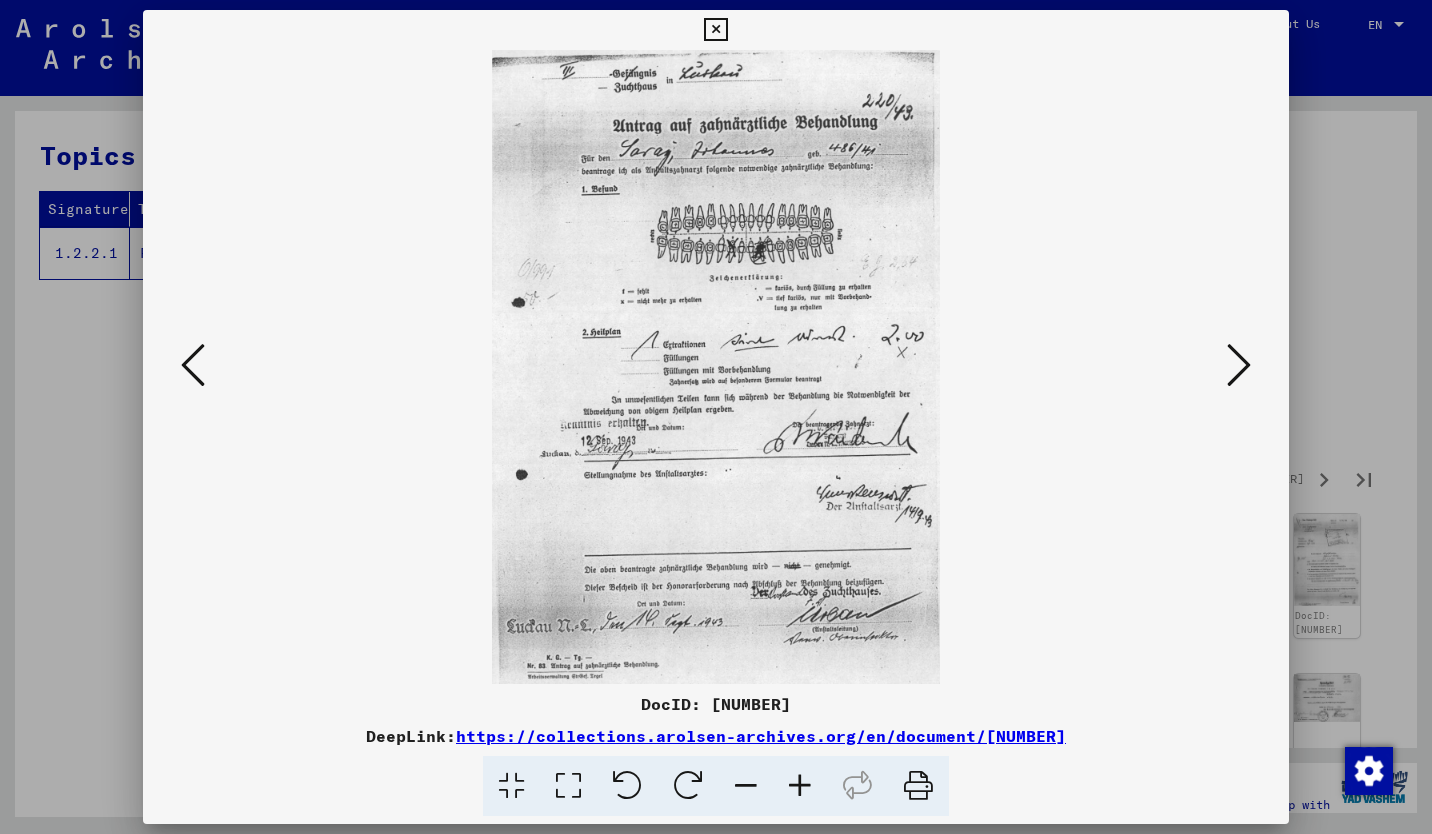 click at bounding box center [1239, 365] 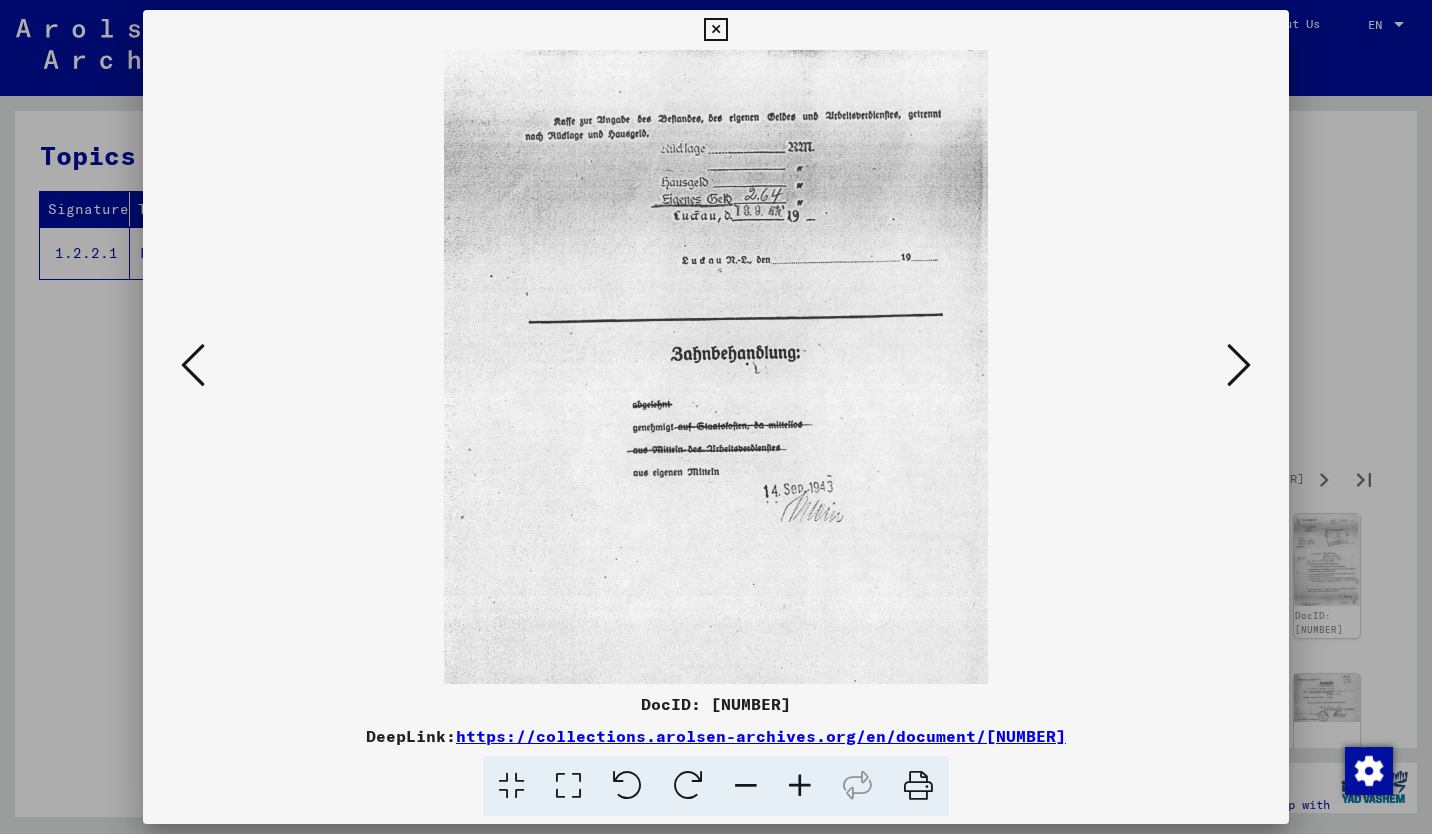 click at bounding box center (1239, 365) 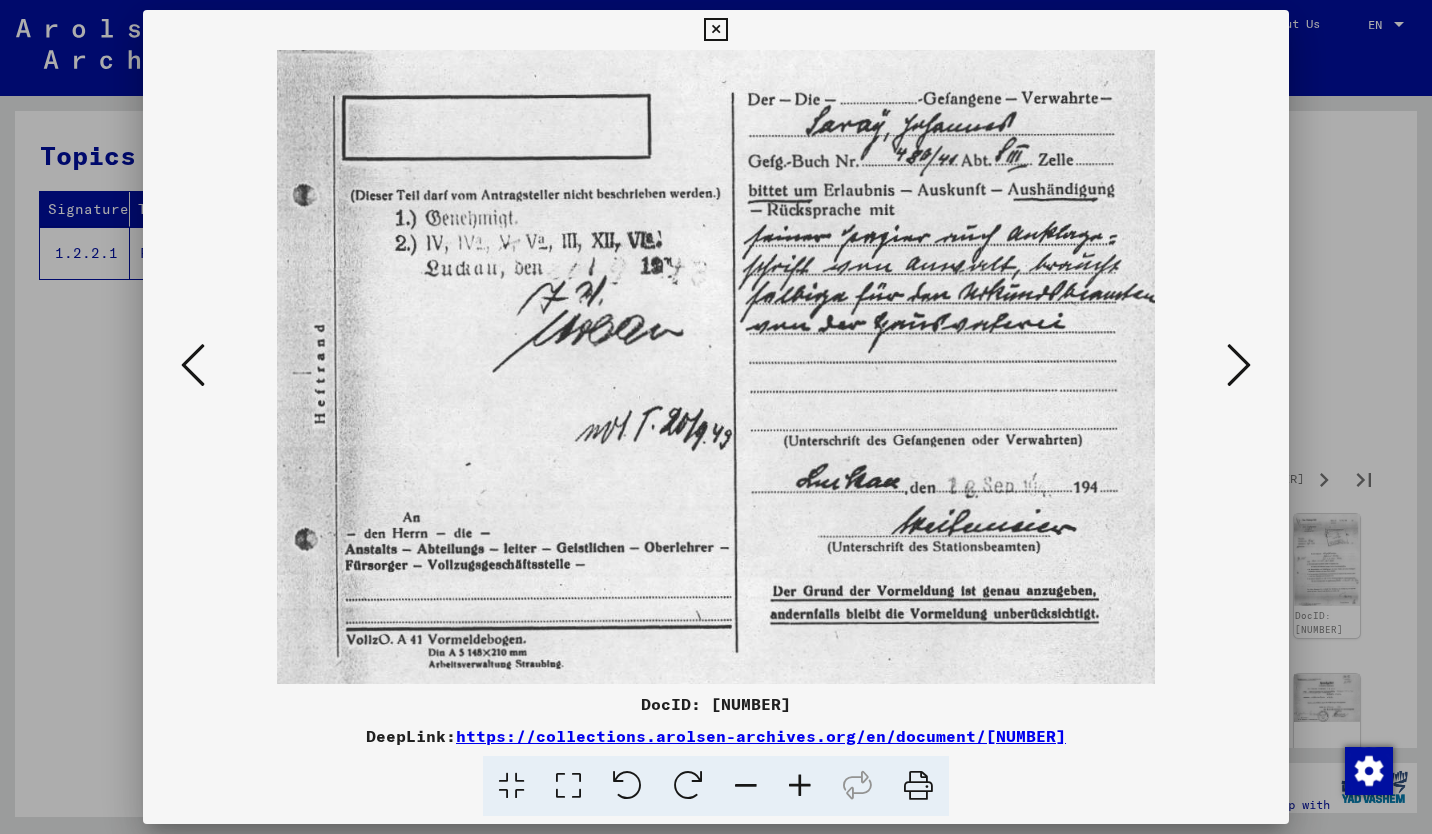 click at bounding box center [1239, 365] 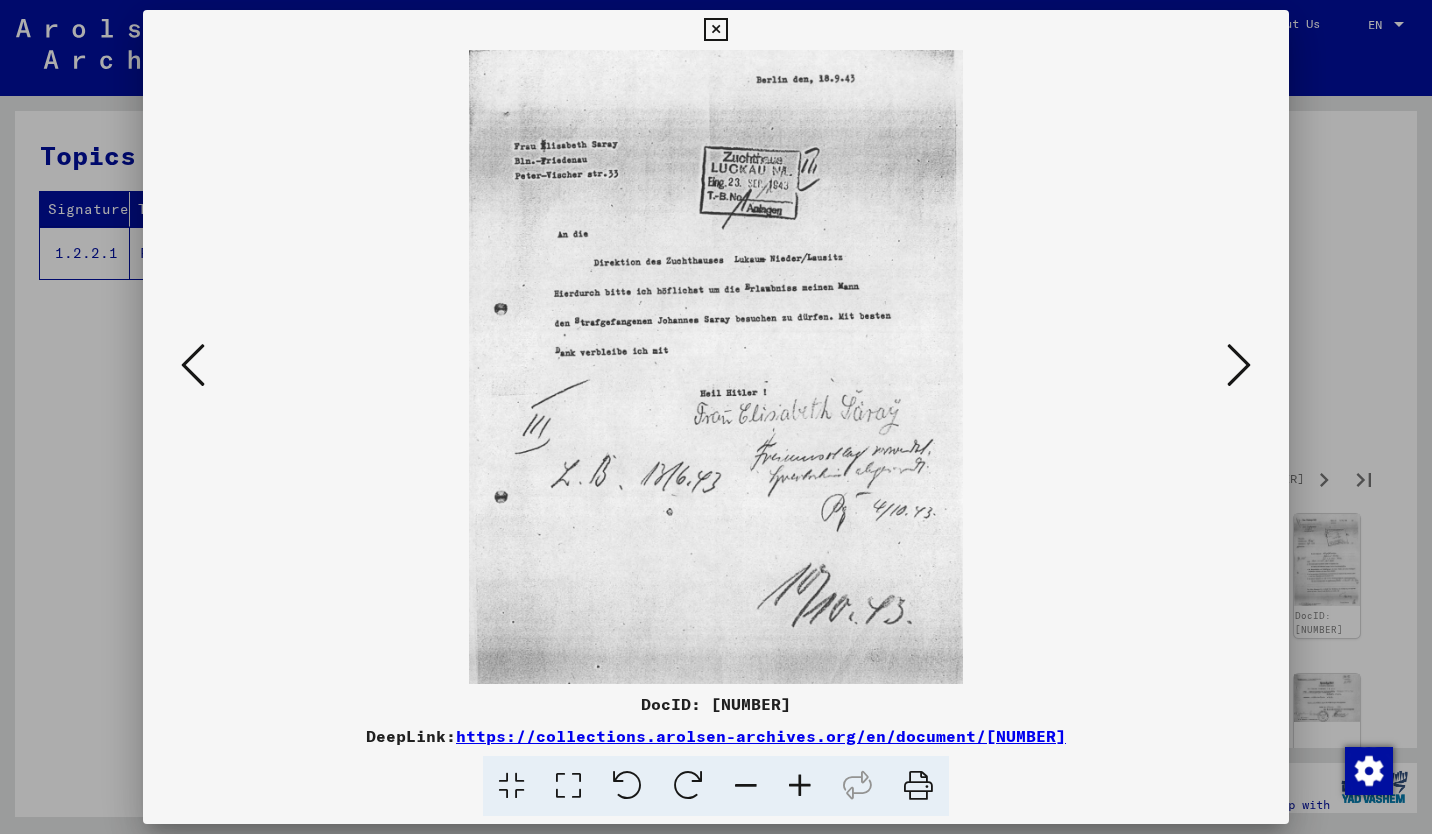 click at bounding box center [1239, 365] 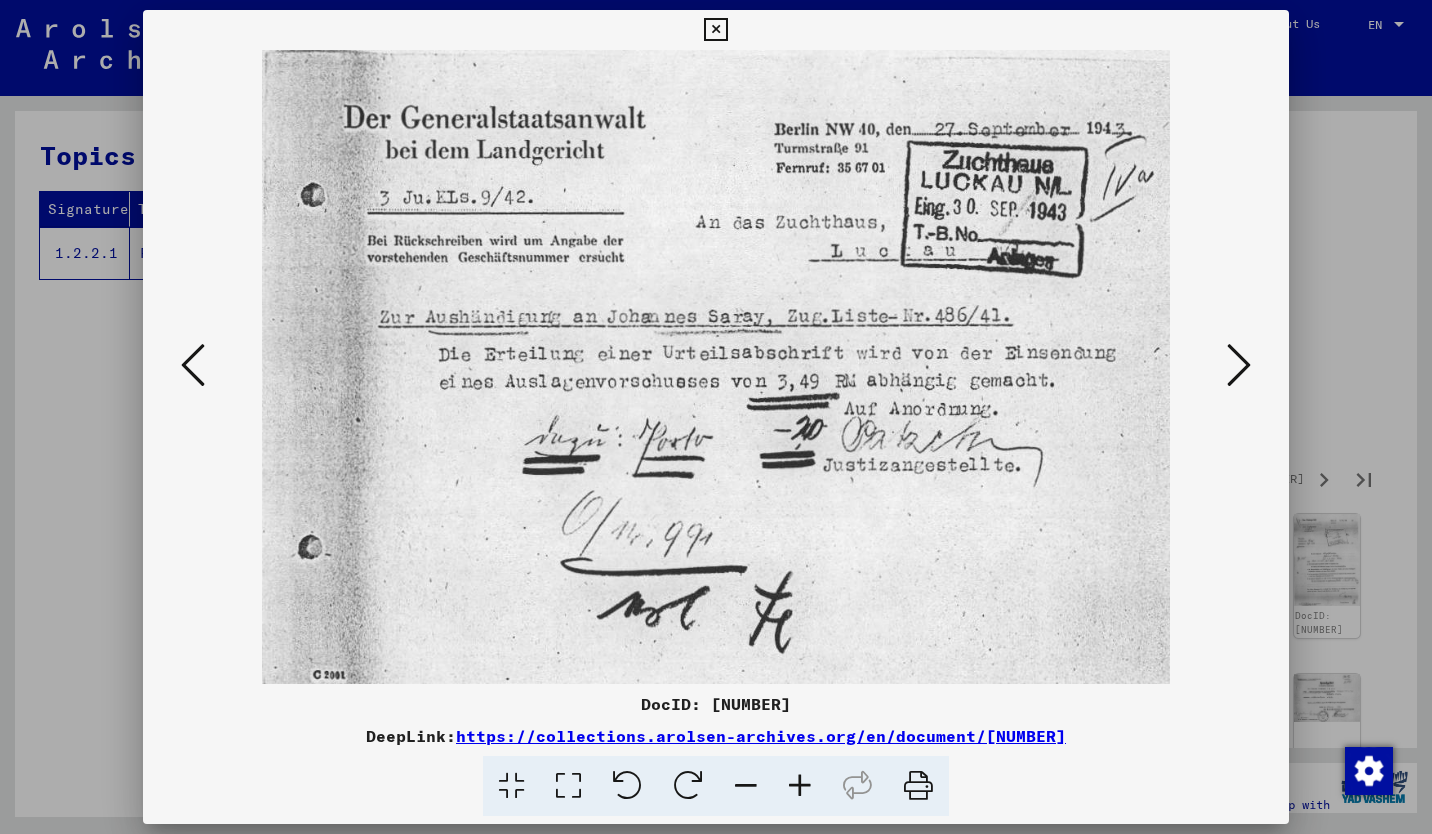click at bounding box center [1239, 365] 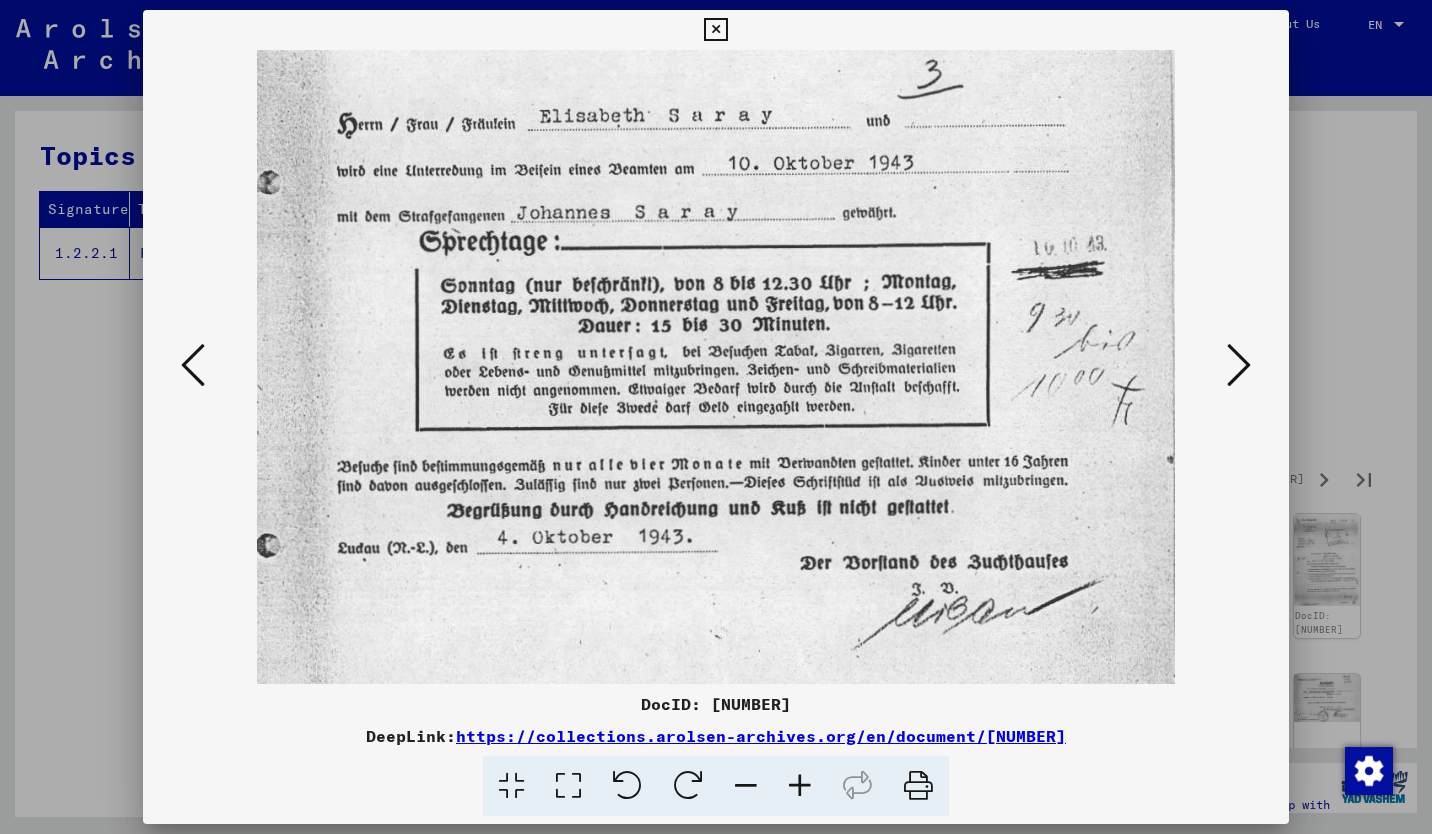 click at bounding box center (1239, 365) 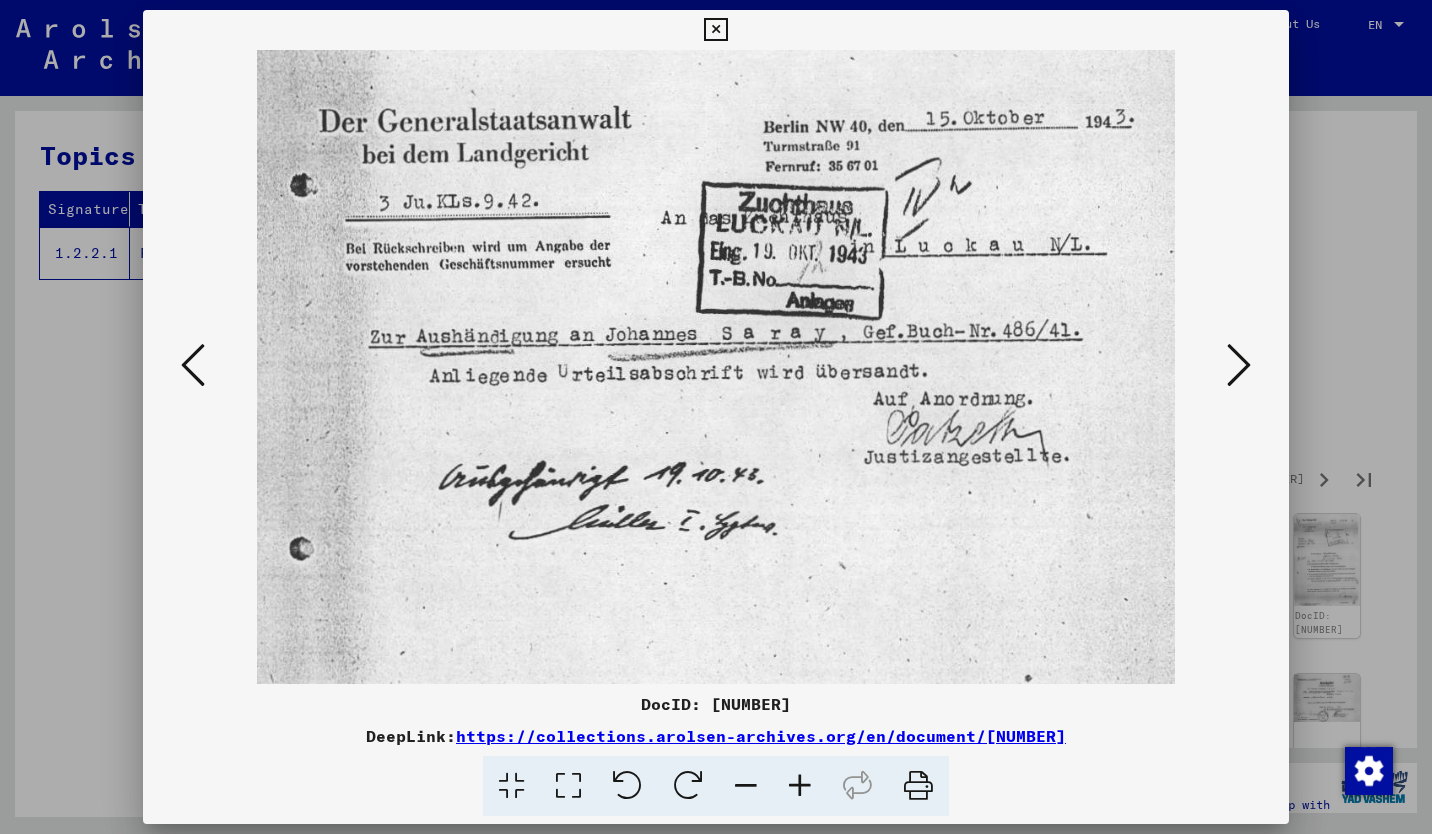 click at bounding box center [1239, 365] 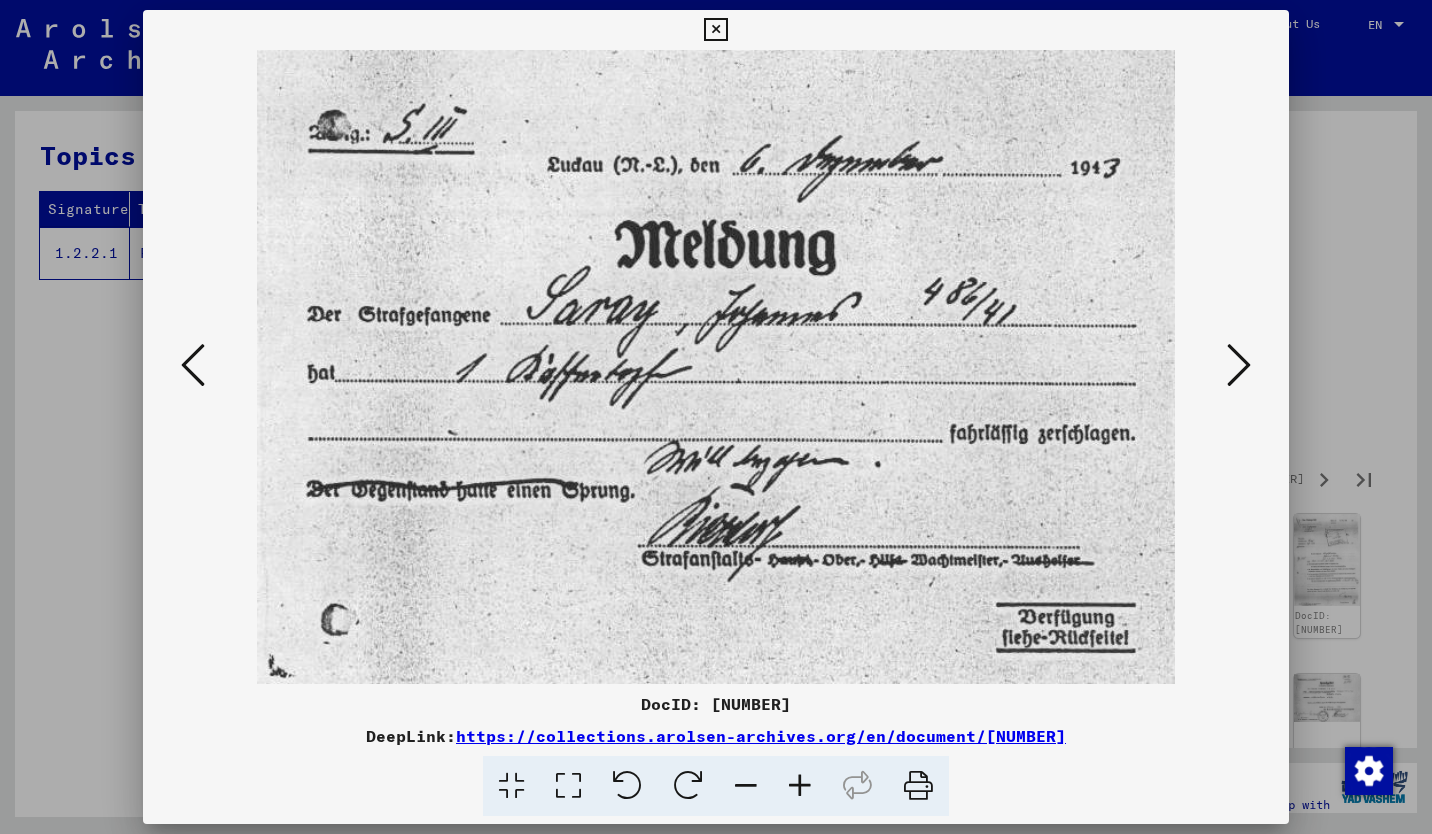 click at bounding box center (1239, 365) 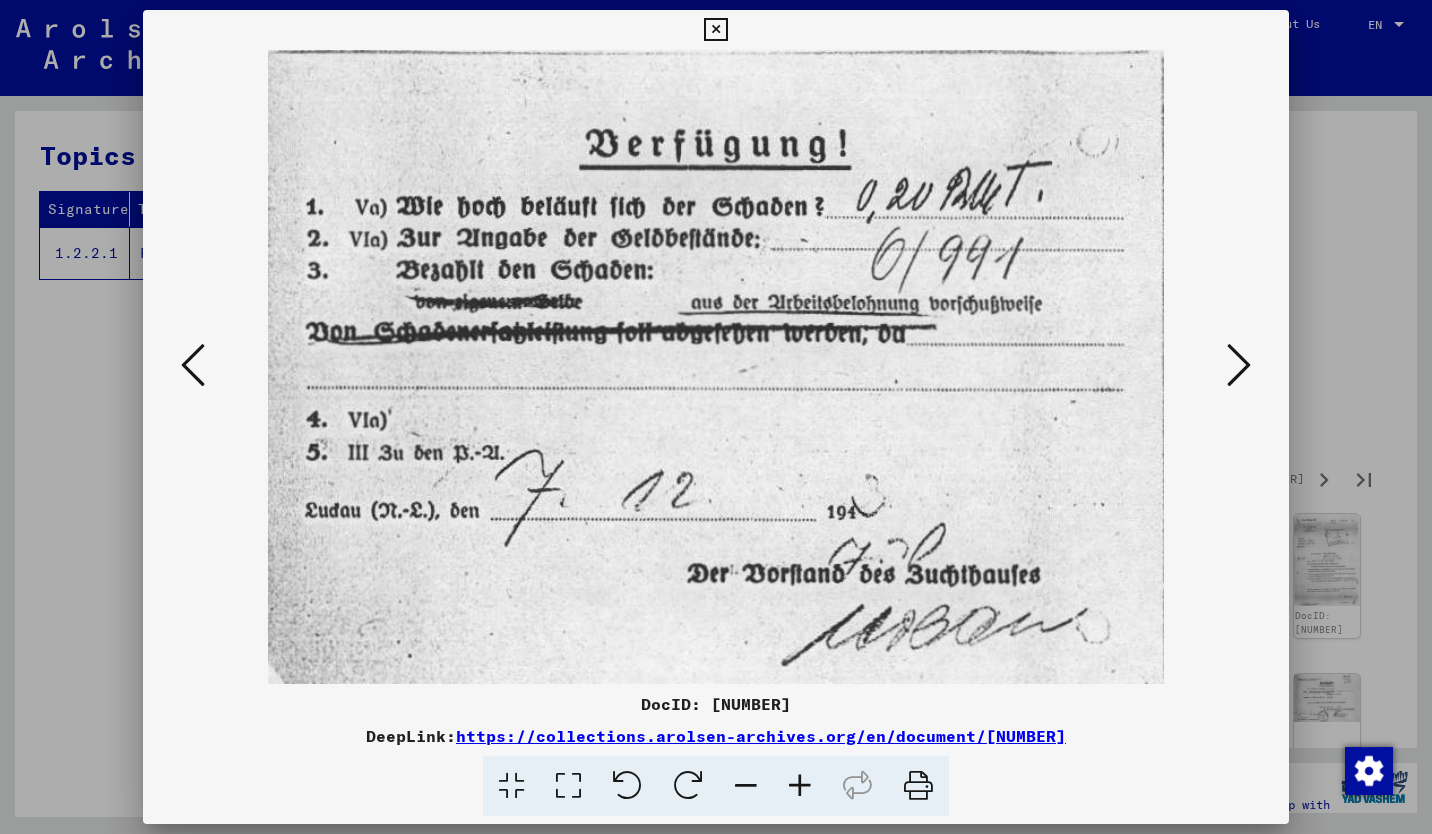 click at bounding box center (1239, 365) 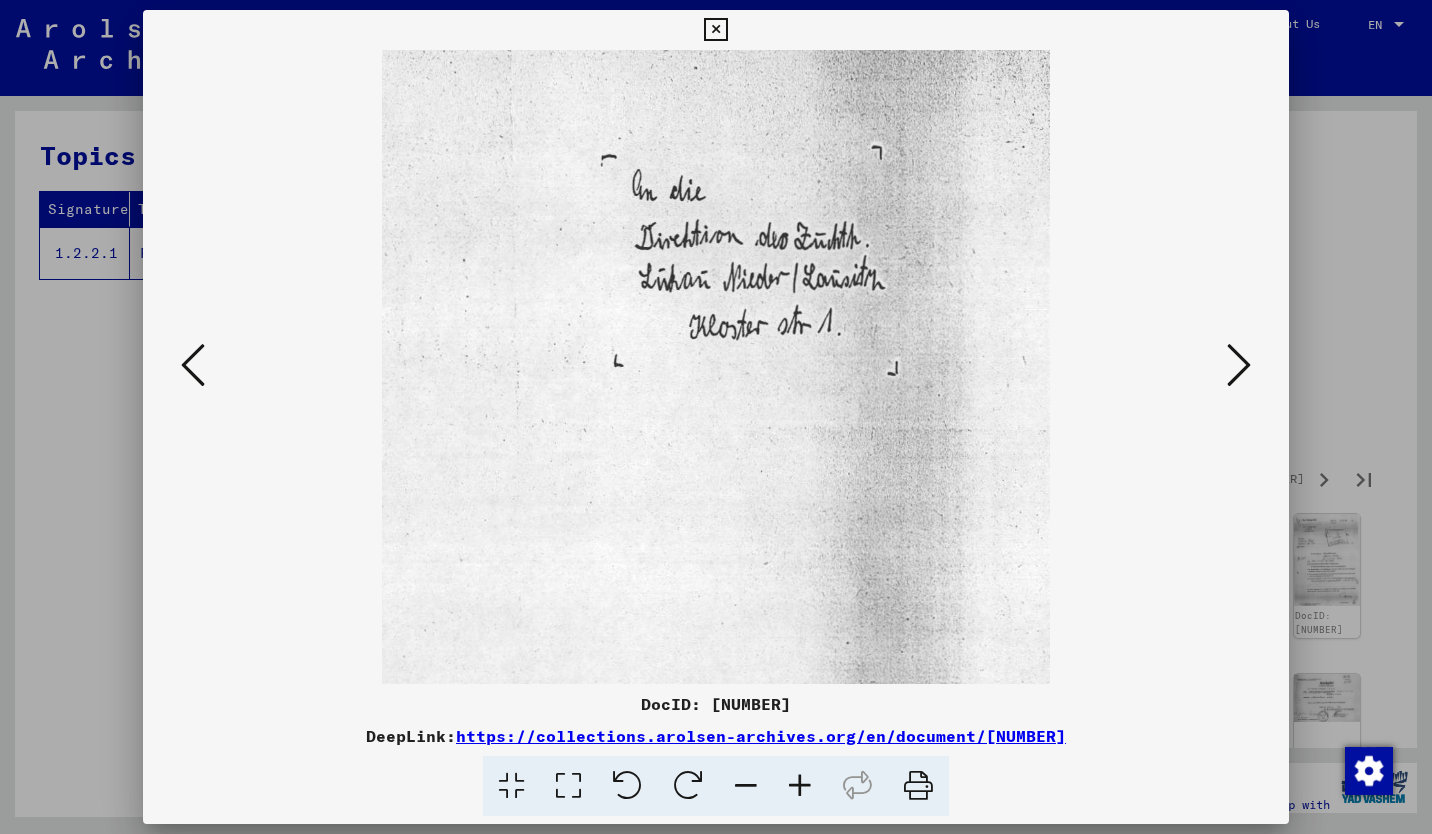 click at bounding box center (1239, 365) 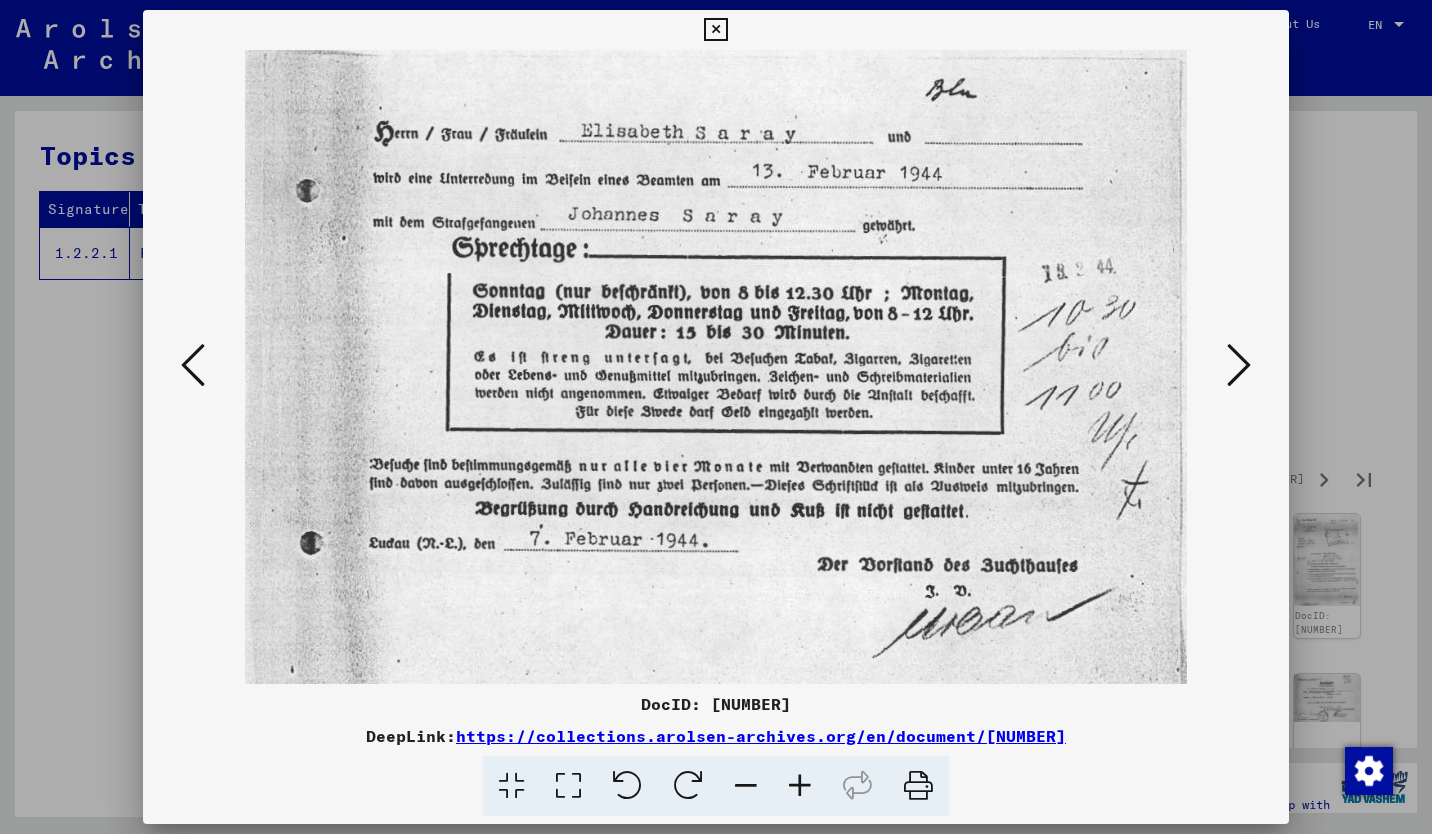 click at bounding box center [1239, 365] 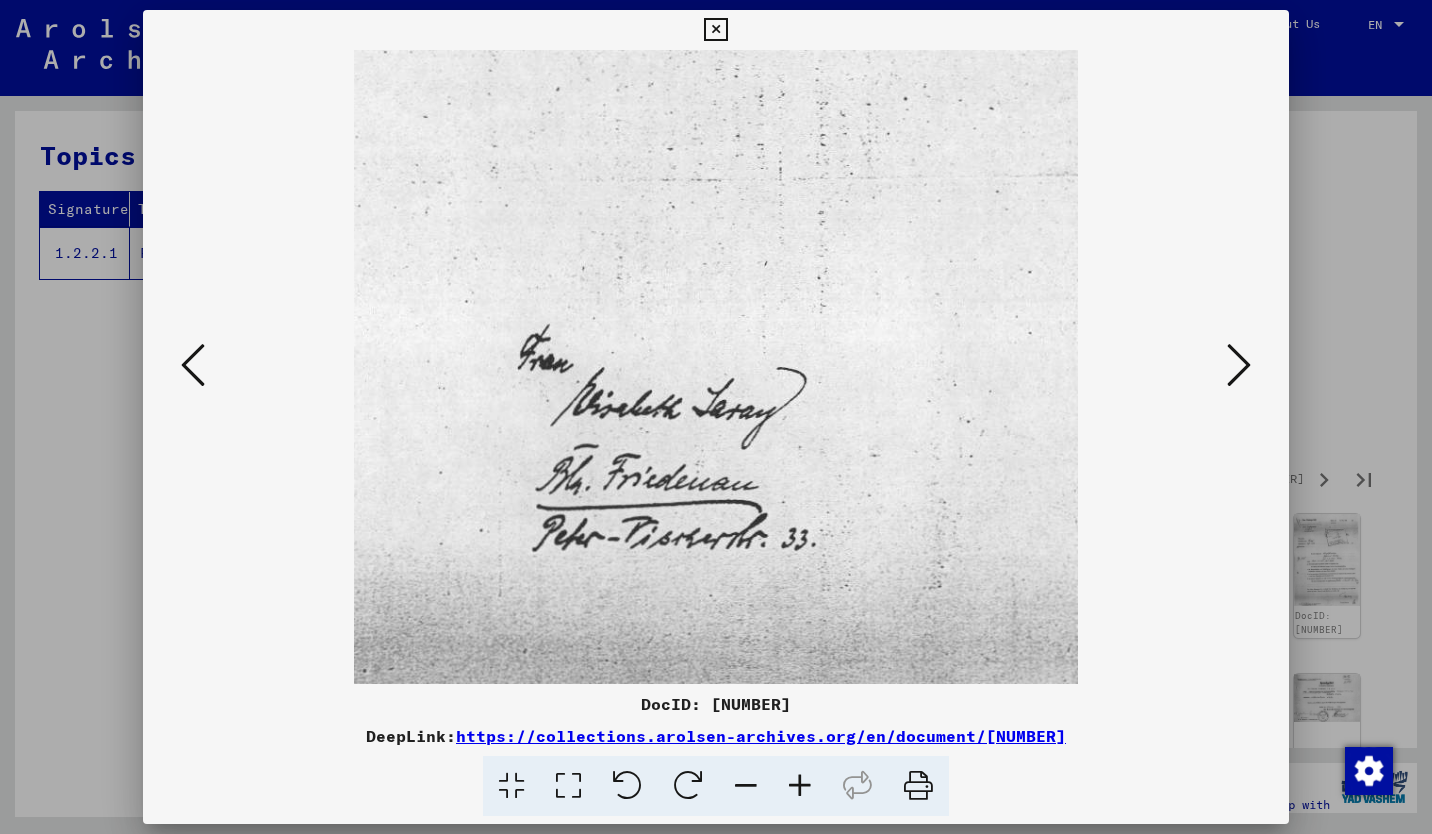 click at bounding box center [1239, 365] 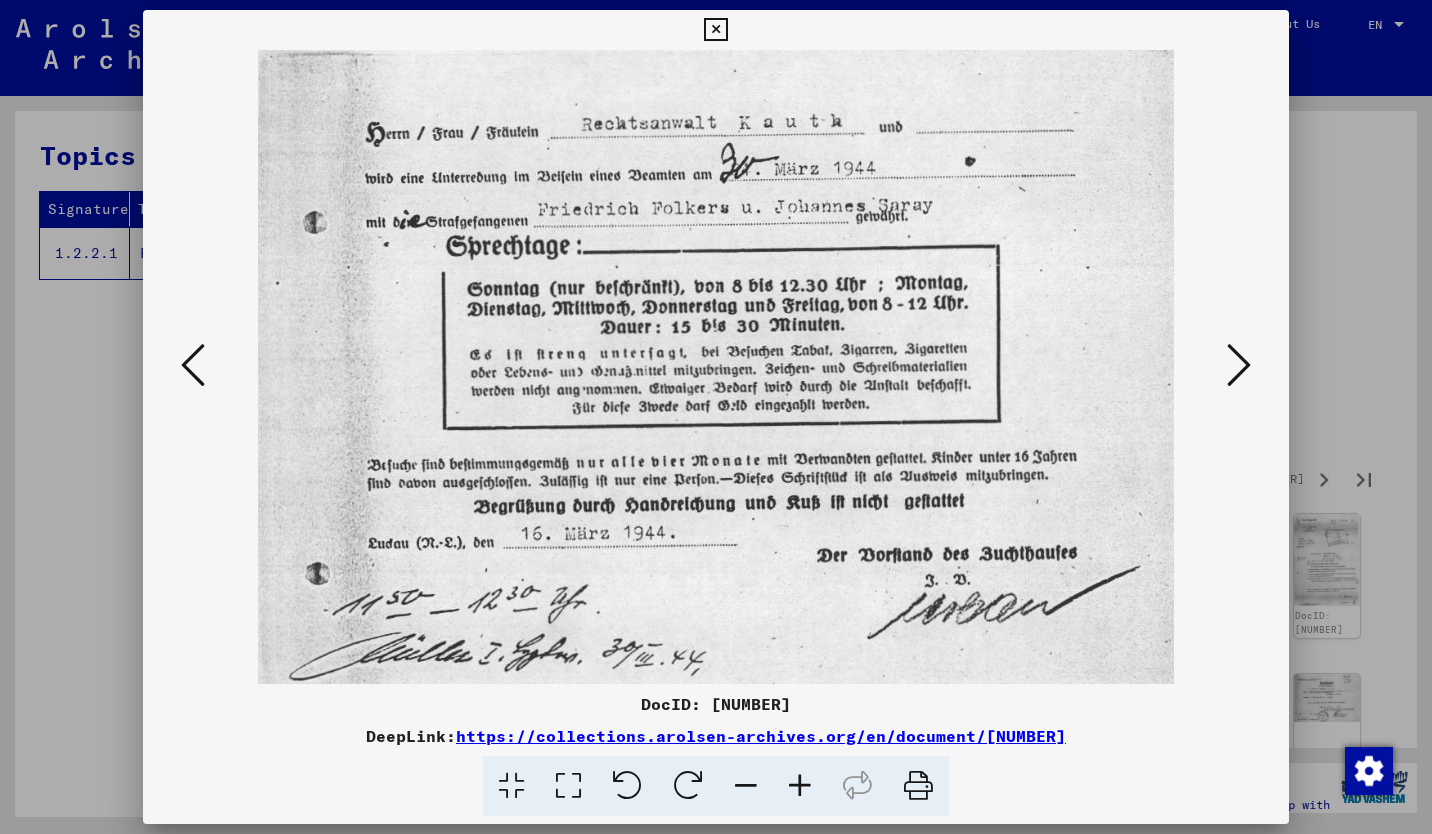 click at bounding box center (1239, 365) 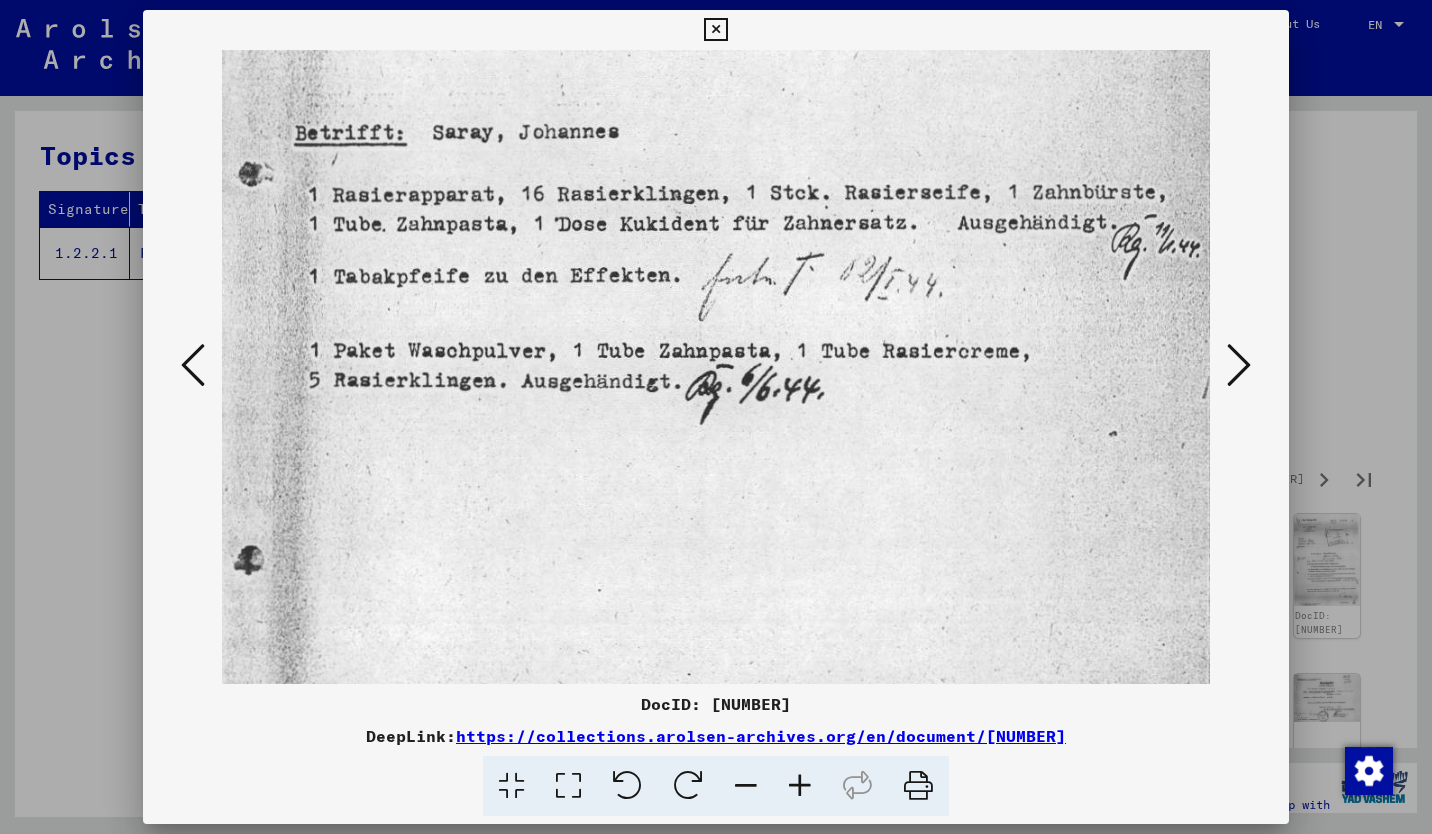click at bounding box center (1239, 365) 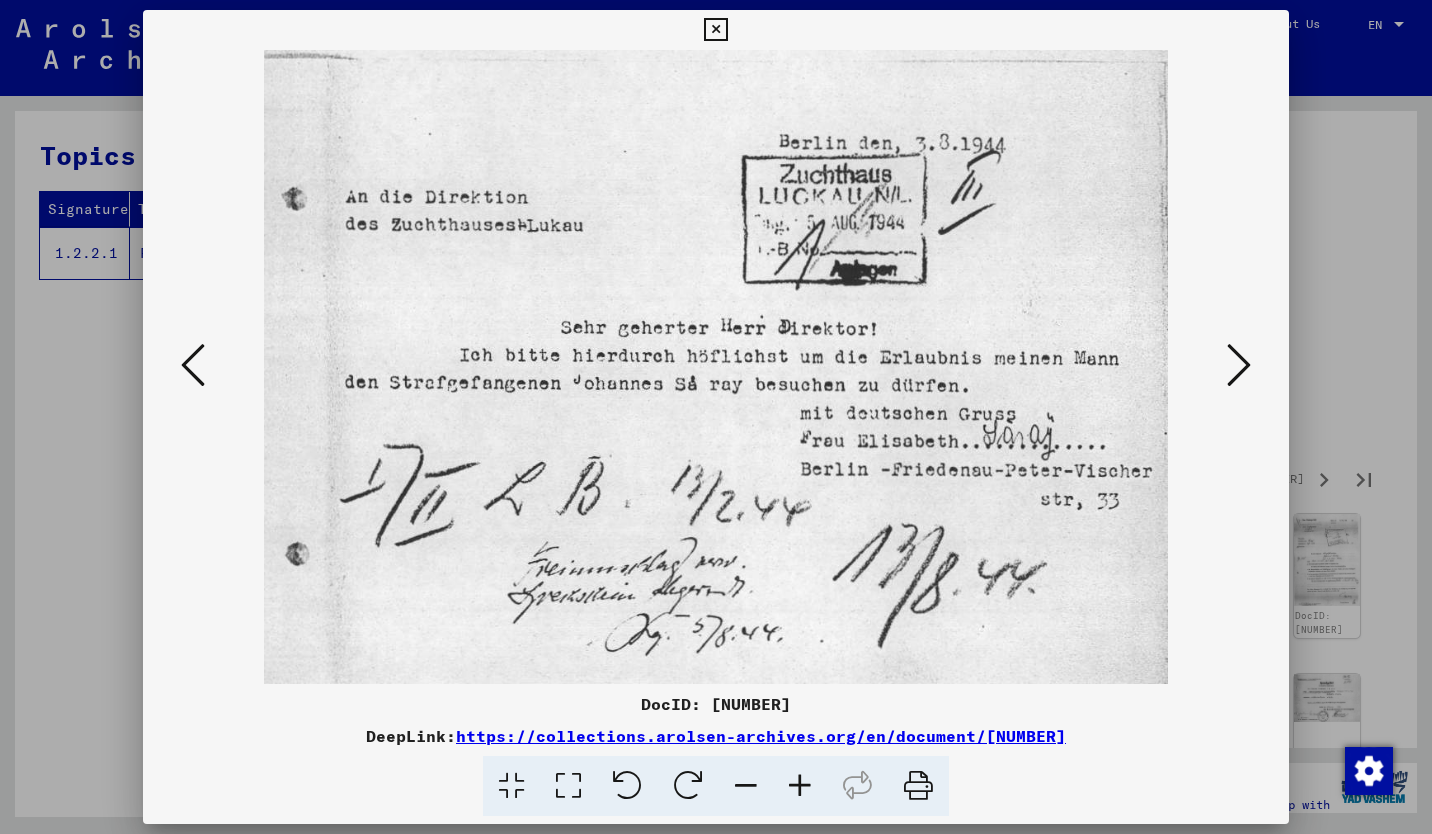 click at bounding box center [1239, 365] 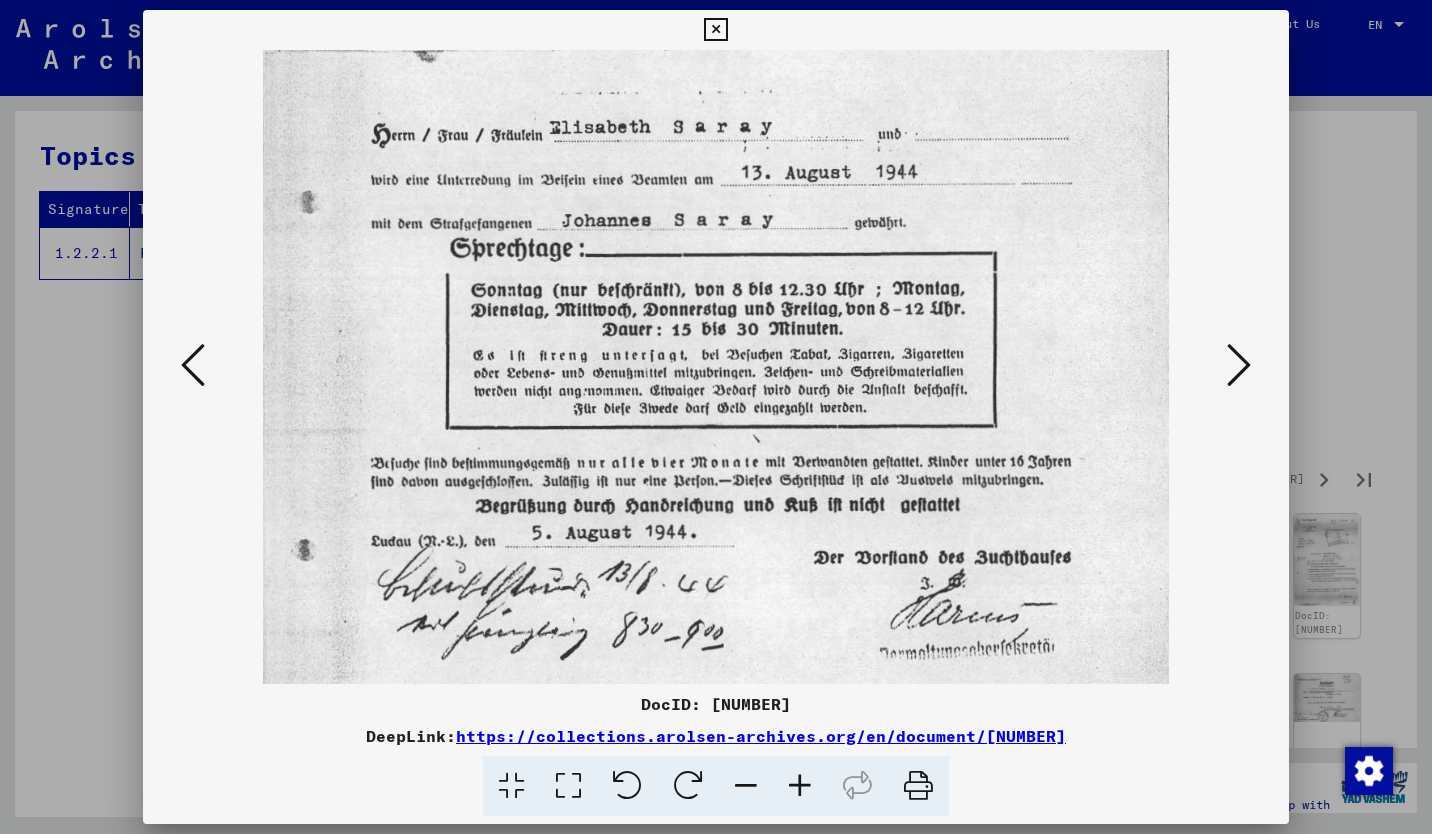 click at bounding box center [1239, 365] 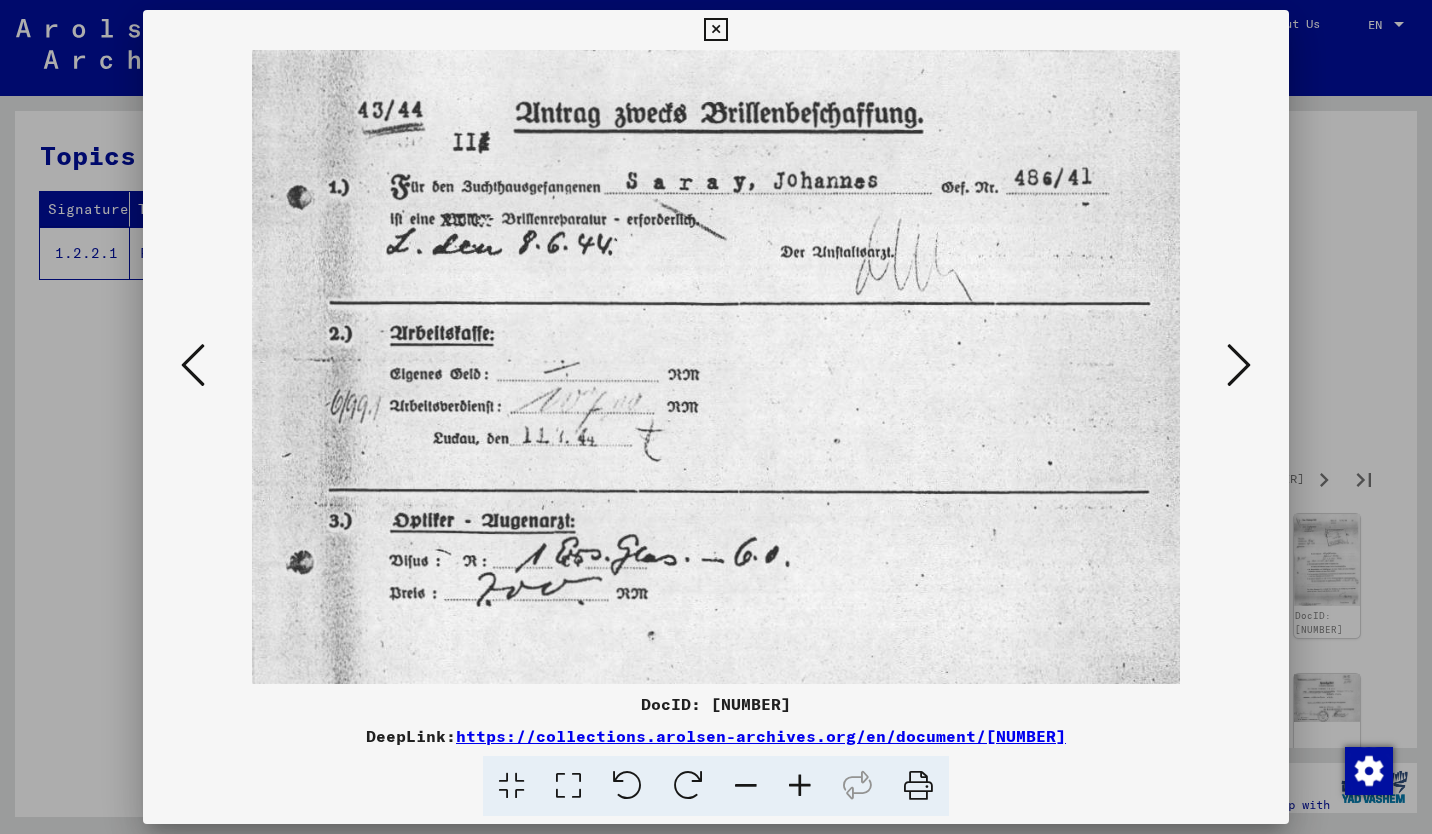 click at bounding box center (1239, 365) 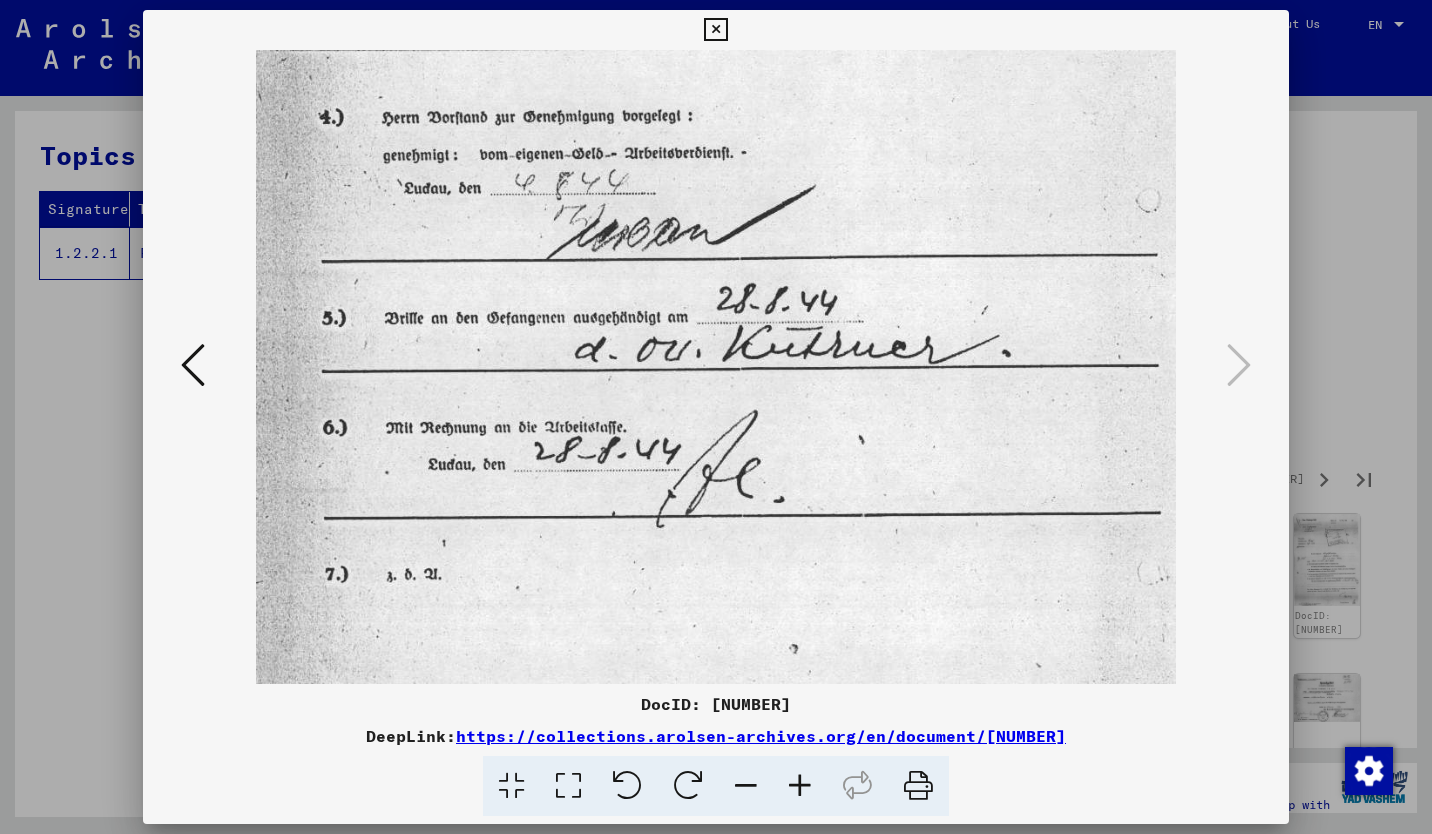 click at bounding box center [715, 30] 